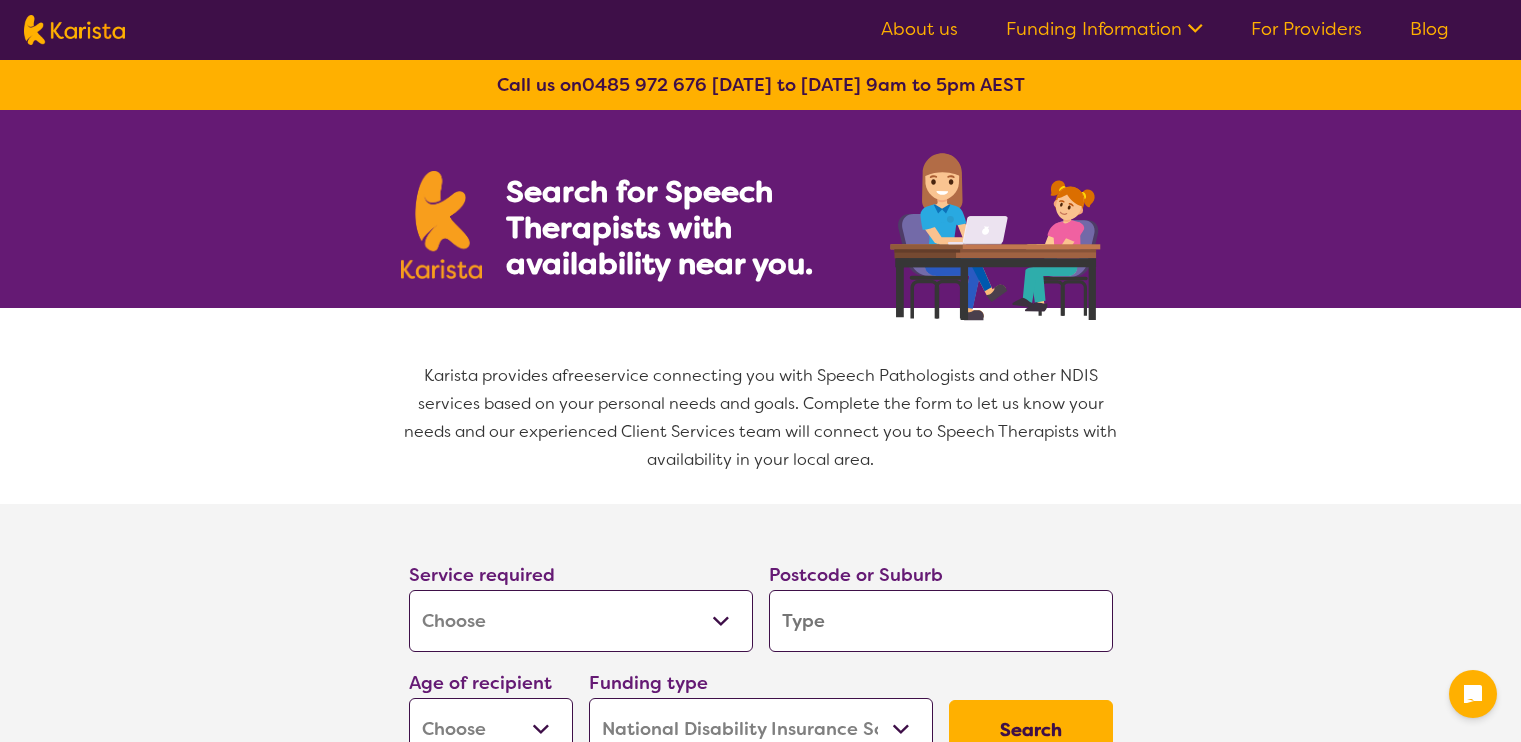 select on "[MEDICAL_DATA]" 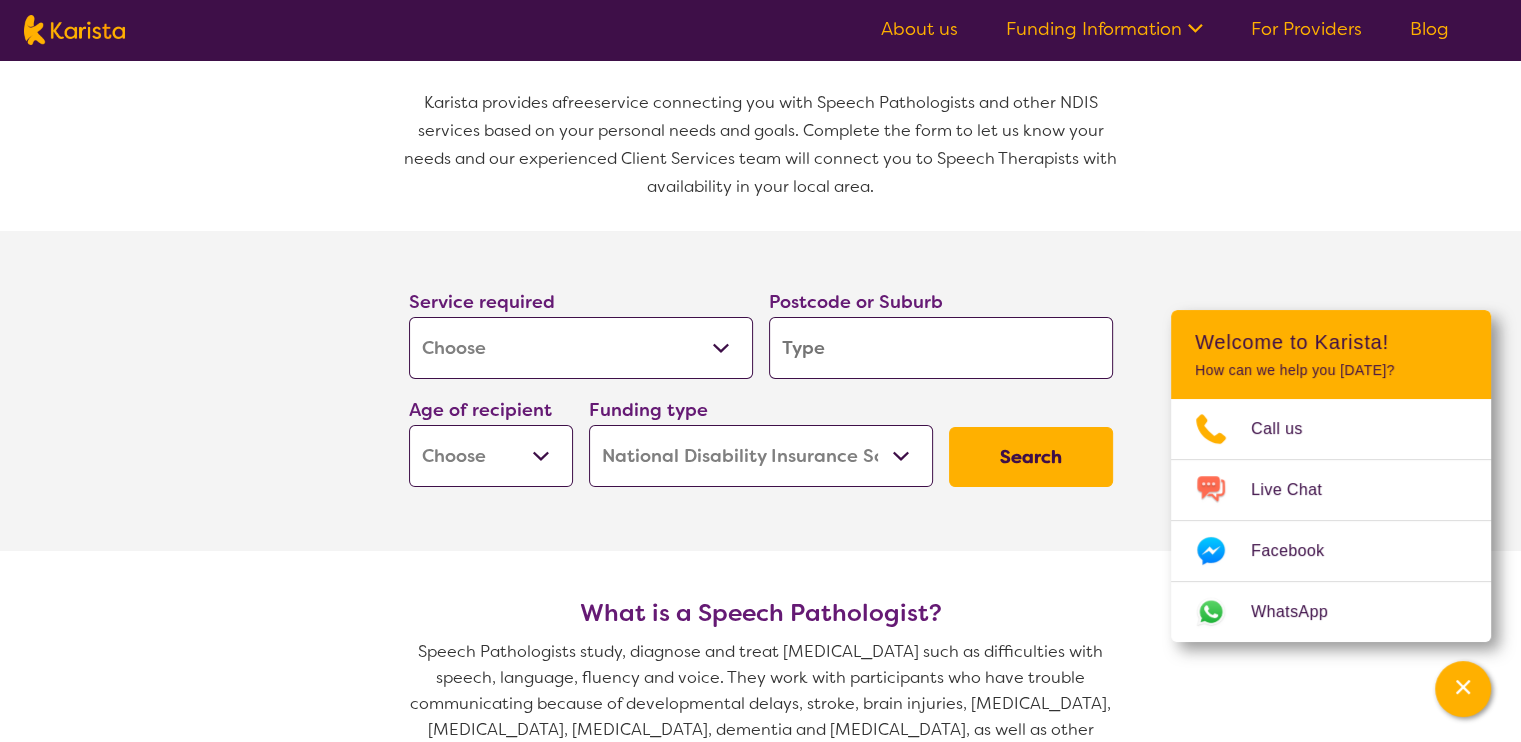 scroll, scrollTop: 282, scrollLeft: 0, axis: vertical 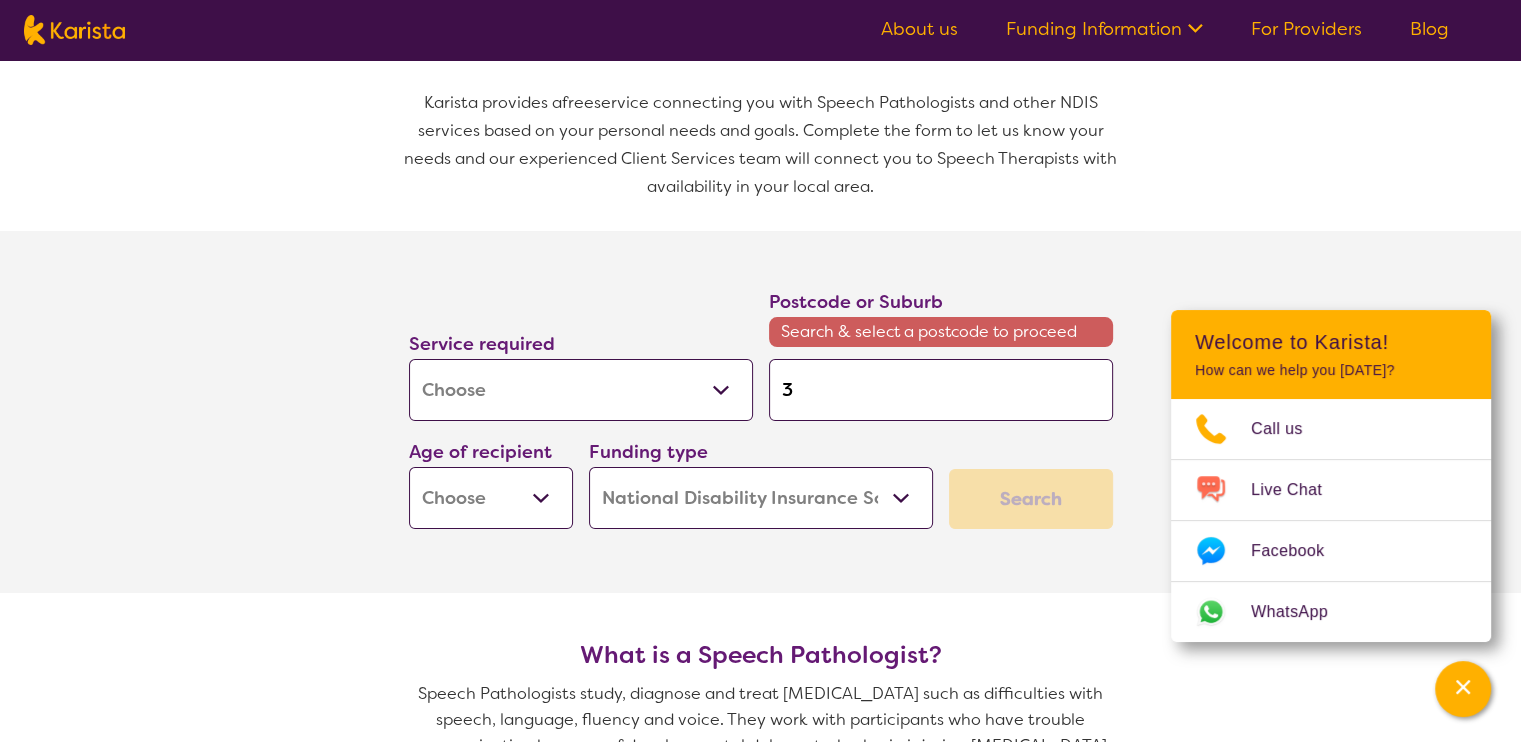 type on "31" 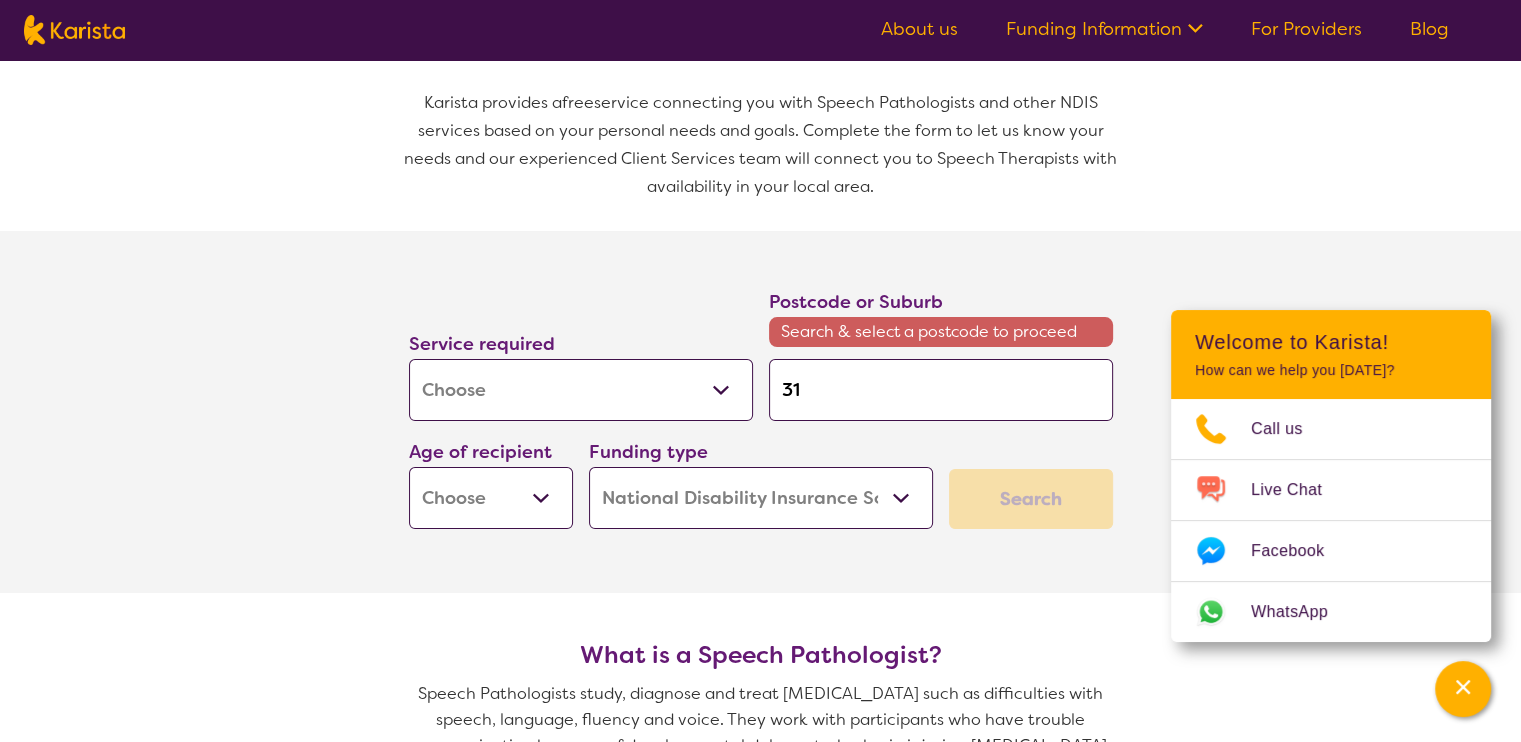 type on "317" 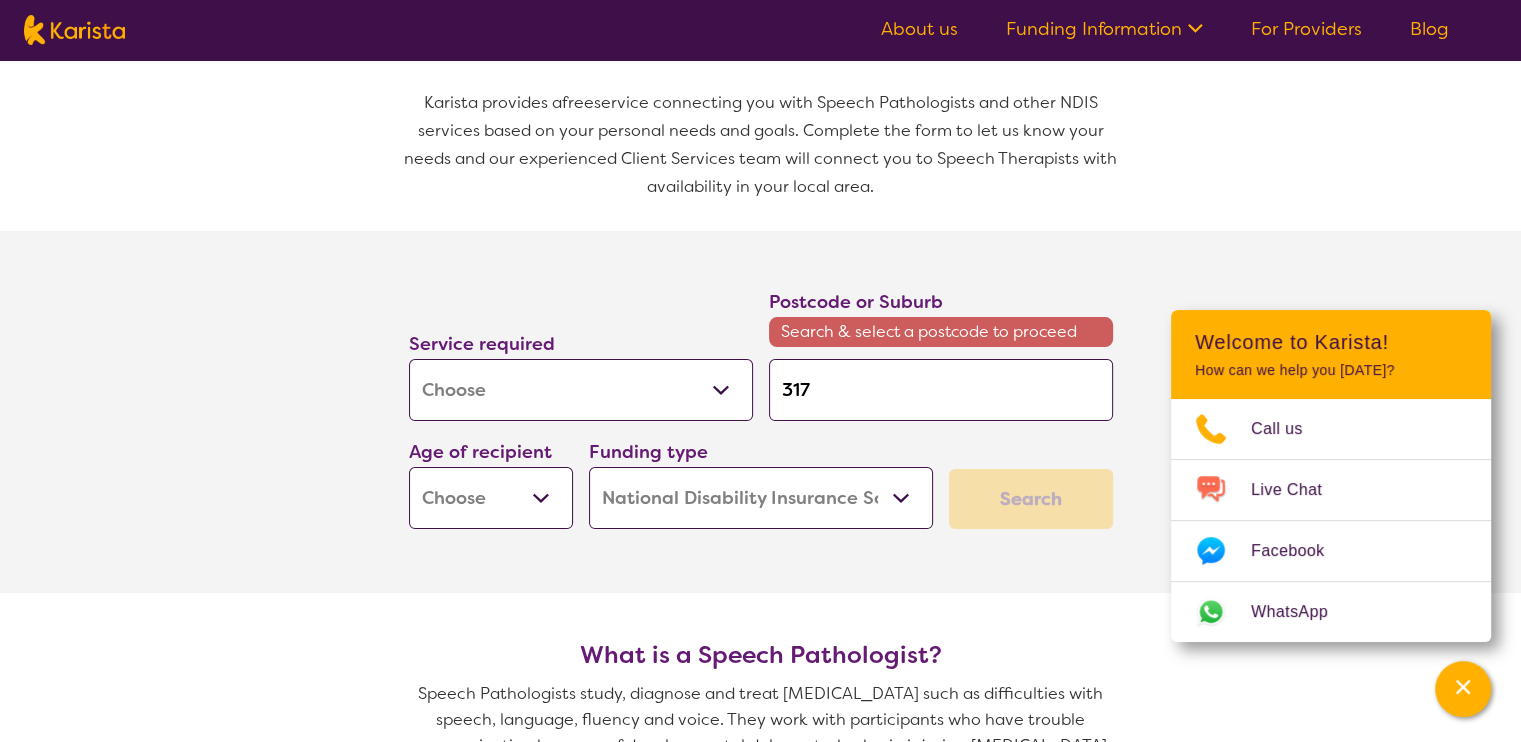type on "3174" 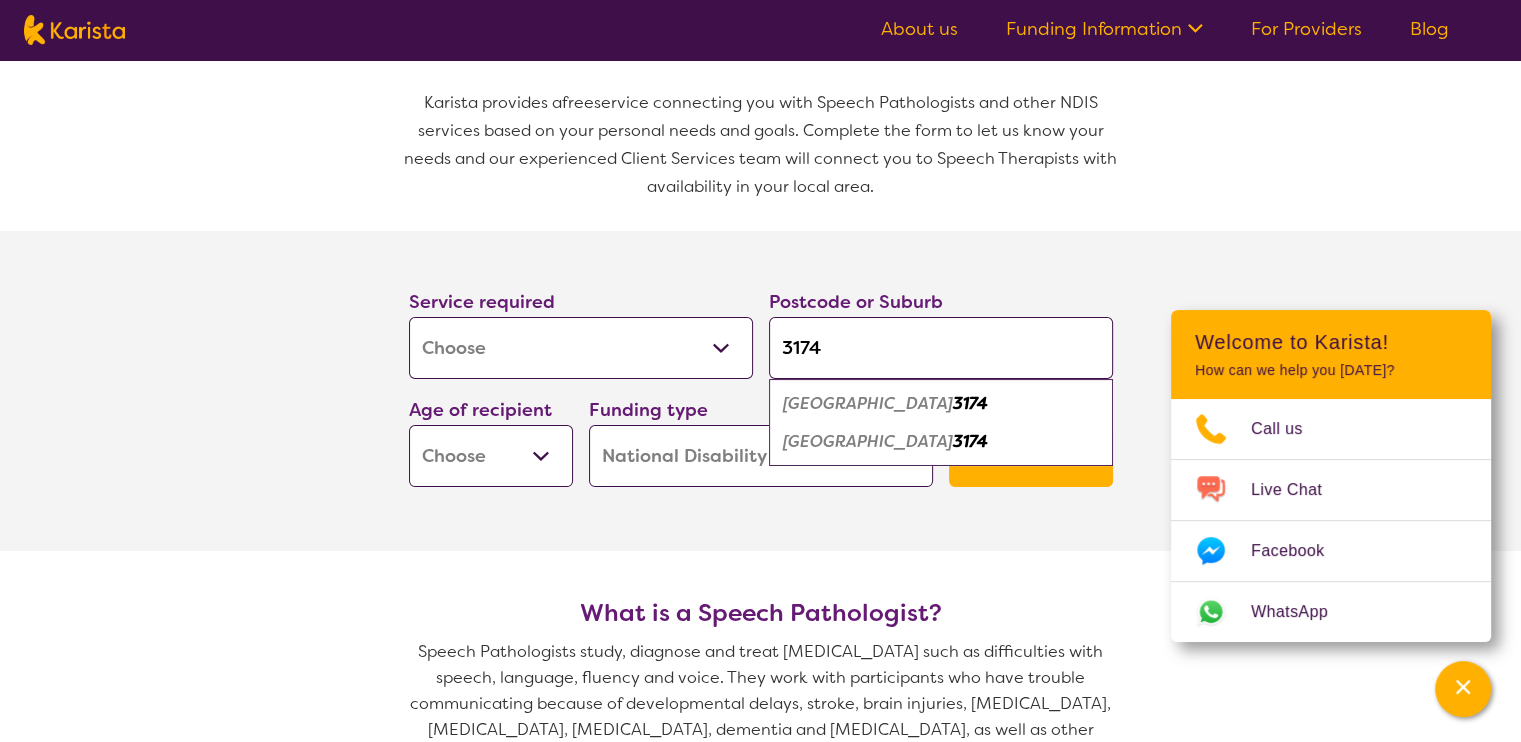 type on "3174" 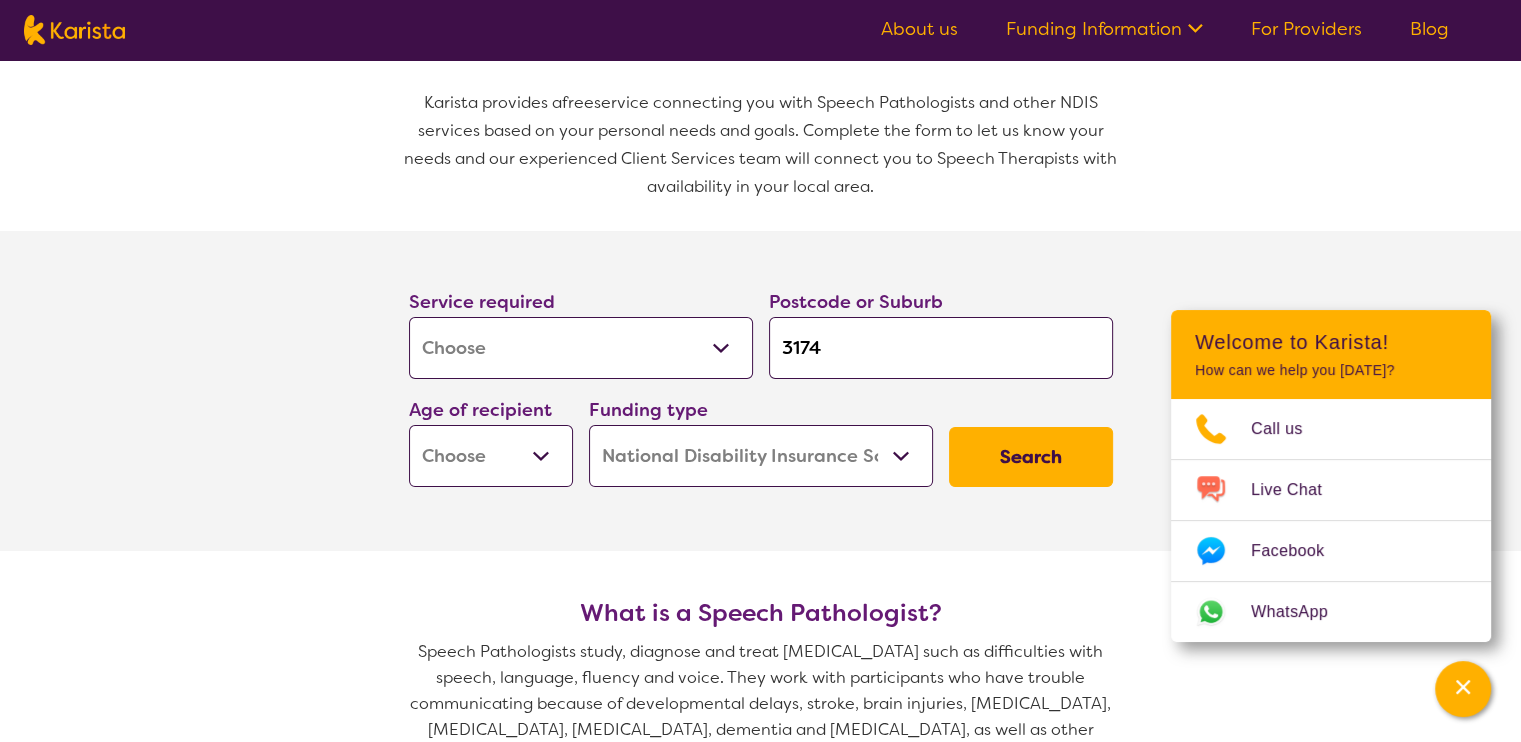 click on "Early Childhood - 0 to 9 Child - 10 to 11 Adolescent - 12 to 17 Adult - 18 to 64 Aged - [DEMOGRAPHIC_DATA]+" at bounding box center (491, 456) 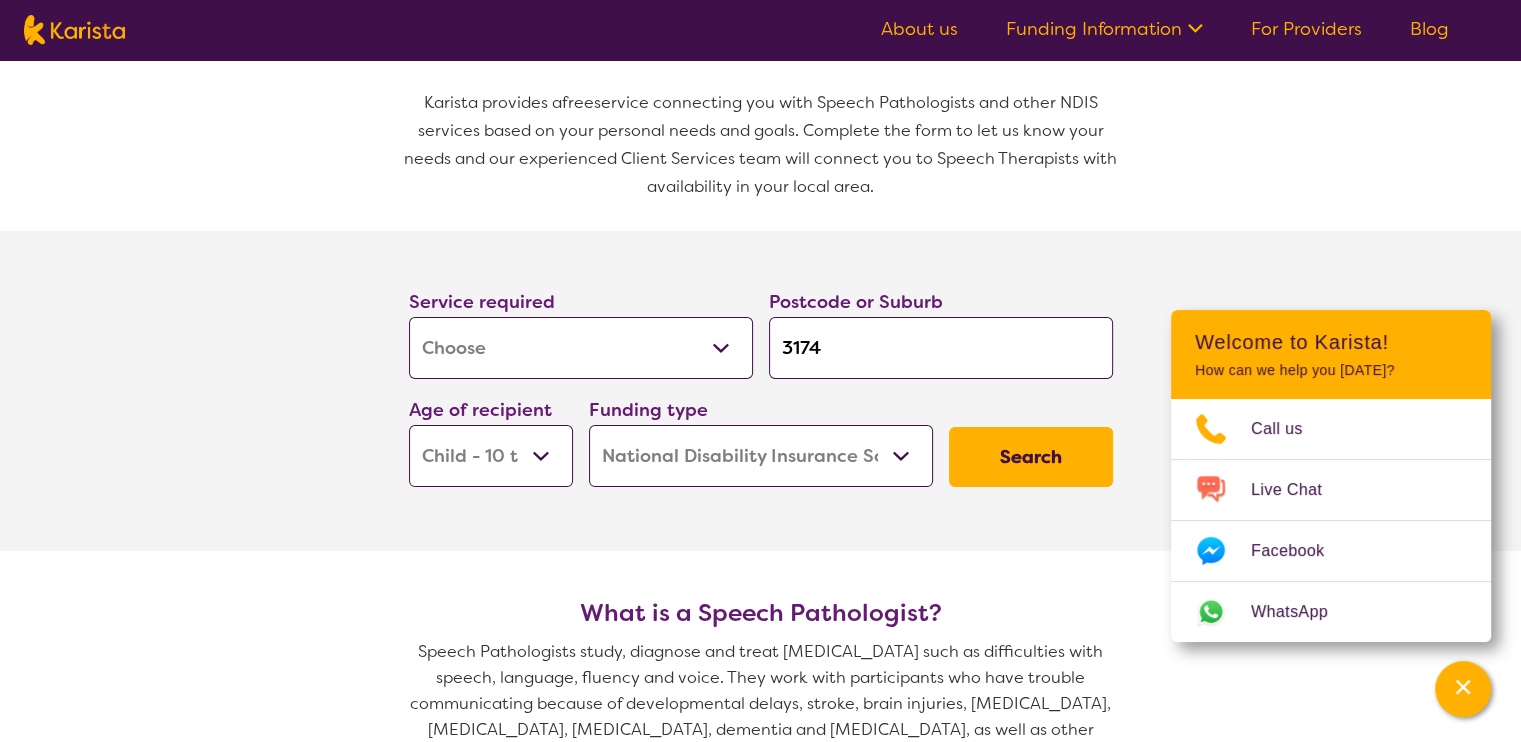 click on "Early Childhood - 0 to 9 Child - 10 to 11 Adolescent - 12 to 17 Adult - 18 to 64 Aged - [DEMOGRAPHIC_DATA]+" at bounding box center (491, 456) 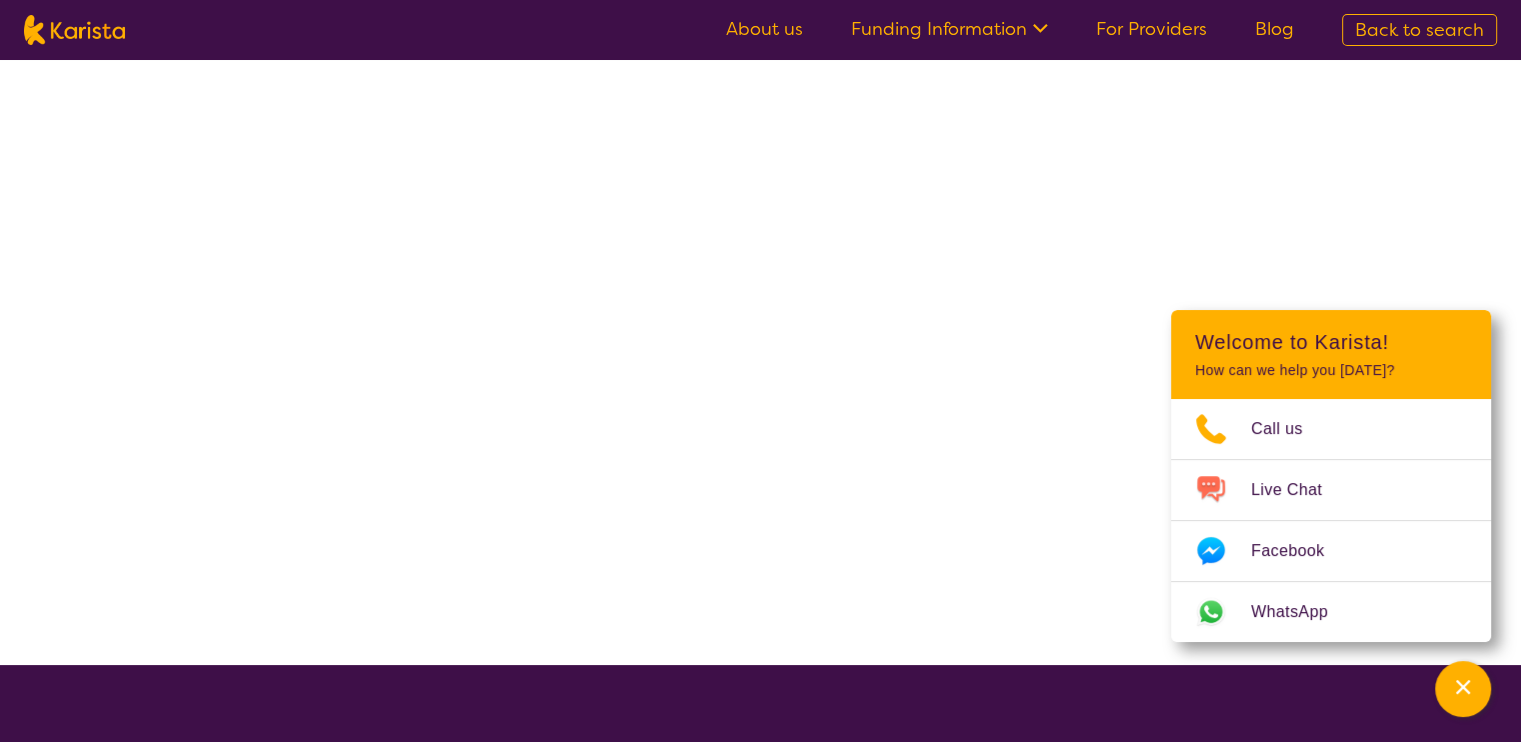 scroll, scrollTop: 0, scrollLeft: 0, axis: both 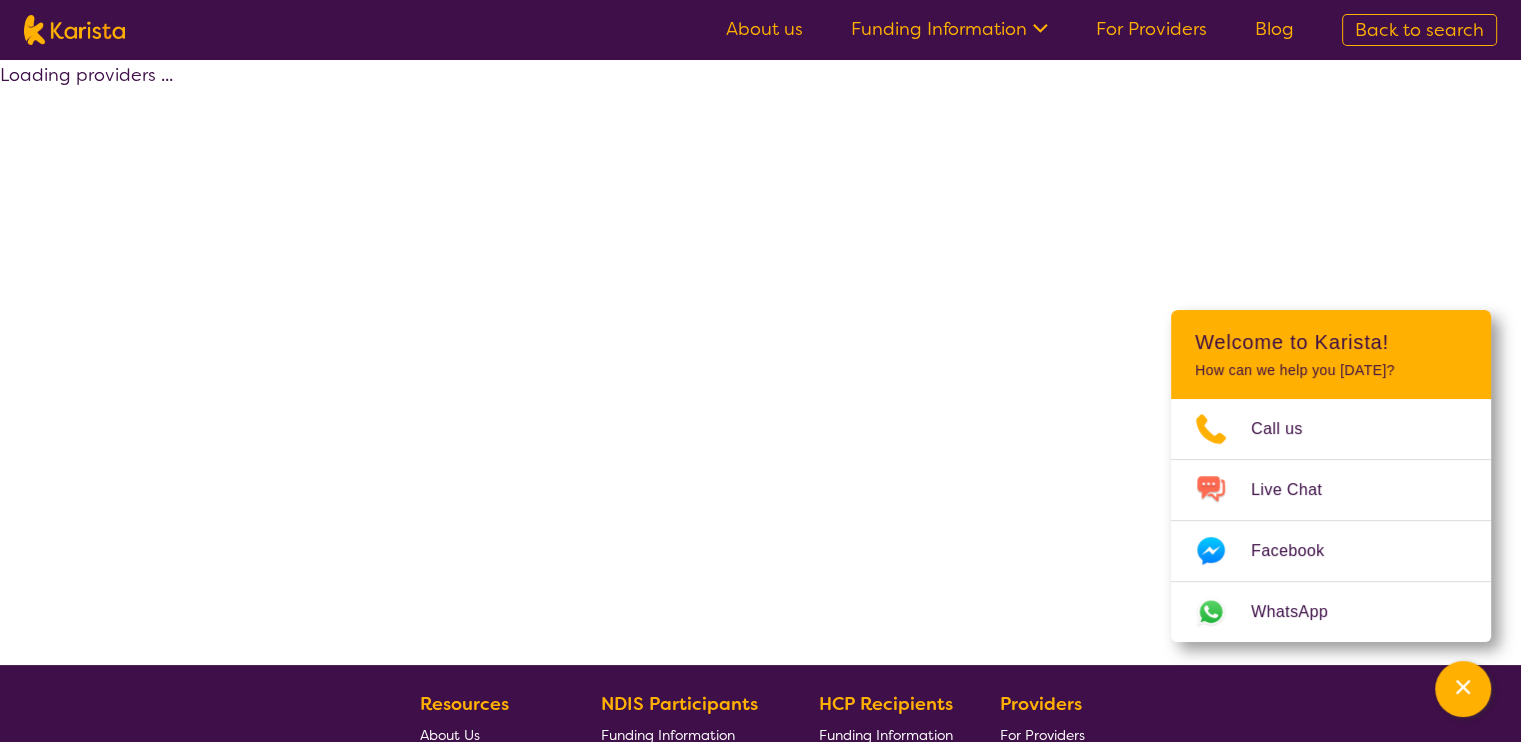 select on "by_score" 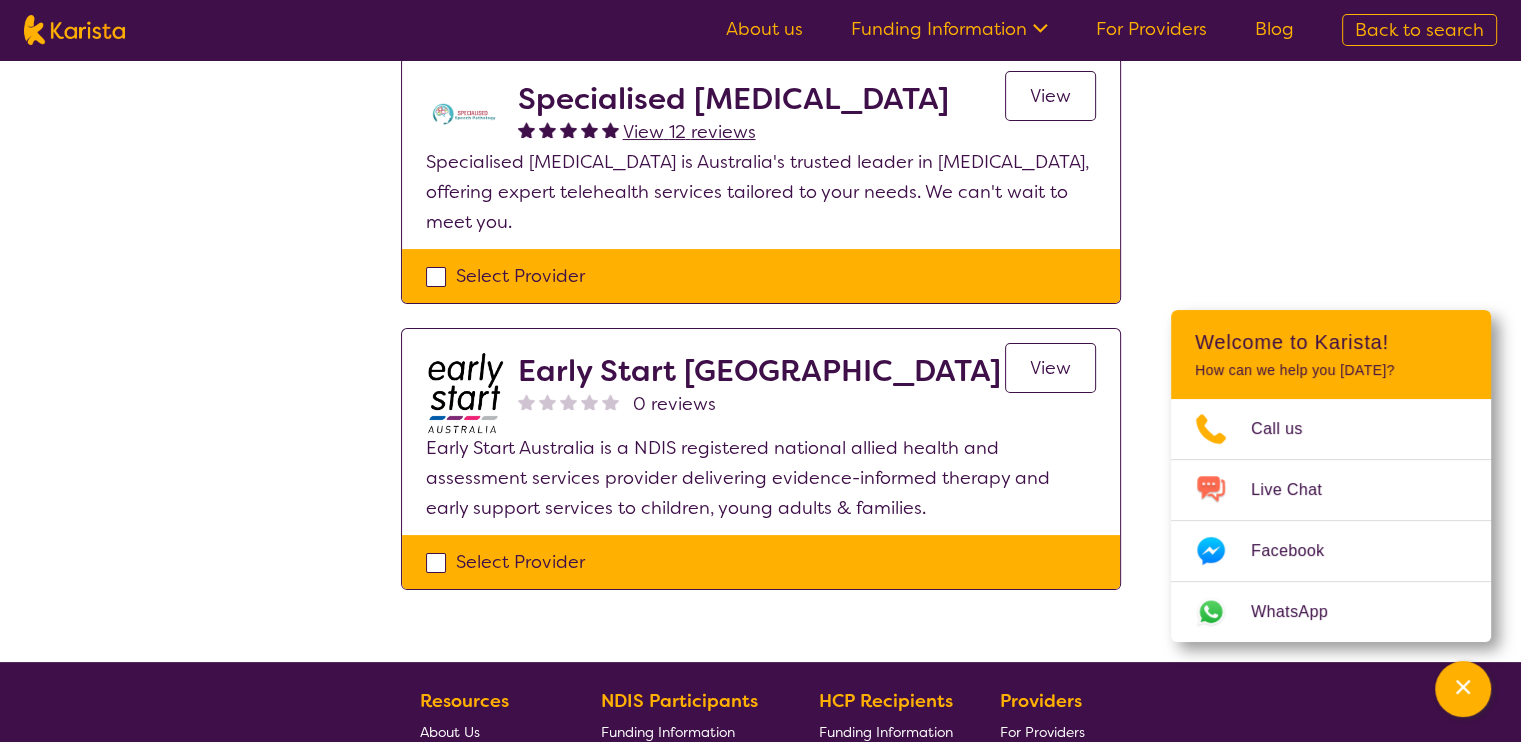 scroll, scrollTop: 104, scrollLeft: 0, axis: vertical 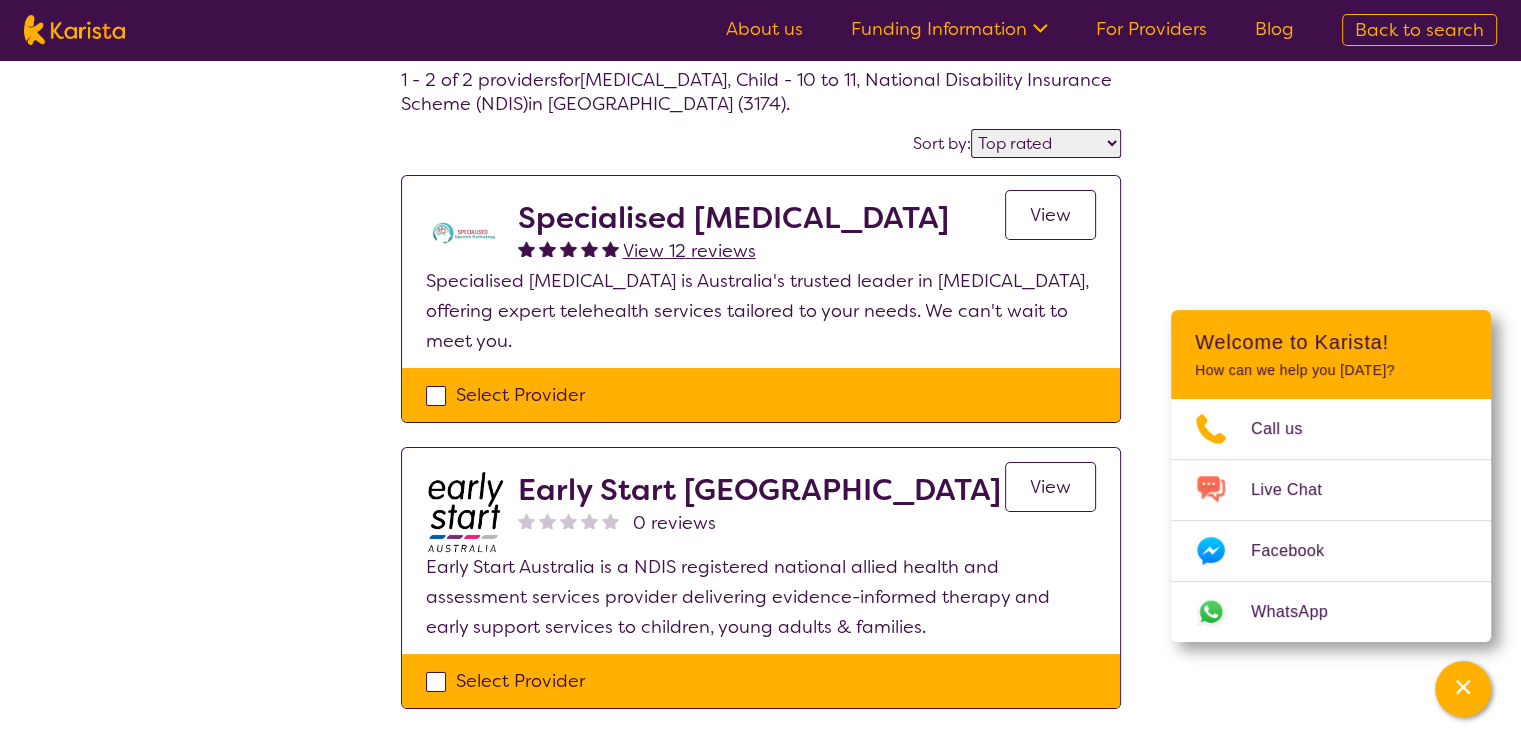 click on "View" at bounding box center (1050, 215) 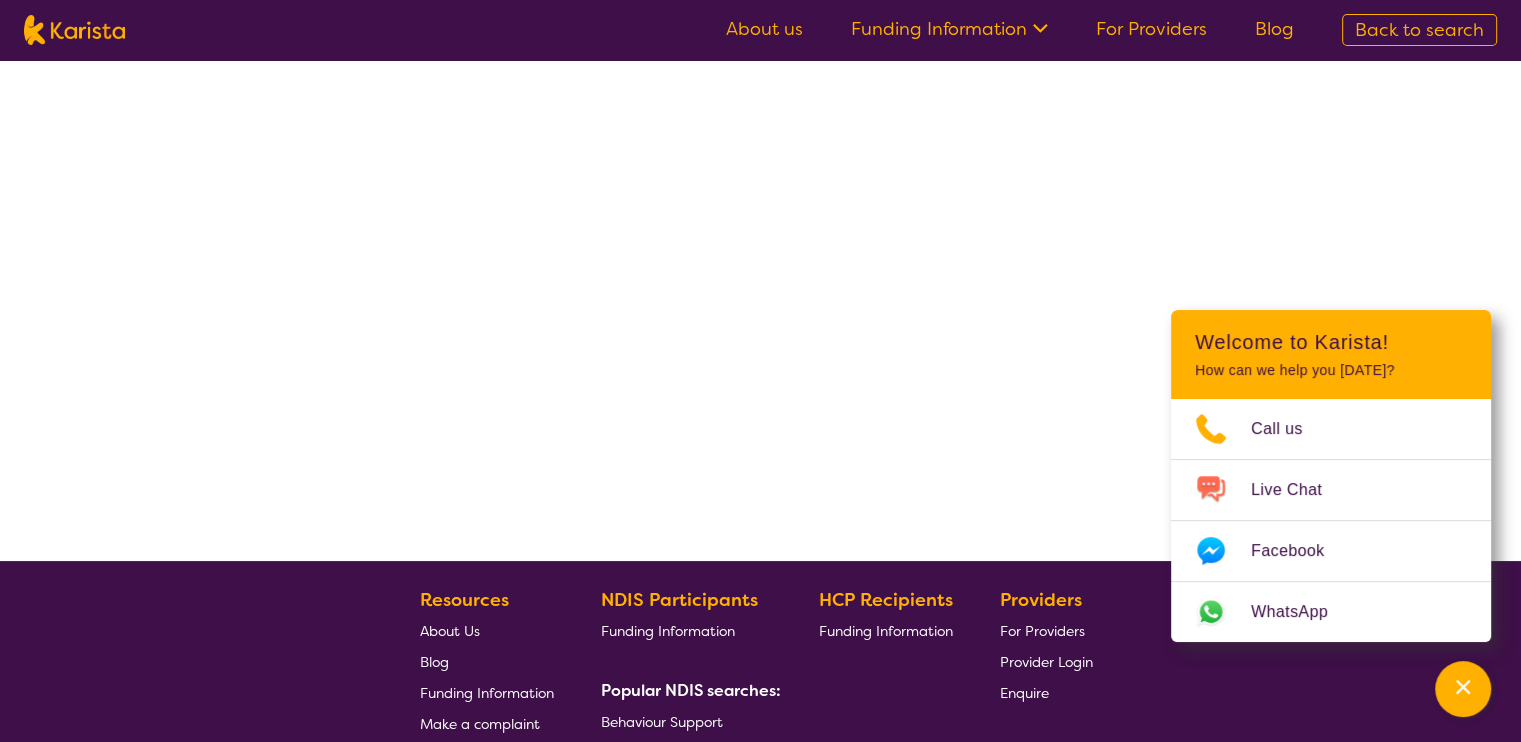 scroll, scrollTop: 0, scrollLeft: 0, axis: both 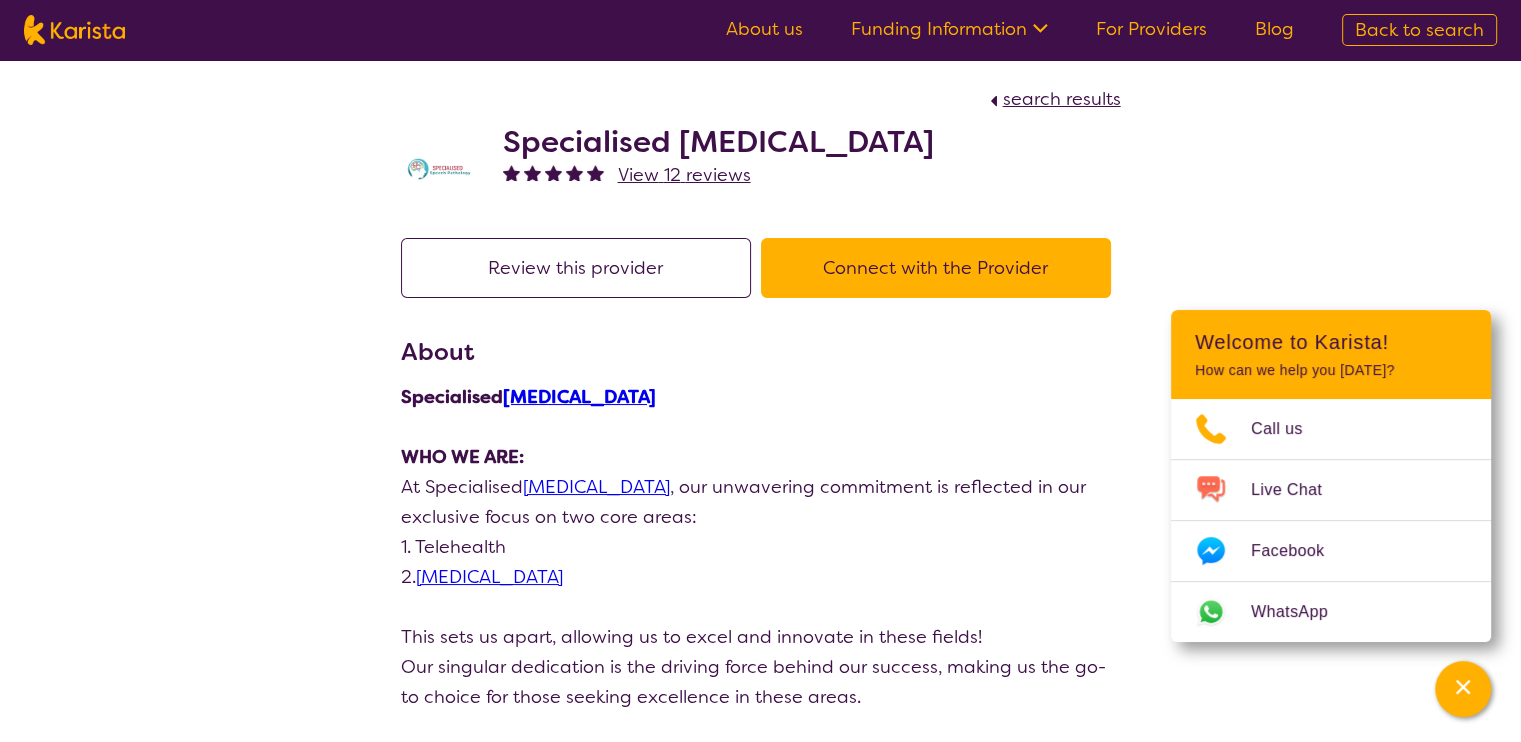 click on "Connect with the Provider" at bounding box center [936, 268] 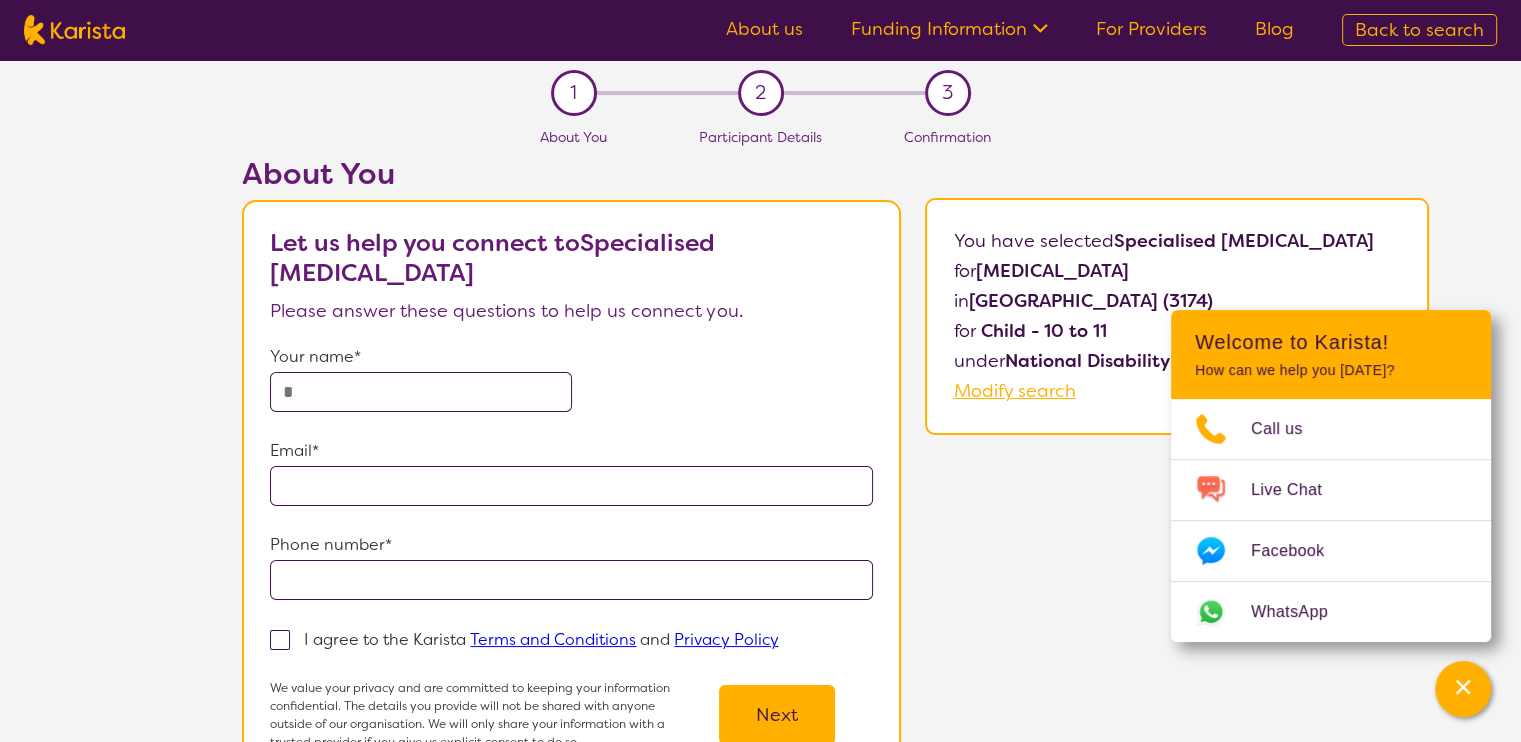 click at bounding box center [420, 392] 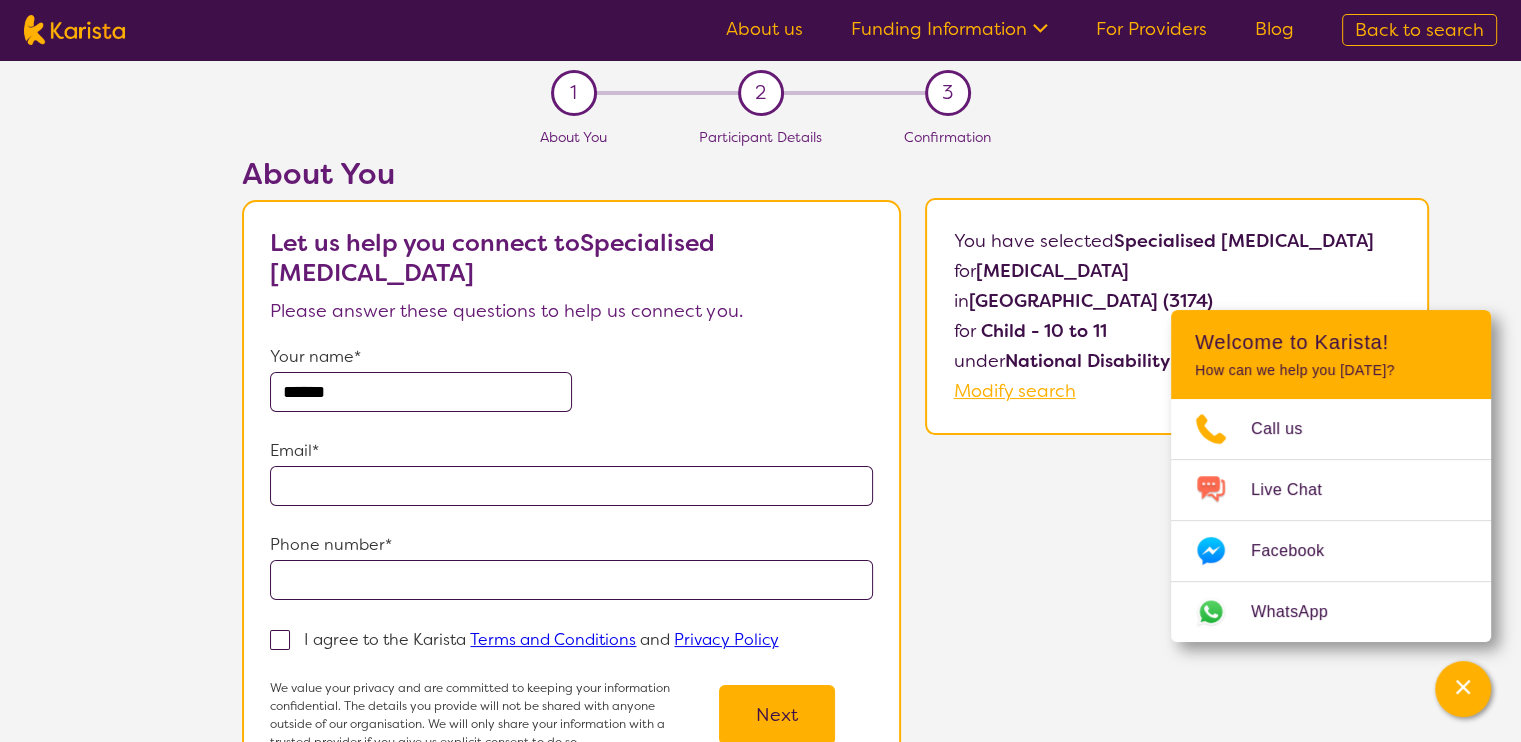 type on "**********" 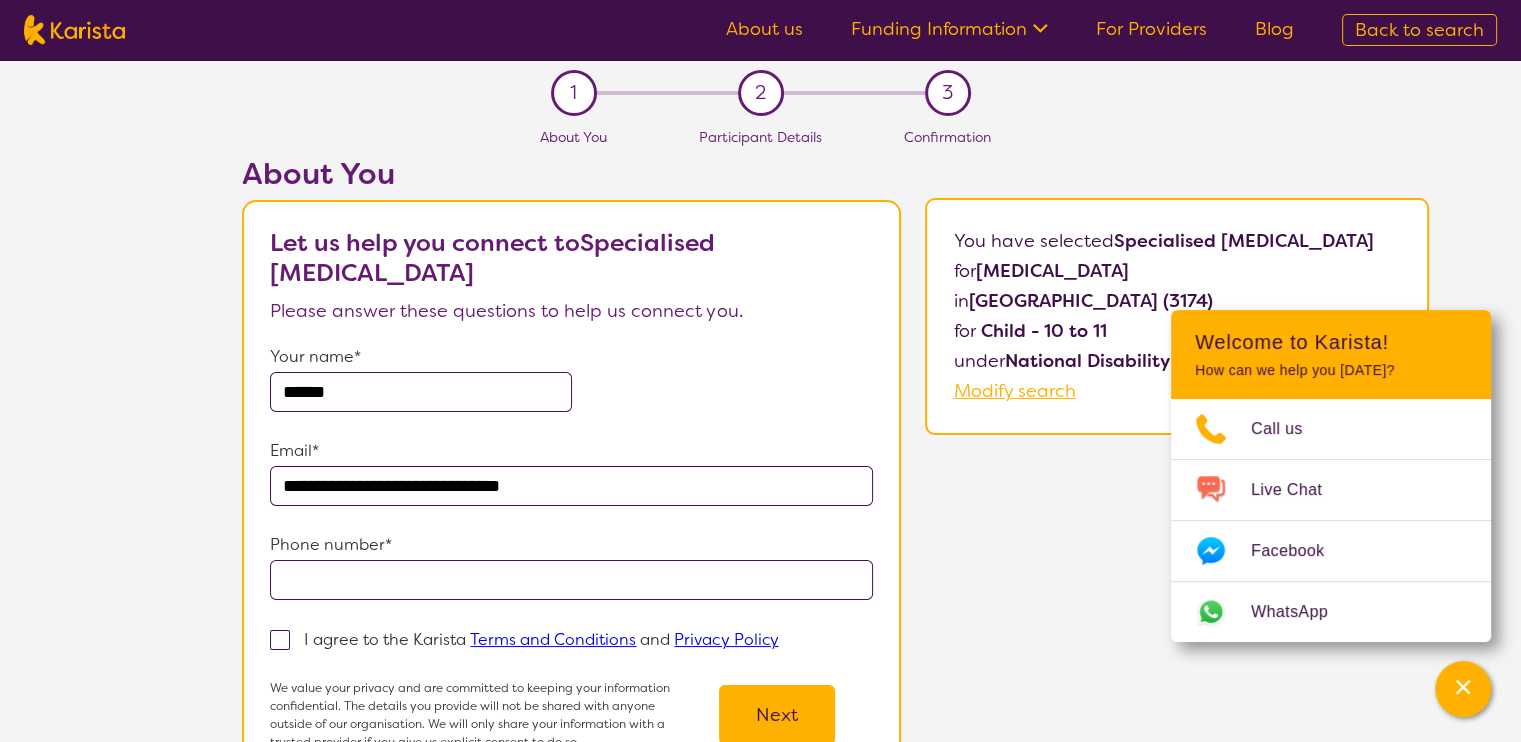 type on "**********" 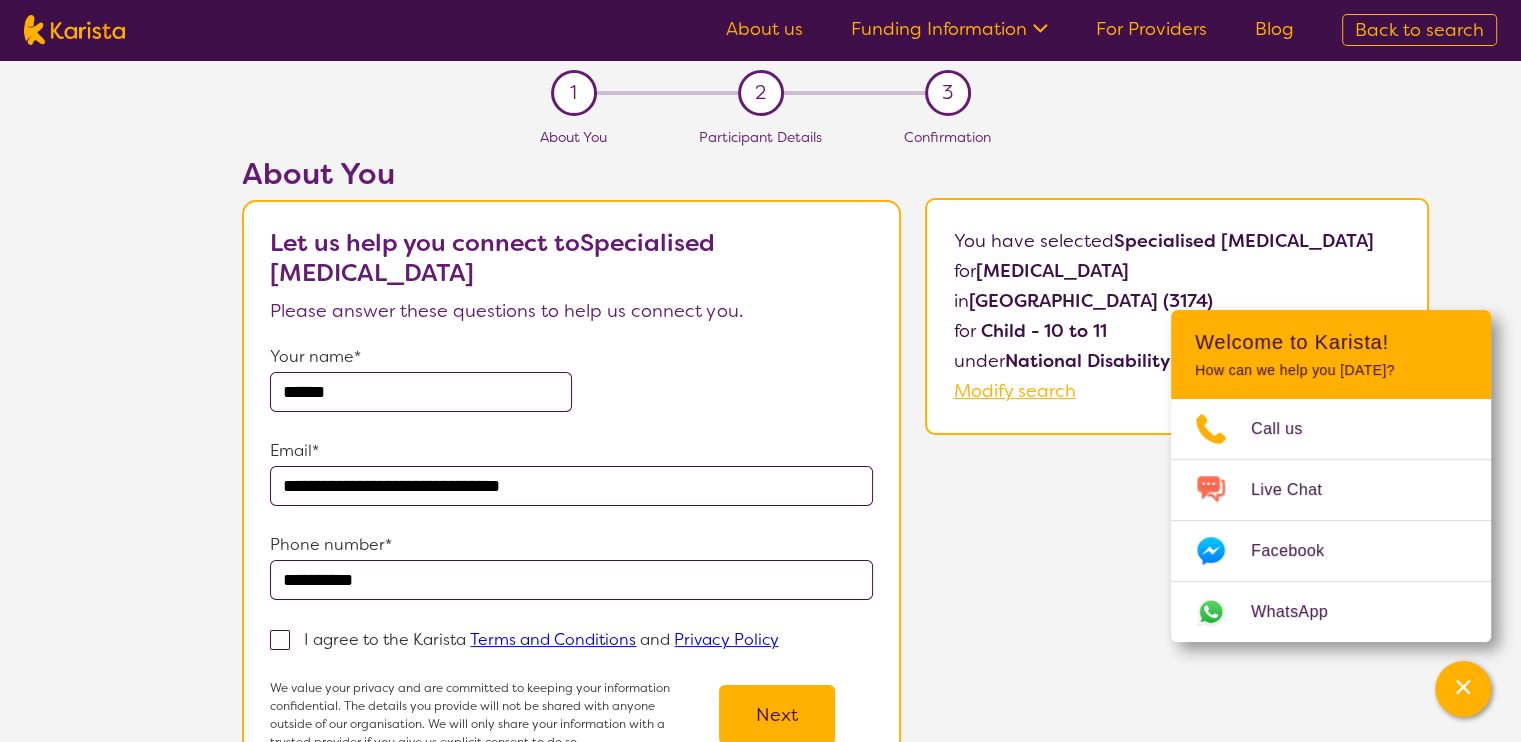click at bounding box center (280, 640) 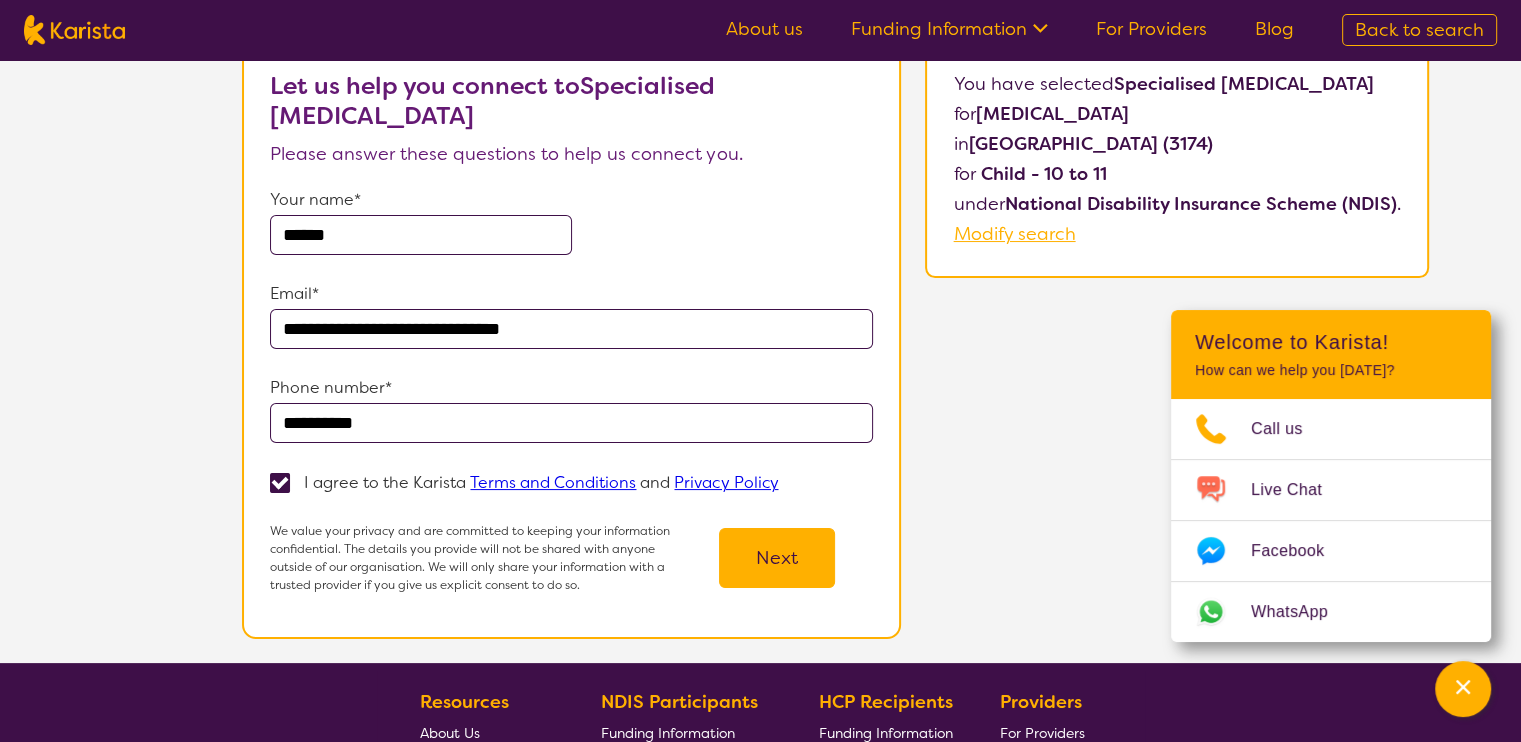 scroll, scrollTop: 144, scrollLeft: 0, axis: vertical 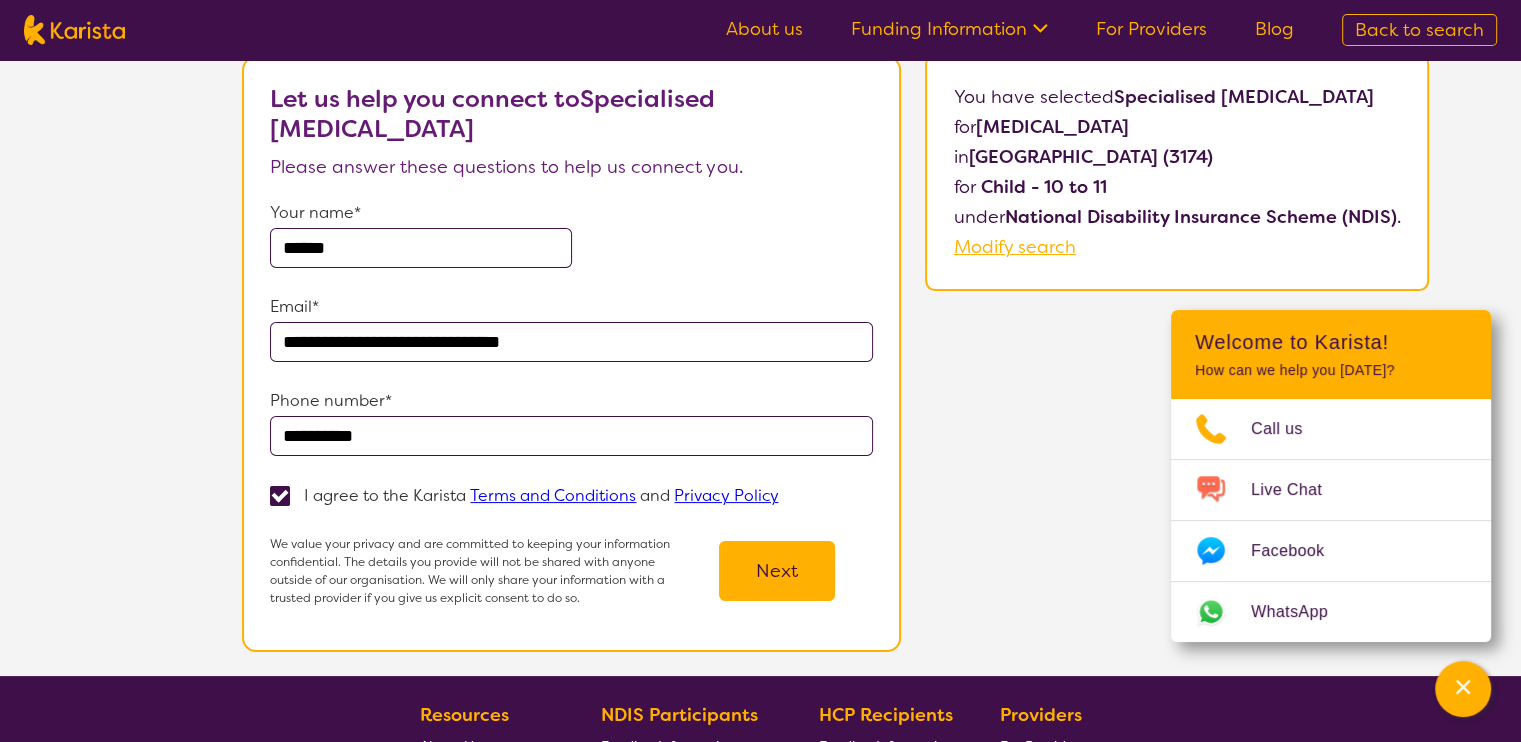 click on "Next" at bounding box center (777, 571) 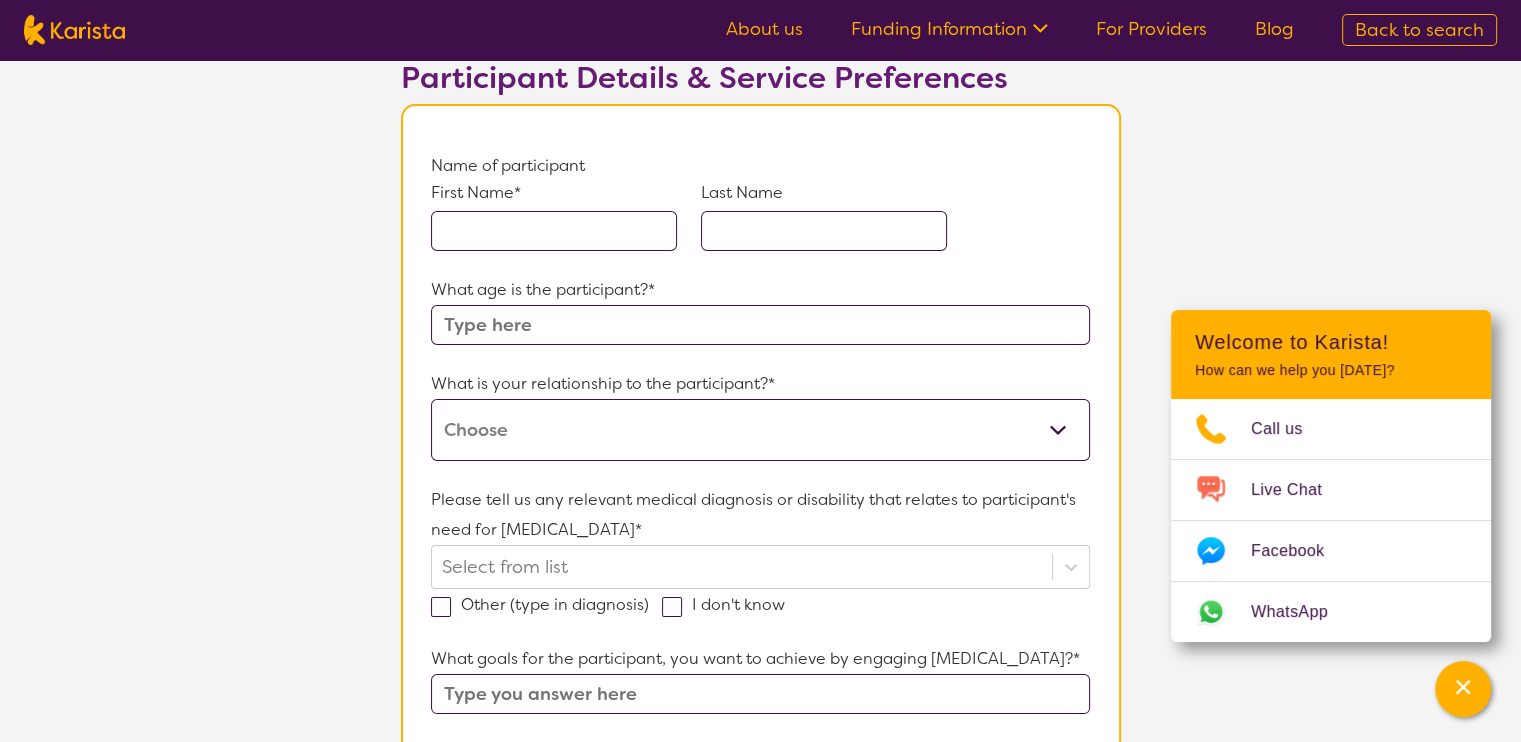 scroll, scrollTop: 0, scrollLeft: 0, axis: both 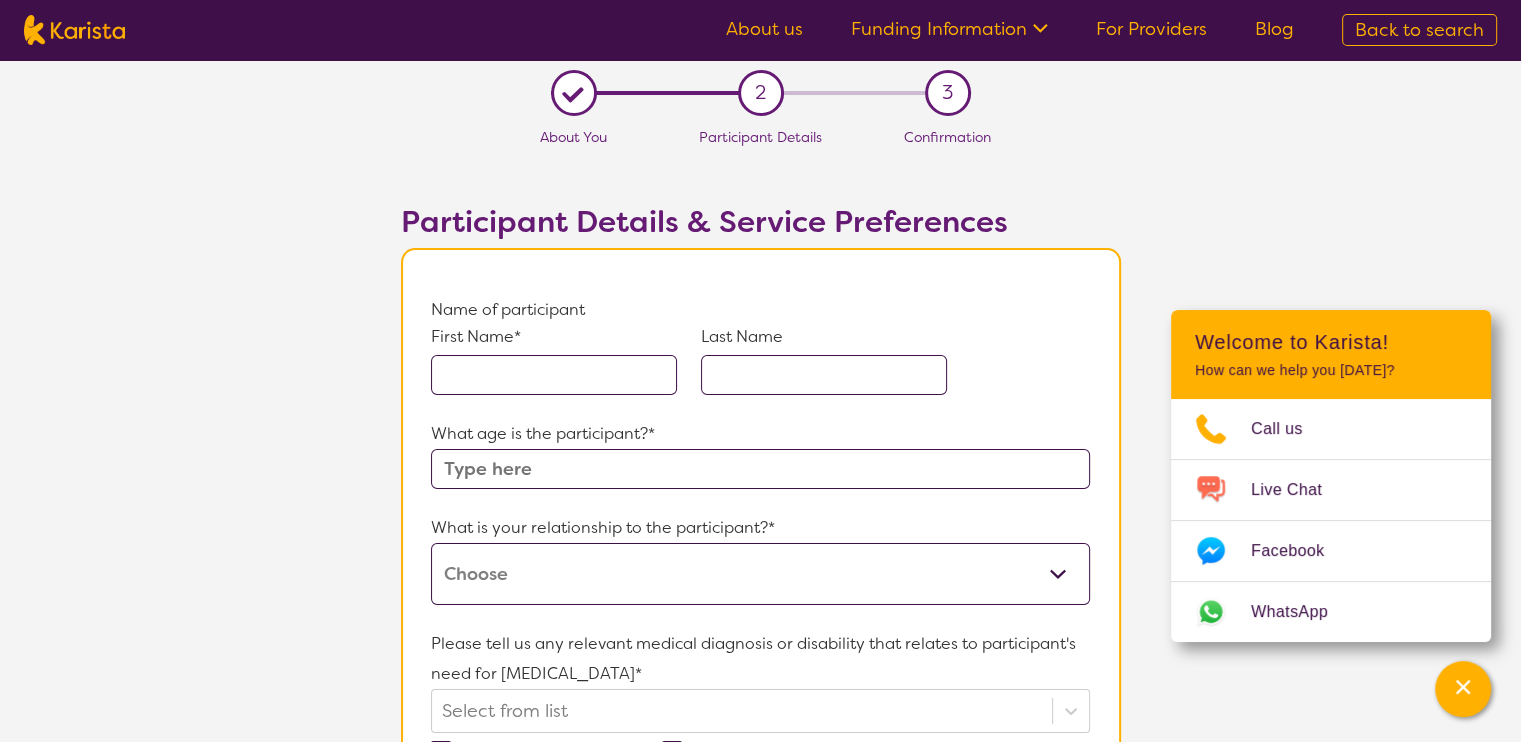 click at bounding box center [554, 375] 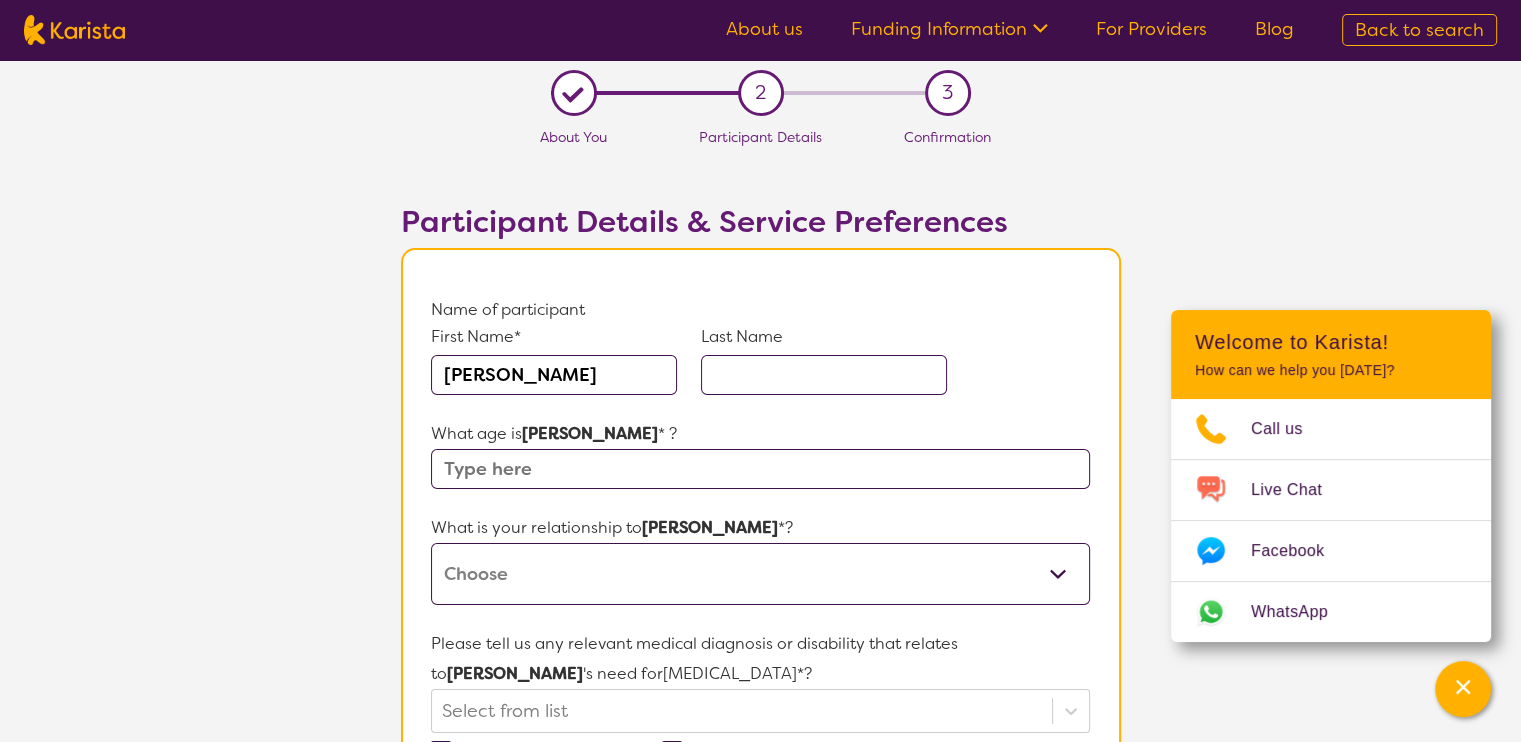 type on "[PERSON_NAME]" 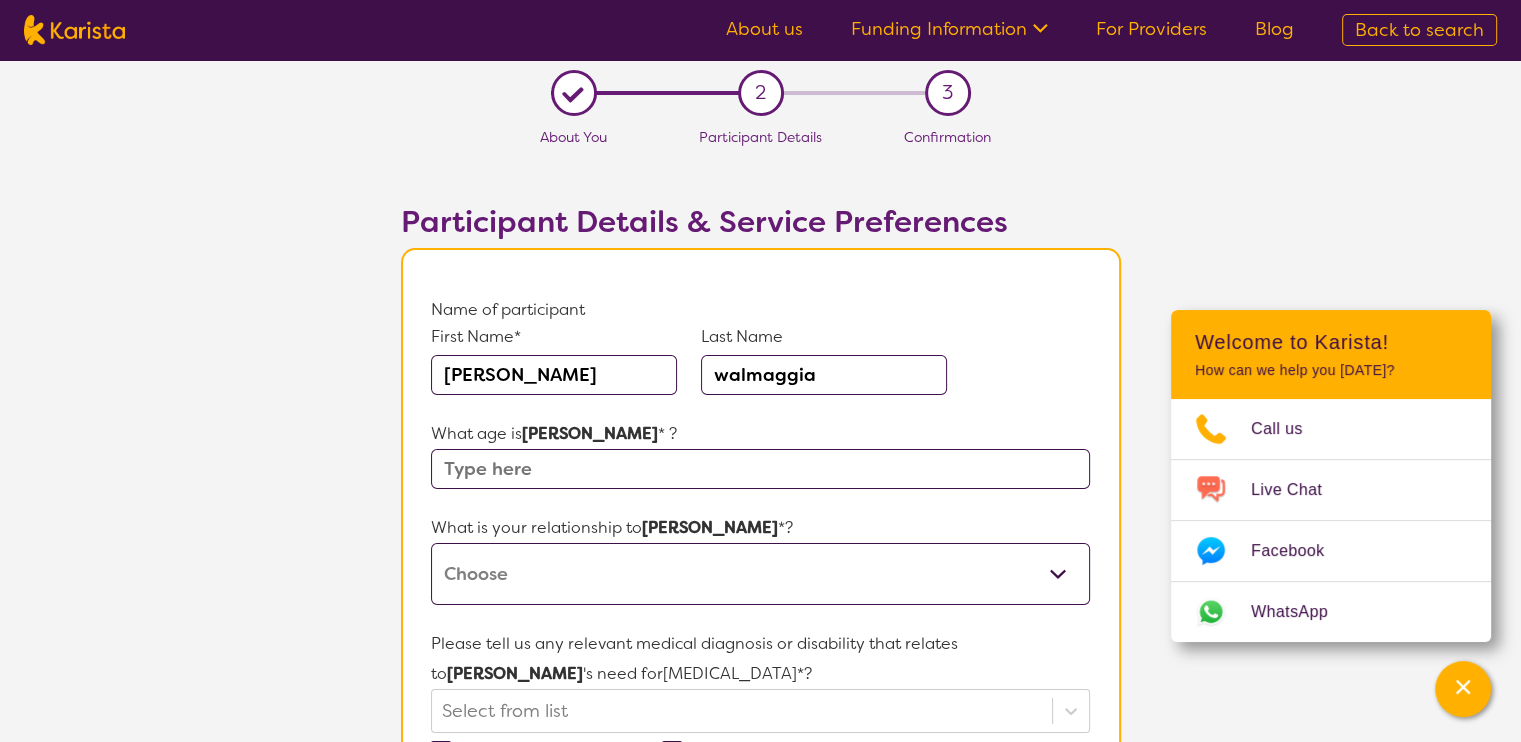 type on "walmaggia" 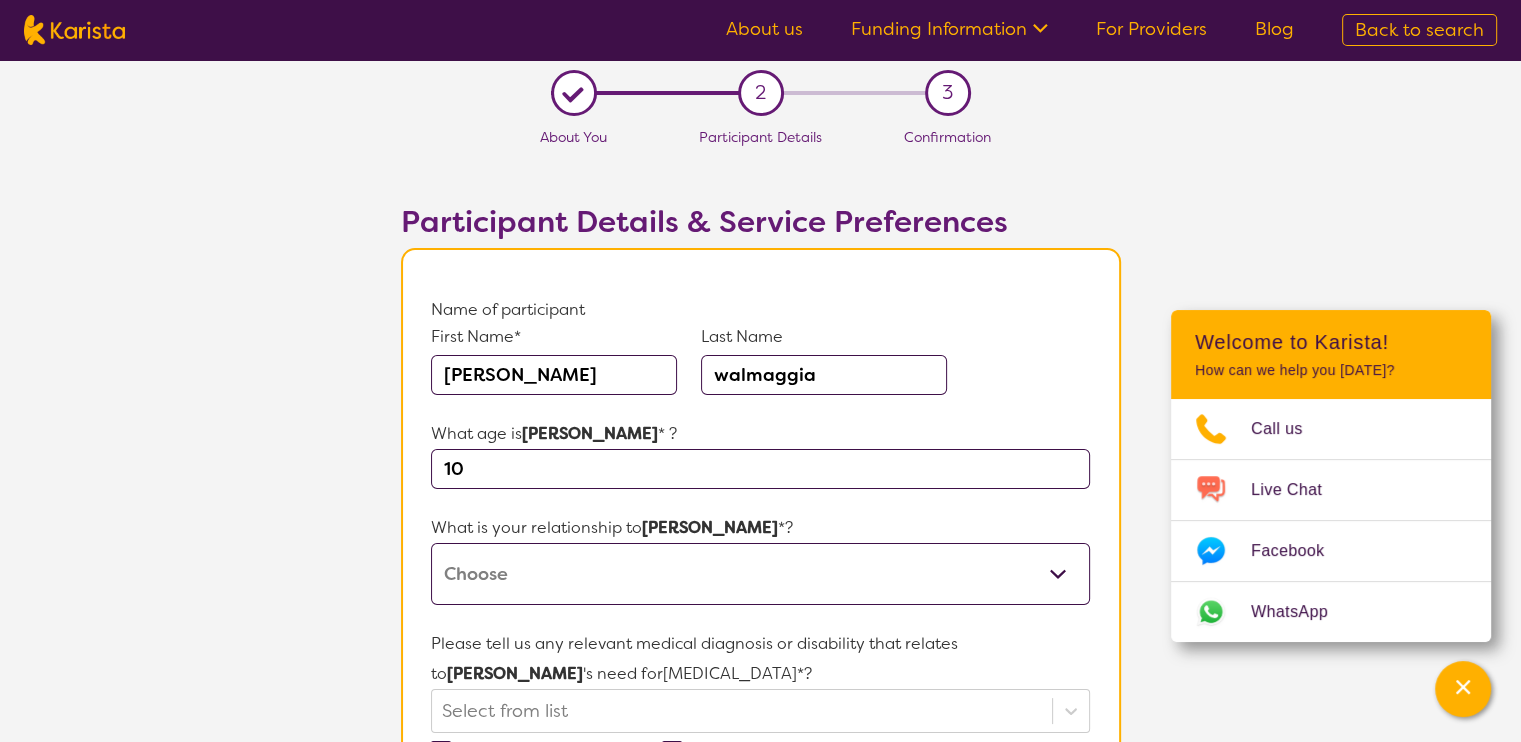 type on "10" 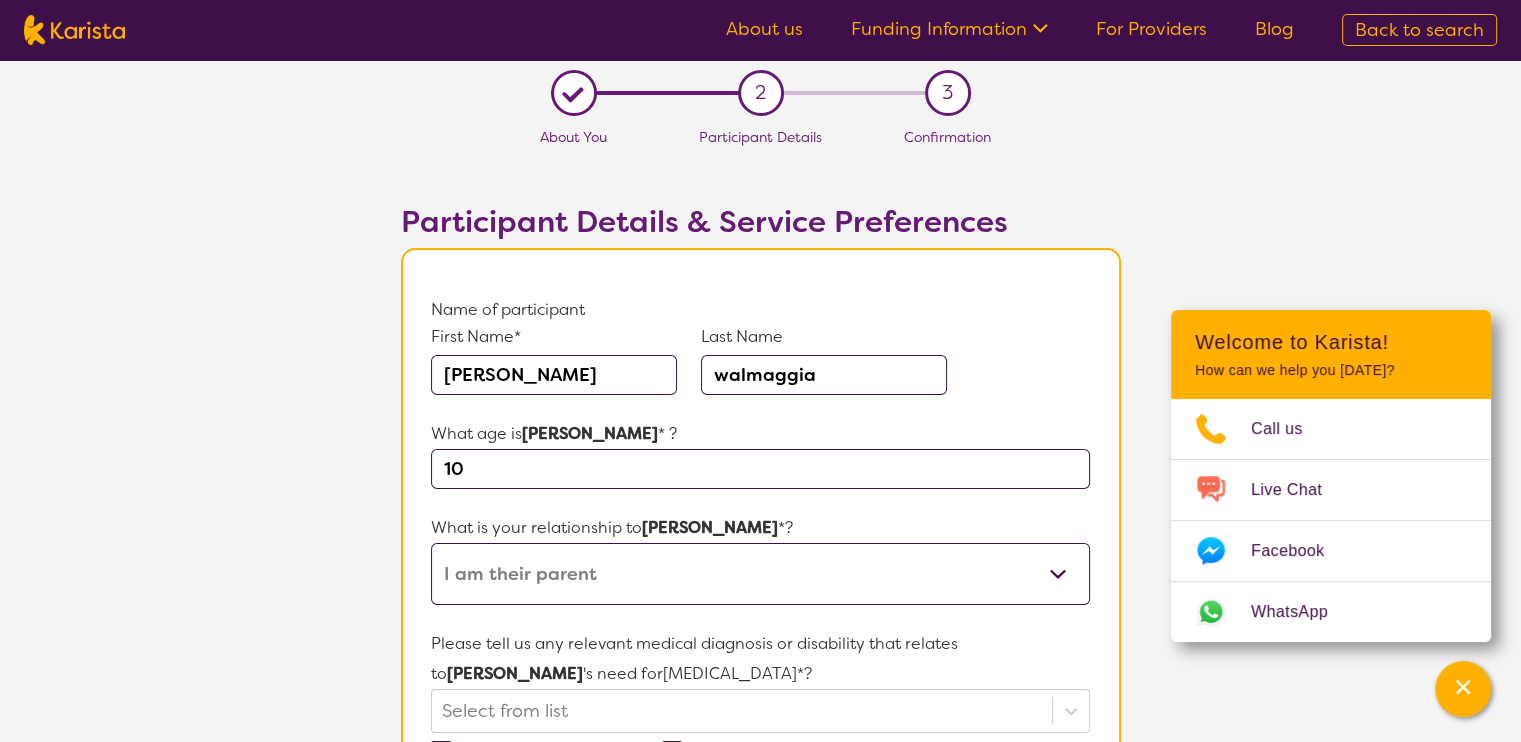 click on "This request is for myself I am their parent I am their child I am their spouse/partner I am their carer I am their Support Coordinator I am their Local Area Coordinator I am their Child Safety Officer I am their Aged Care Case Worker Other" at bounding box center (760, 574) 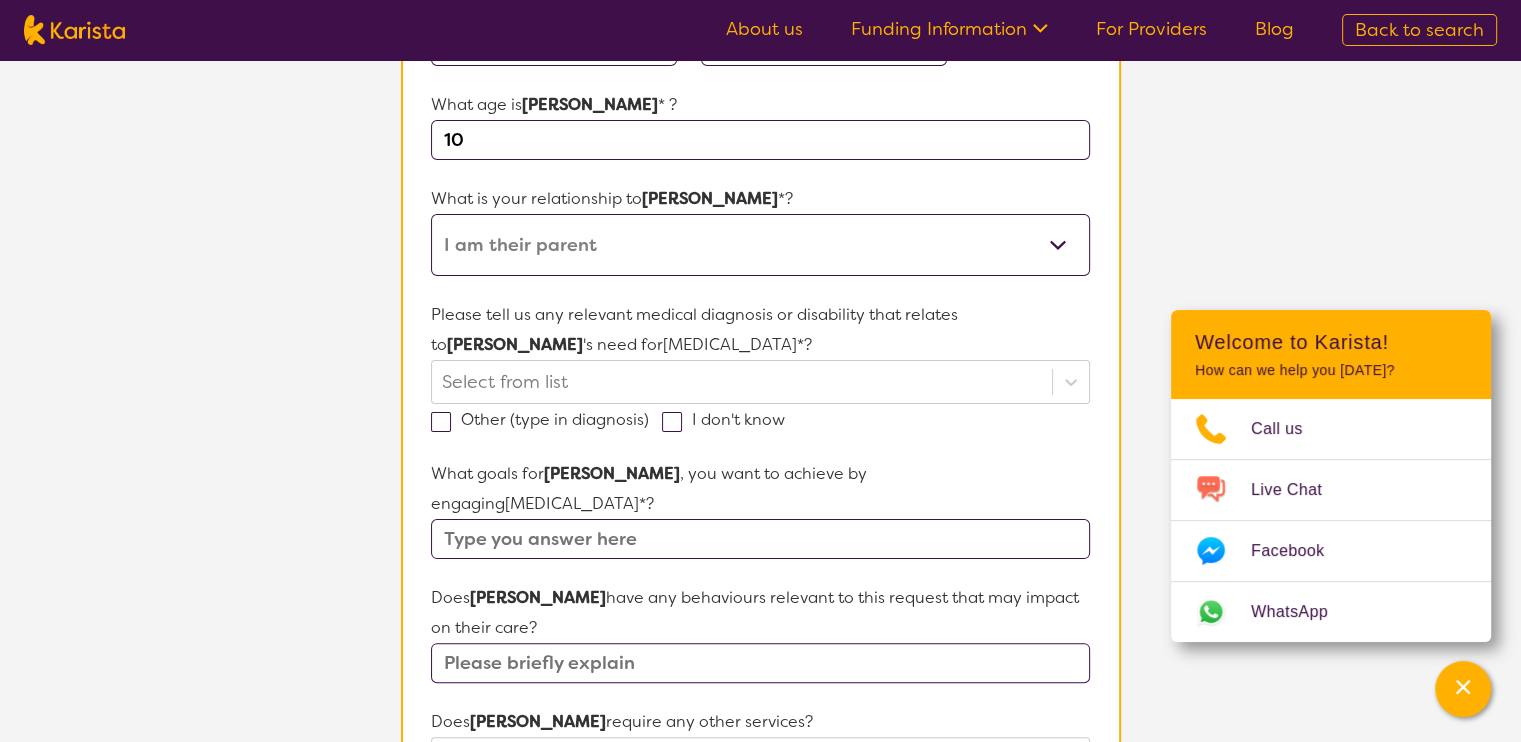 scroll, scrollTop: 327, scrollLeft: 0, axis: vertical 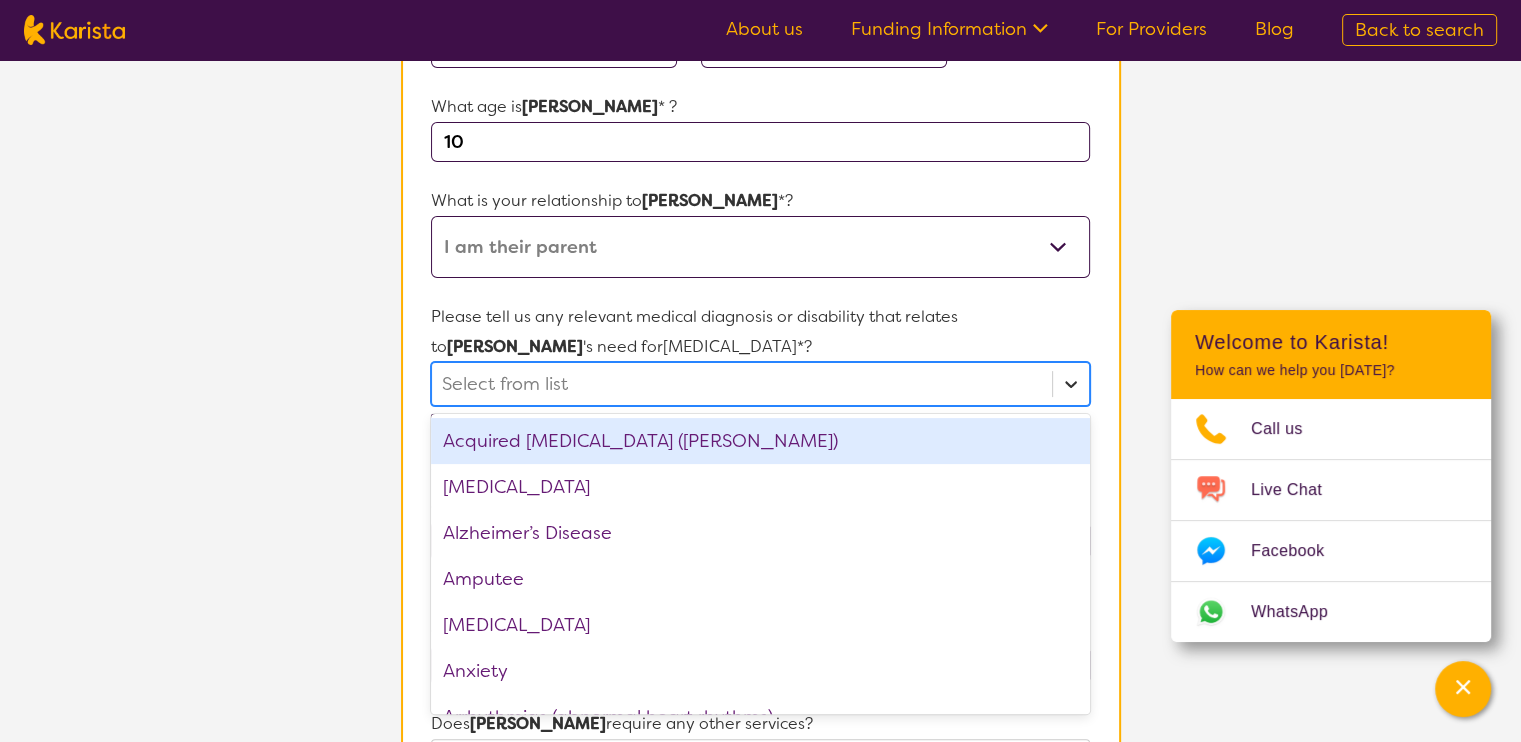 click 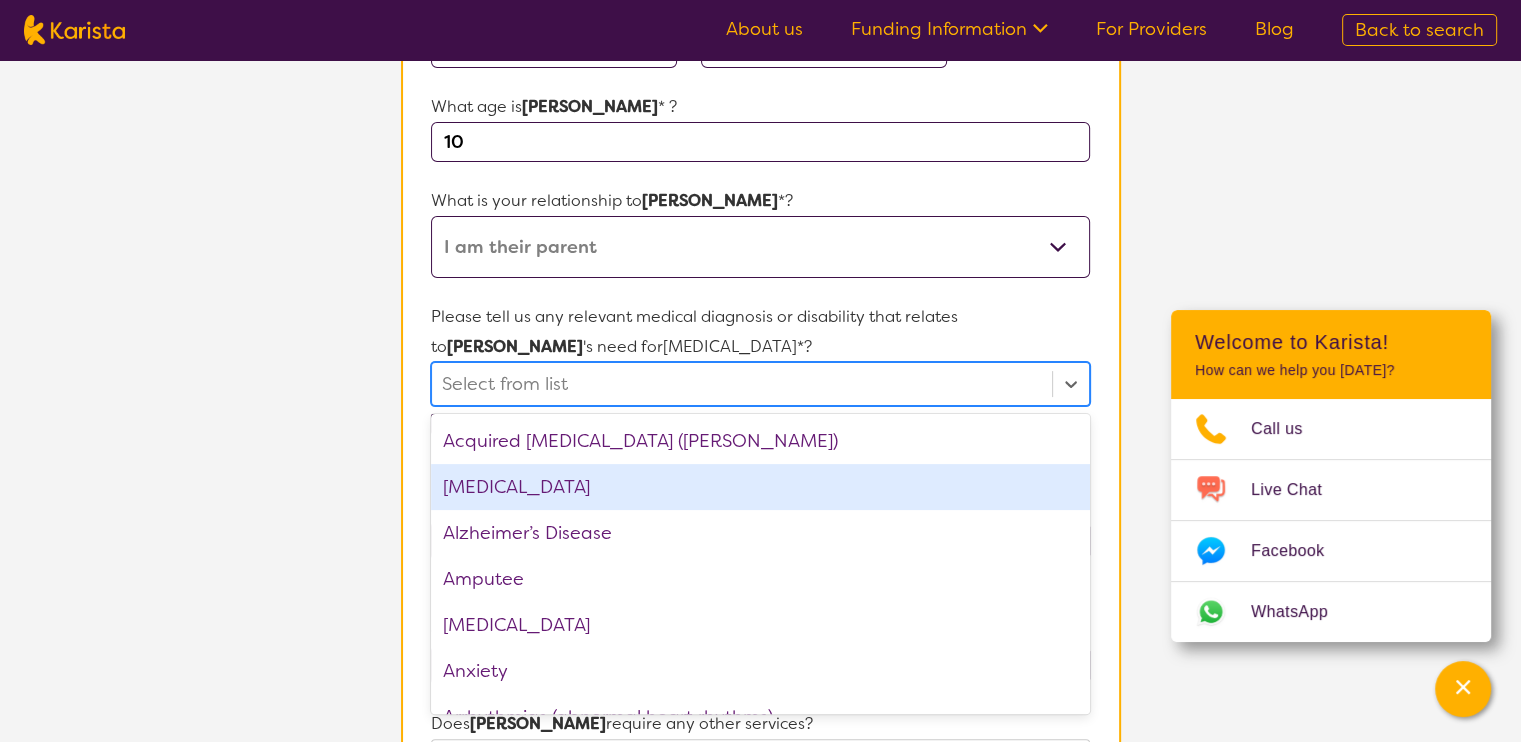 click on "[MEDICAL_DATA]" at bounding box center [760, 487] 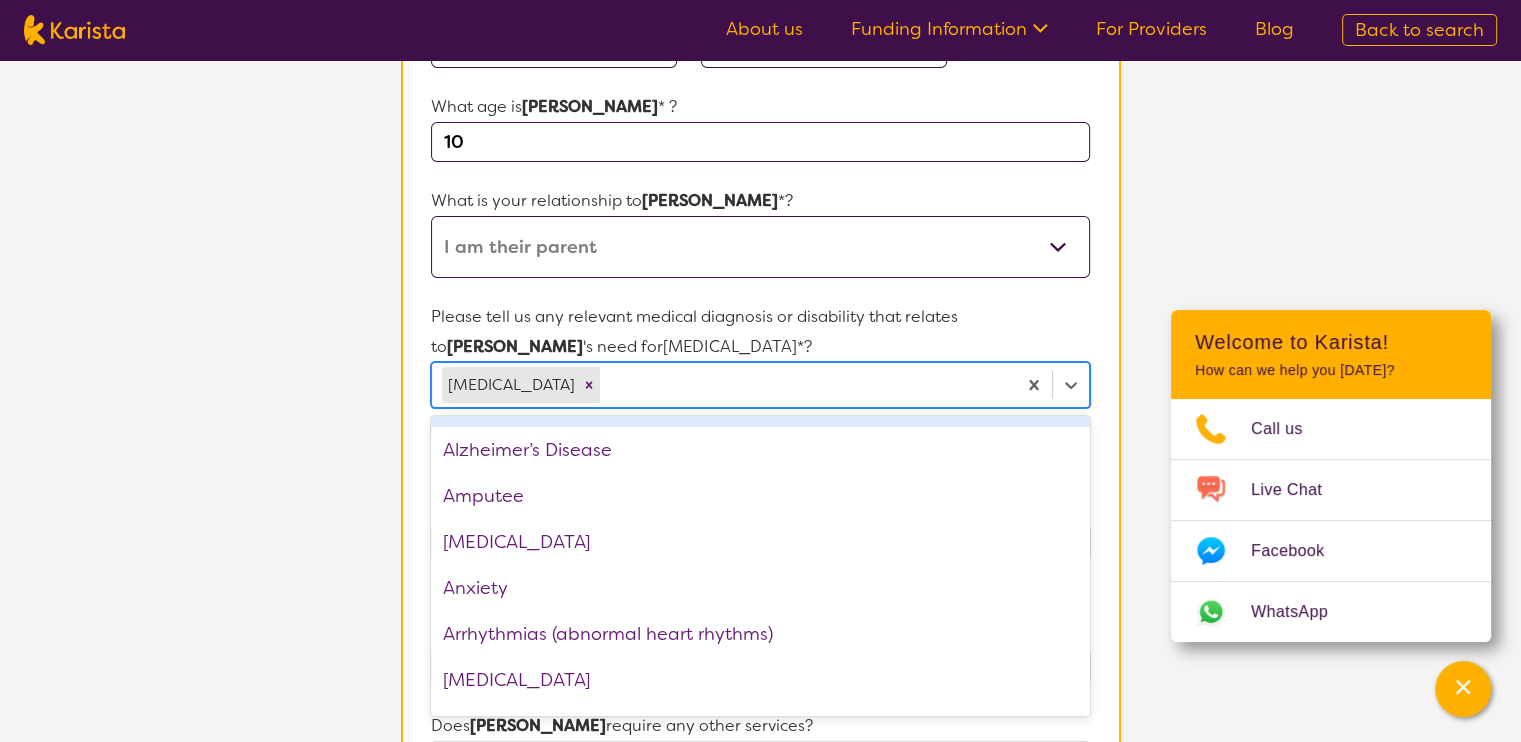 scroll, scrollTop: 0, scrollLeft: 0, axis: both 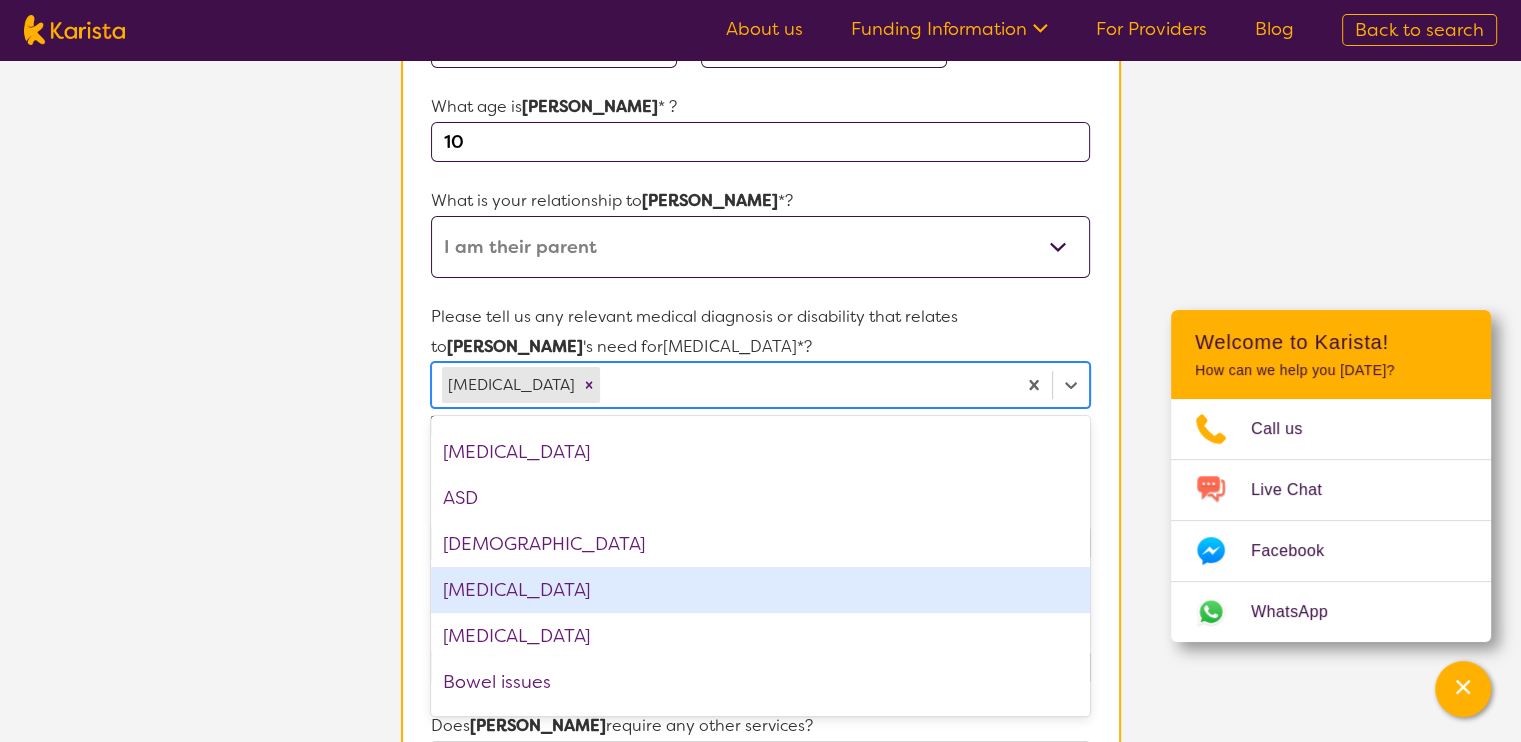 click on "[MEDICAL_DATA]" at bounding box center (760, 590) 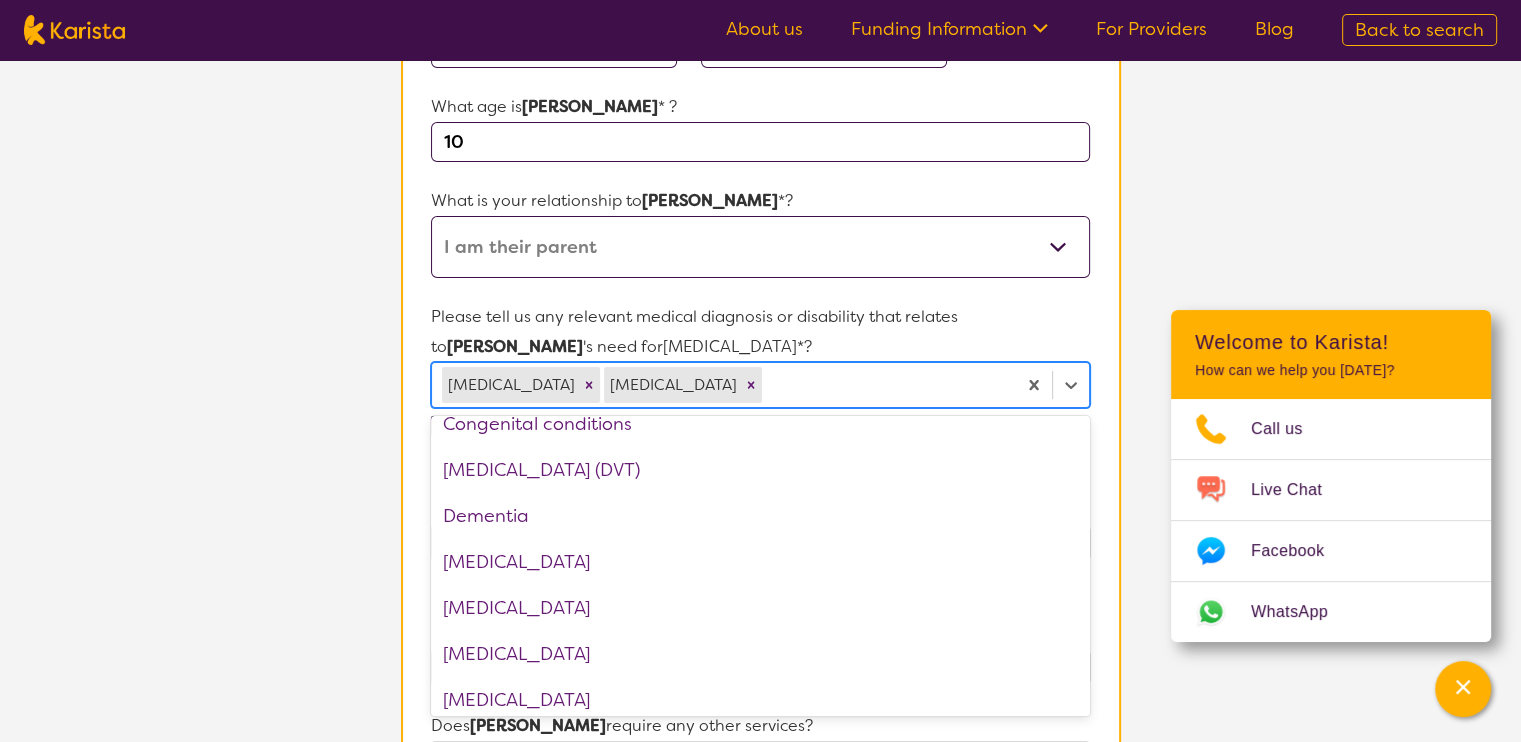 scroll, scrollTop: 796, scrollLeft: 0, axis: vertical 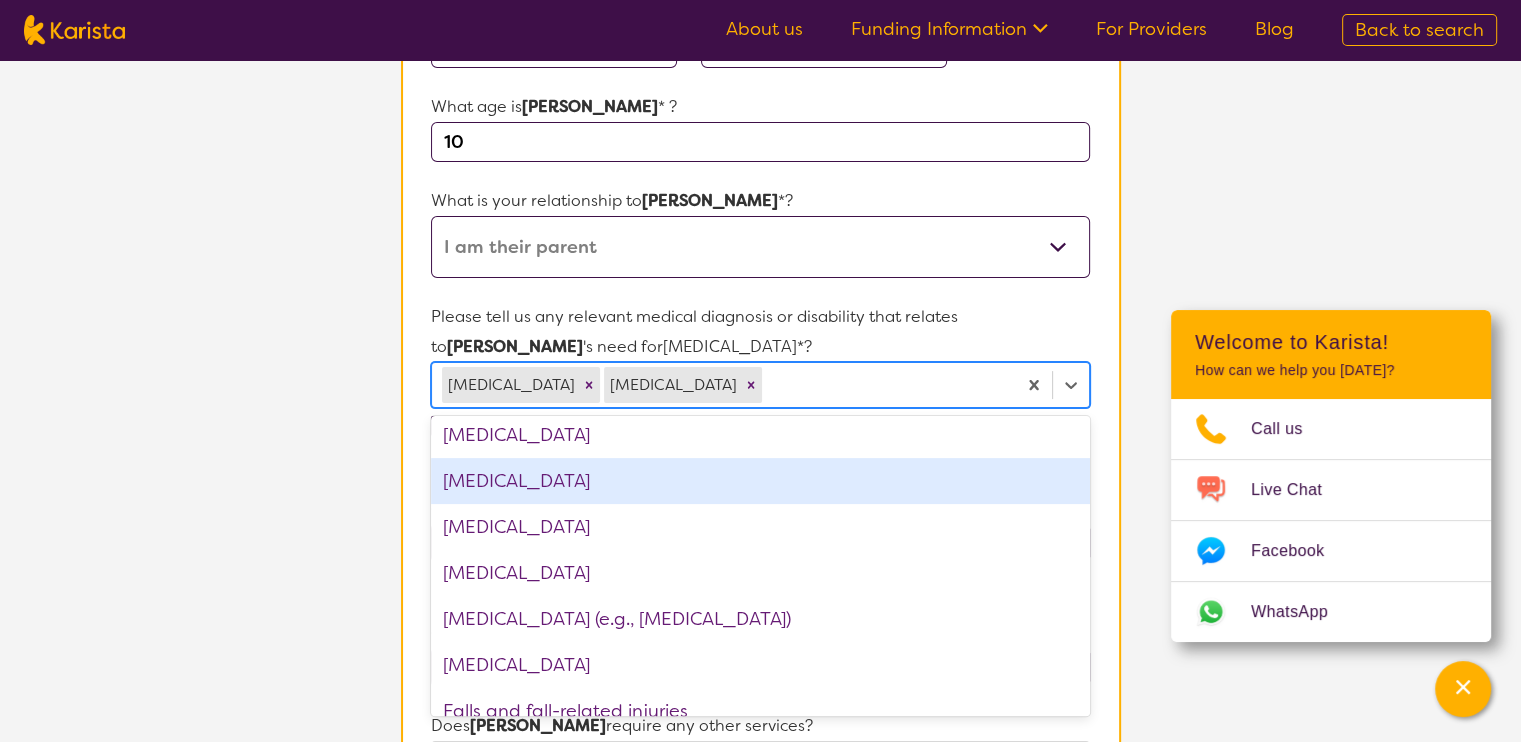 click on "[MEDICAL_DATA]" at bounding box center (760, 481) 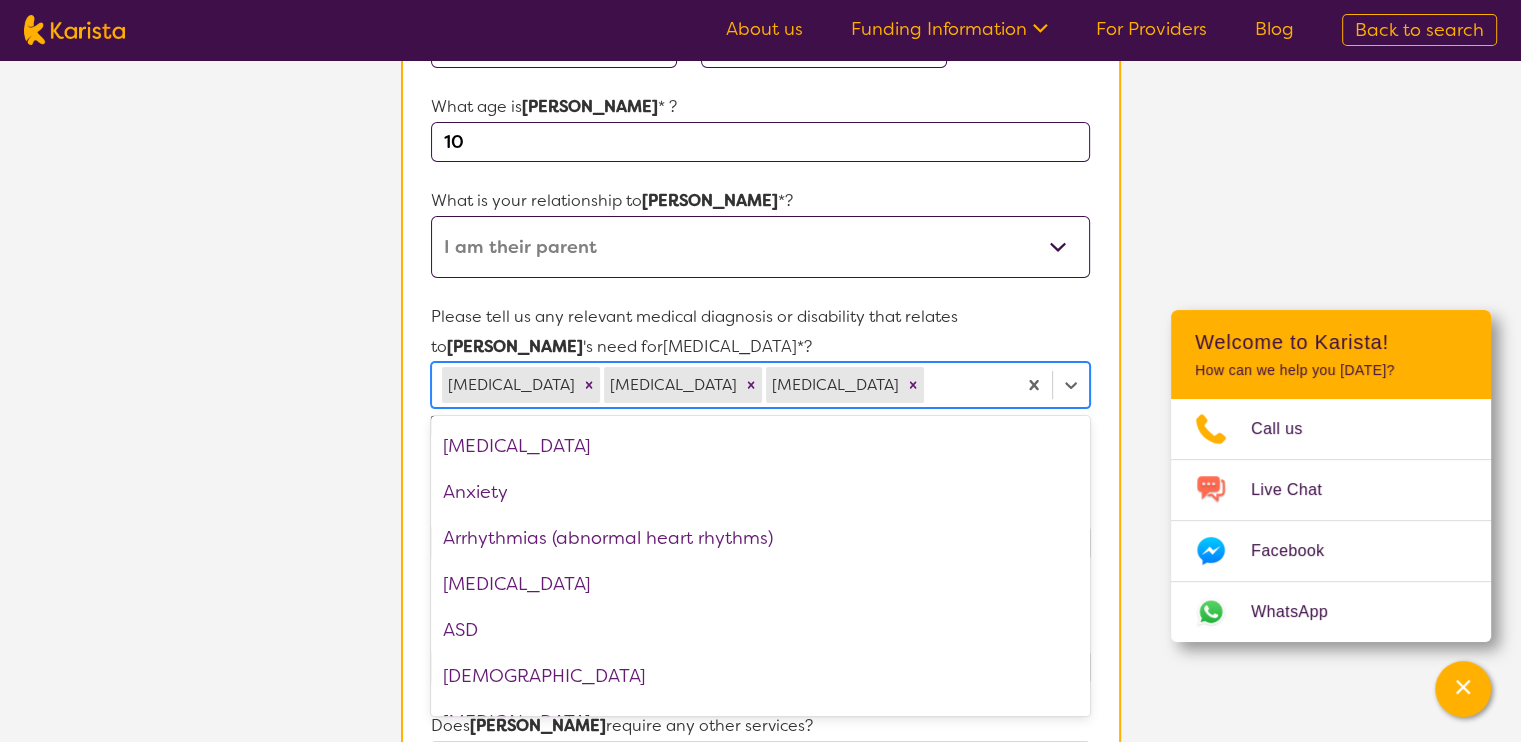 scroll, scrollTop: 114, scrollLeft: 0, axis: vertical 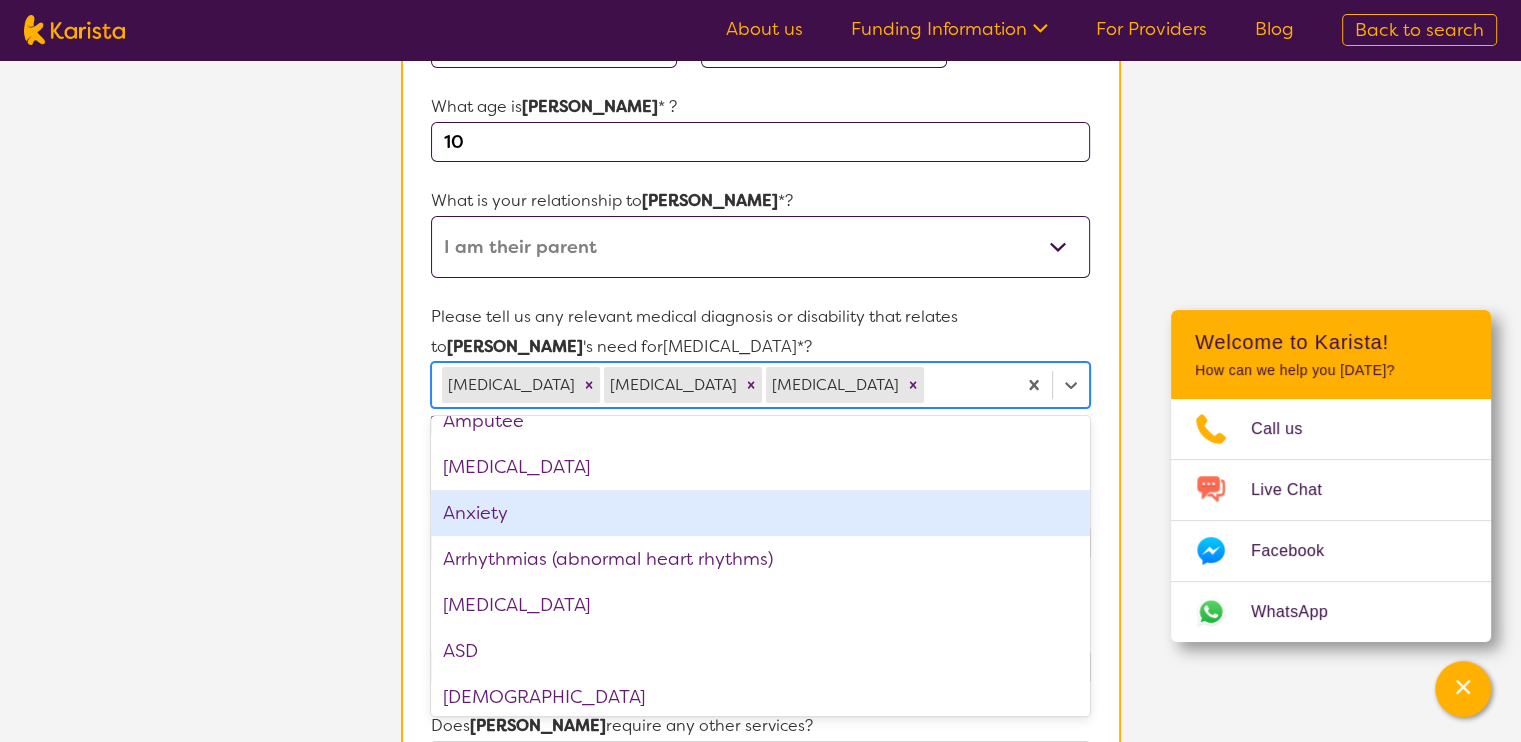 click on "Anxiety" at bounding box center (760, 513) 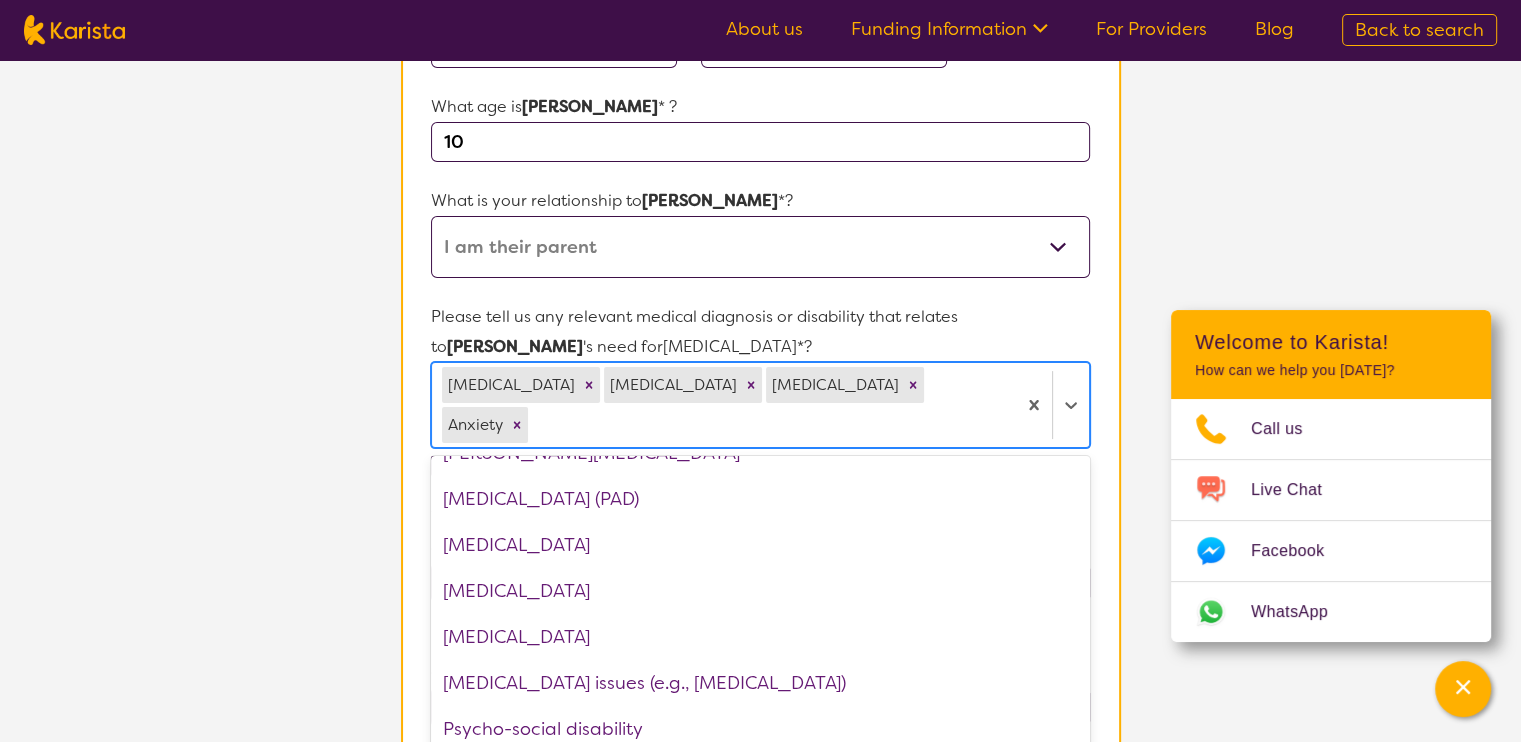 scroll, scrollTop: 2973, scrollLeft: 0, axis: vertical 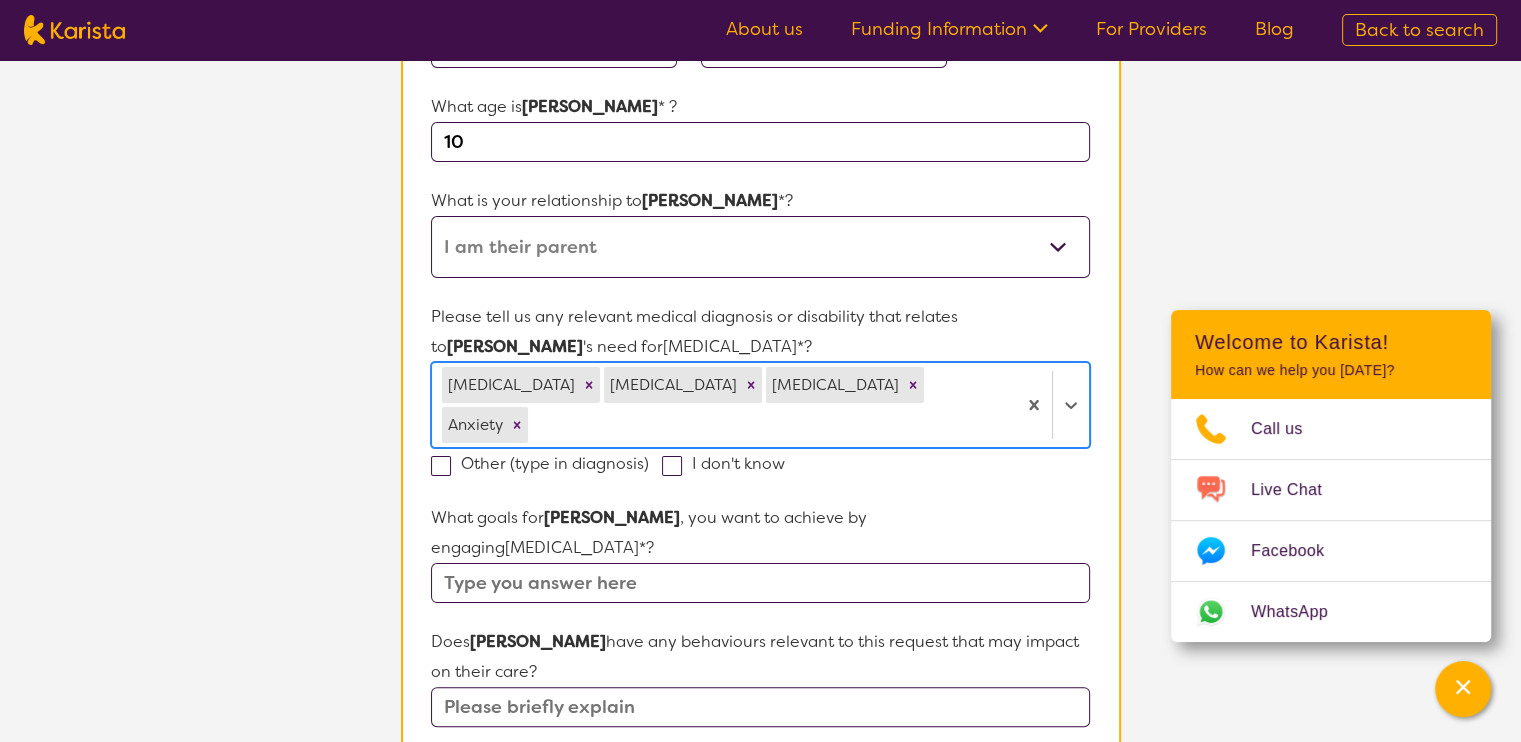 click on "[MEDICAL_DATA] [MEDICAL_DATA] [MEDICAL_DATA] Anxiety" at bounding box center (723, 405) 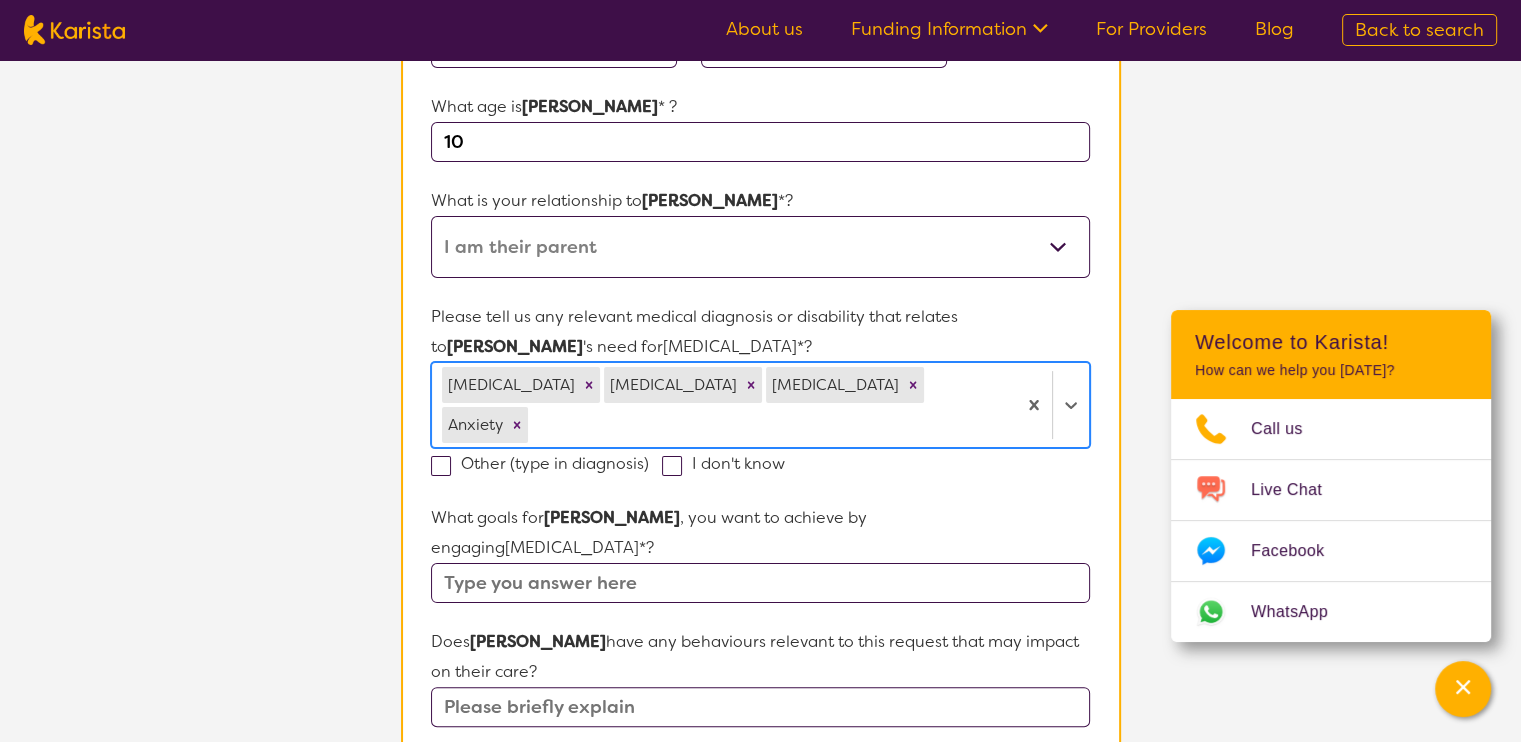 click at bounding box center [760, 583] 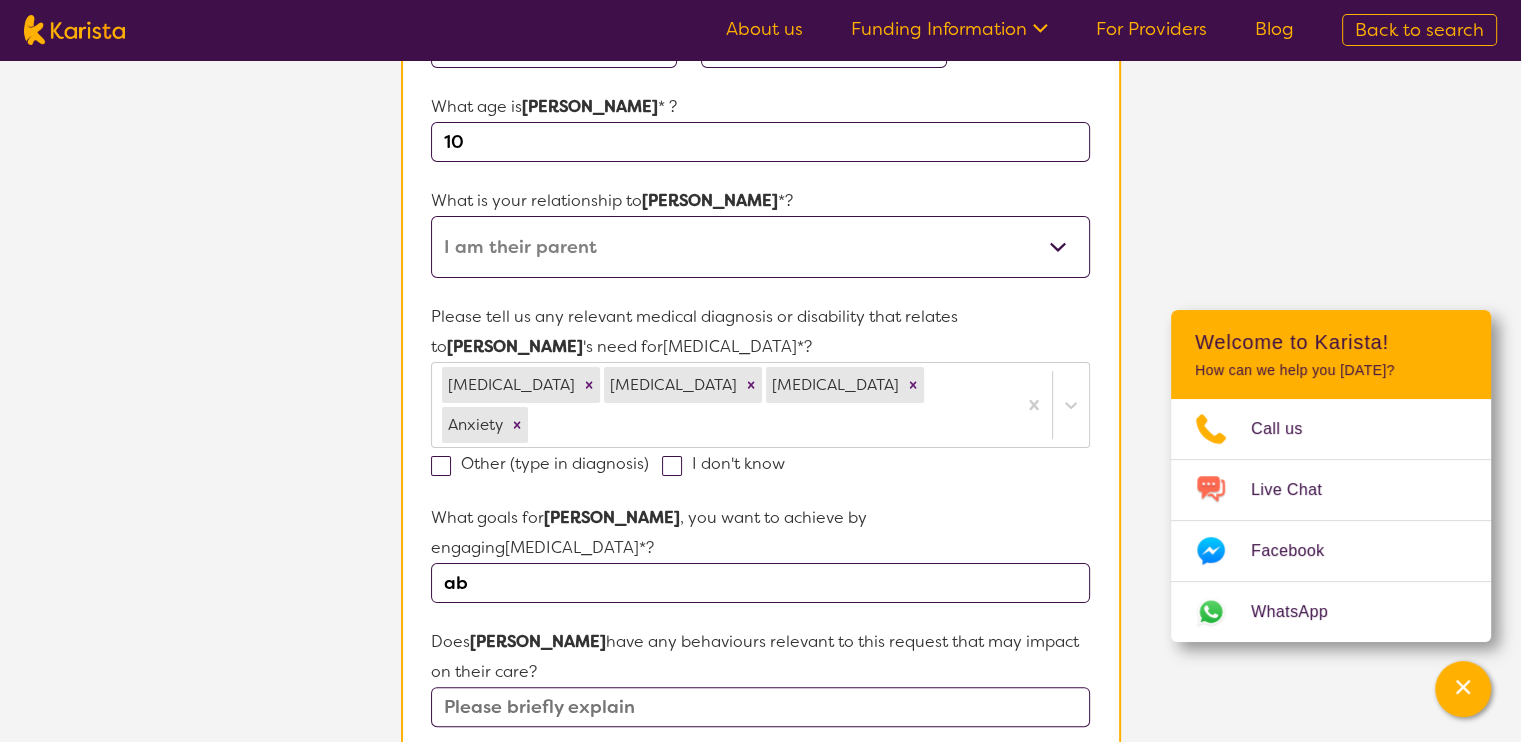 type on "a" 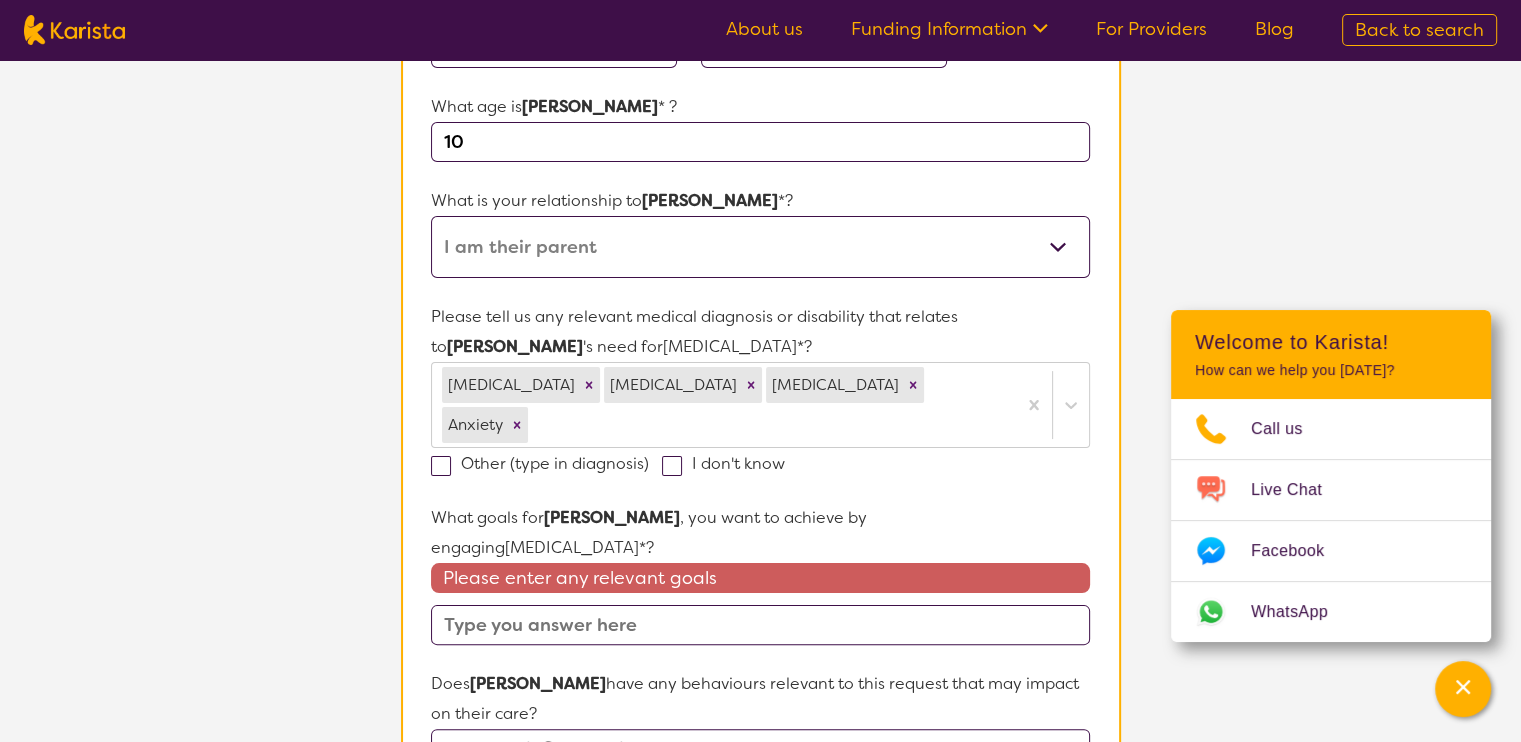 click at bounding box center (760, 625) 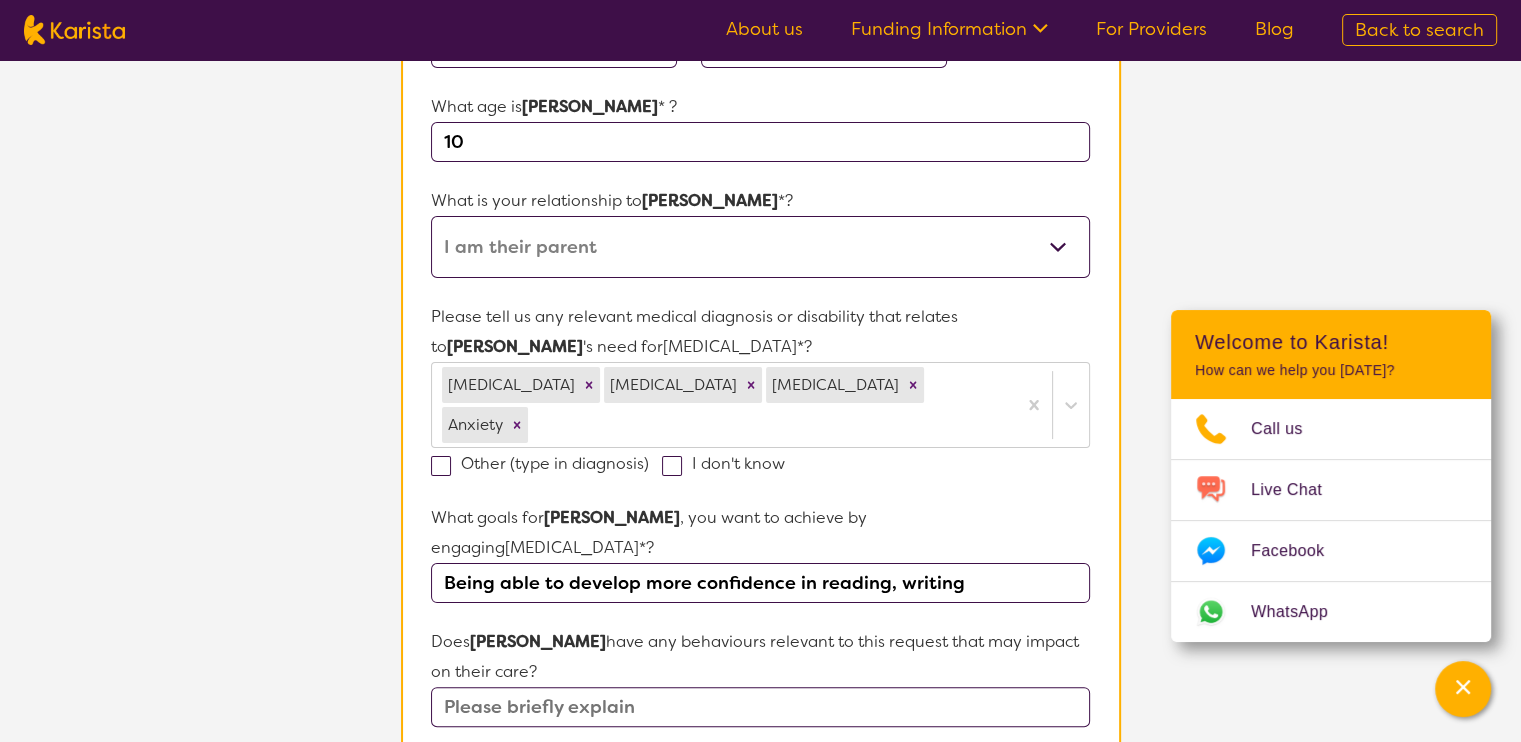 click on "Being able to develop more confidence in reading, writing" at bounding box center [760, 583] 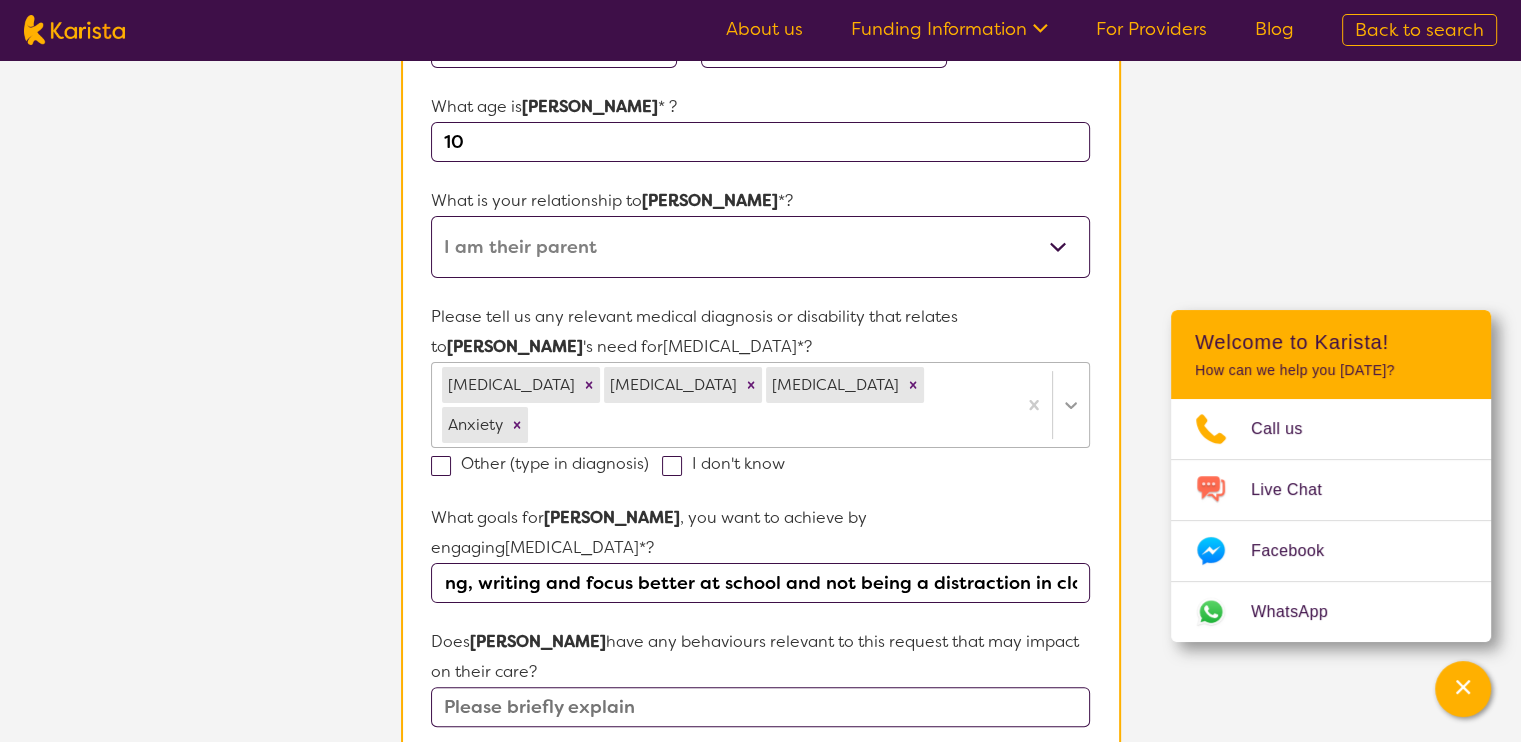 scroll, scrollTop: 0, scrollLeft: 428, axis: horizontal 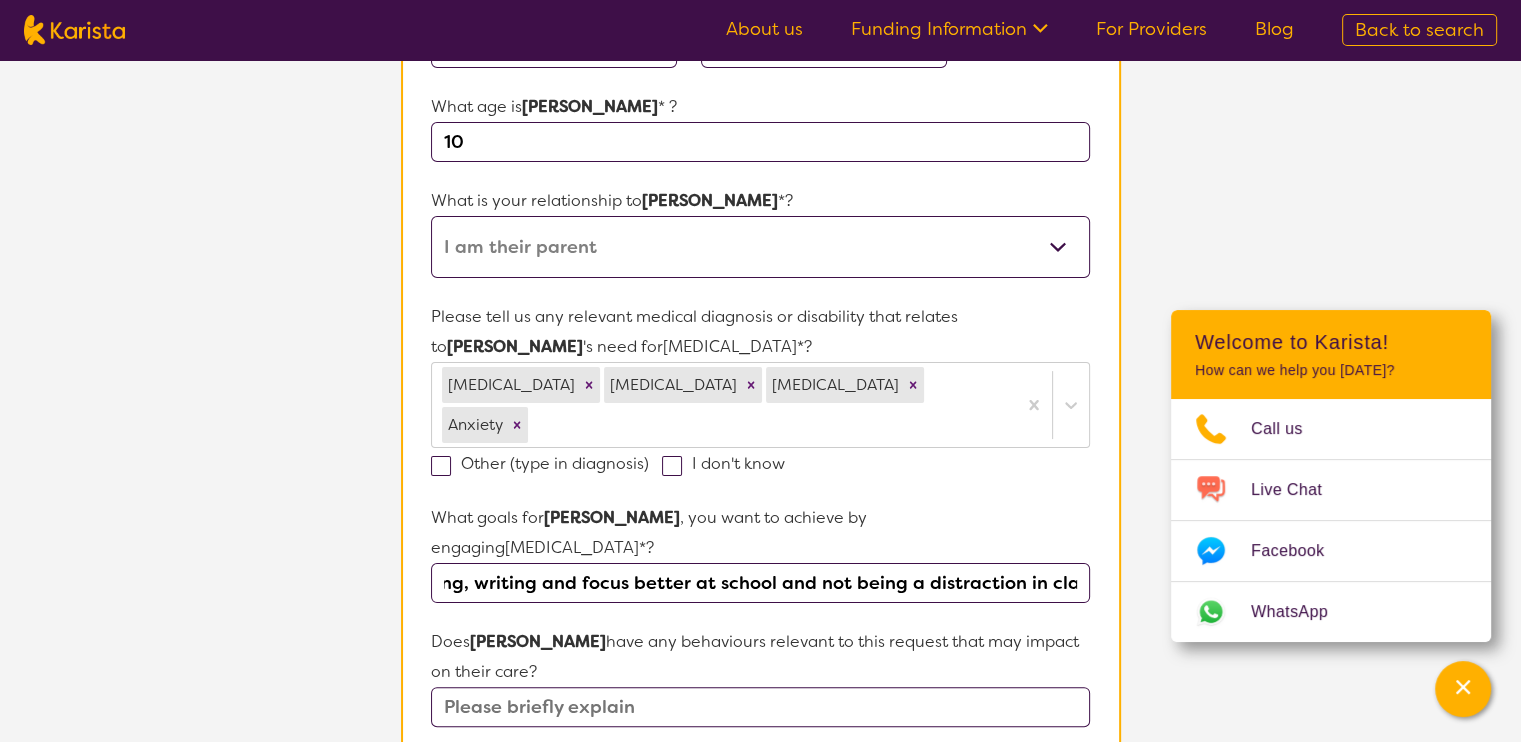 type on "Being able to develop more confidence in reading, writing and focus better at school and not being a distraction in class." 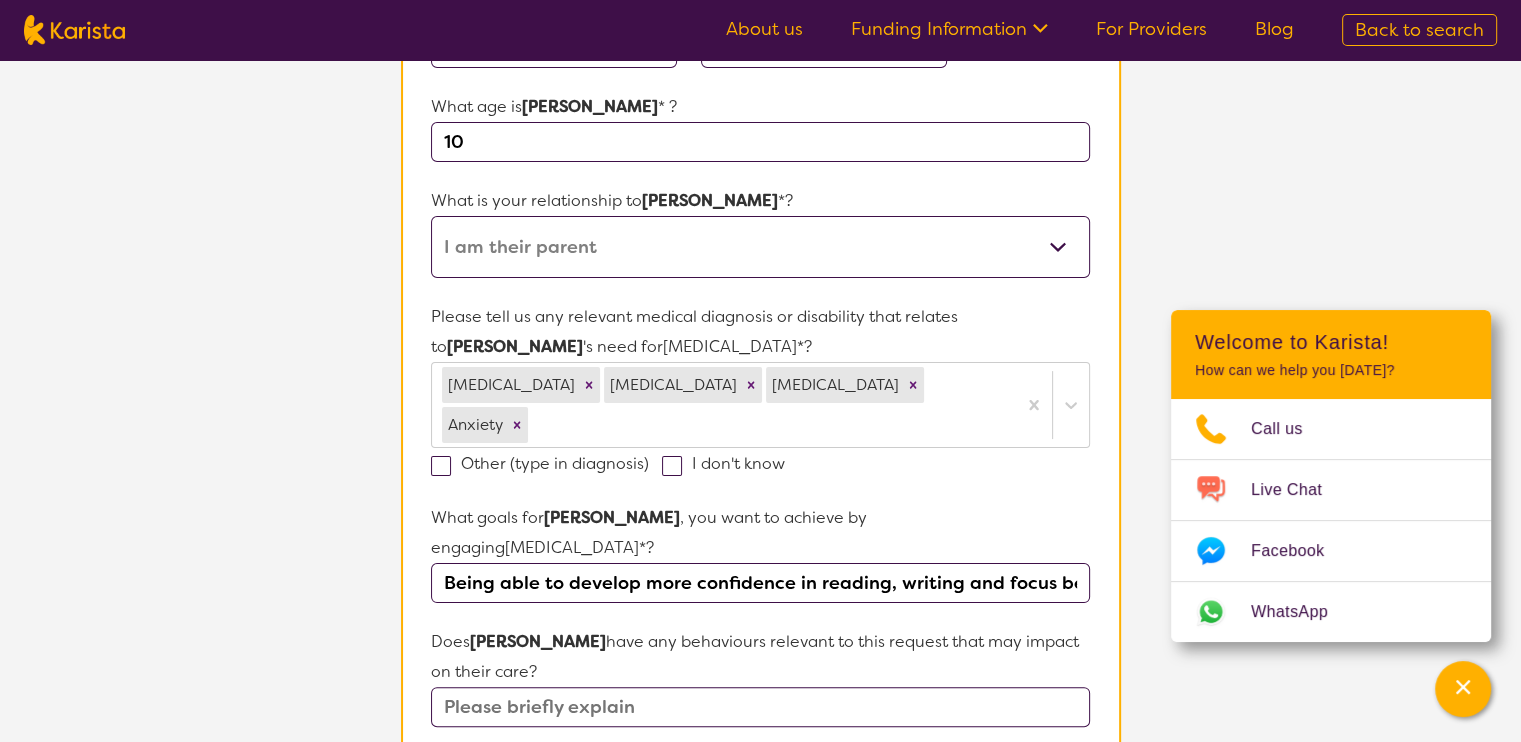 click at bounding box center (760, 707) 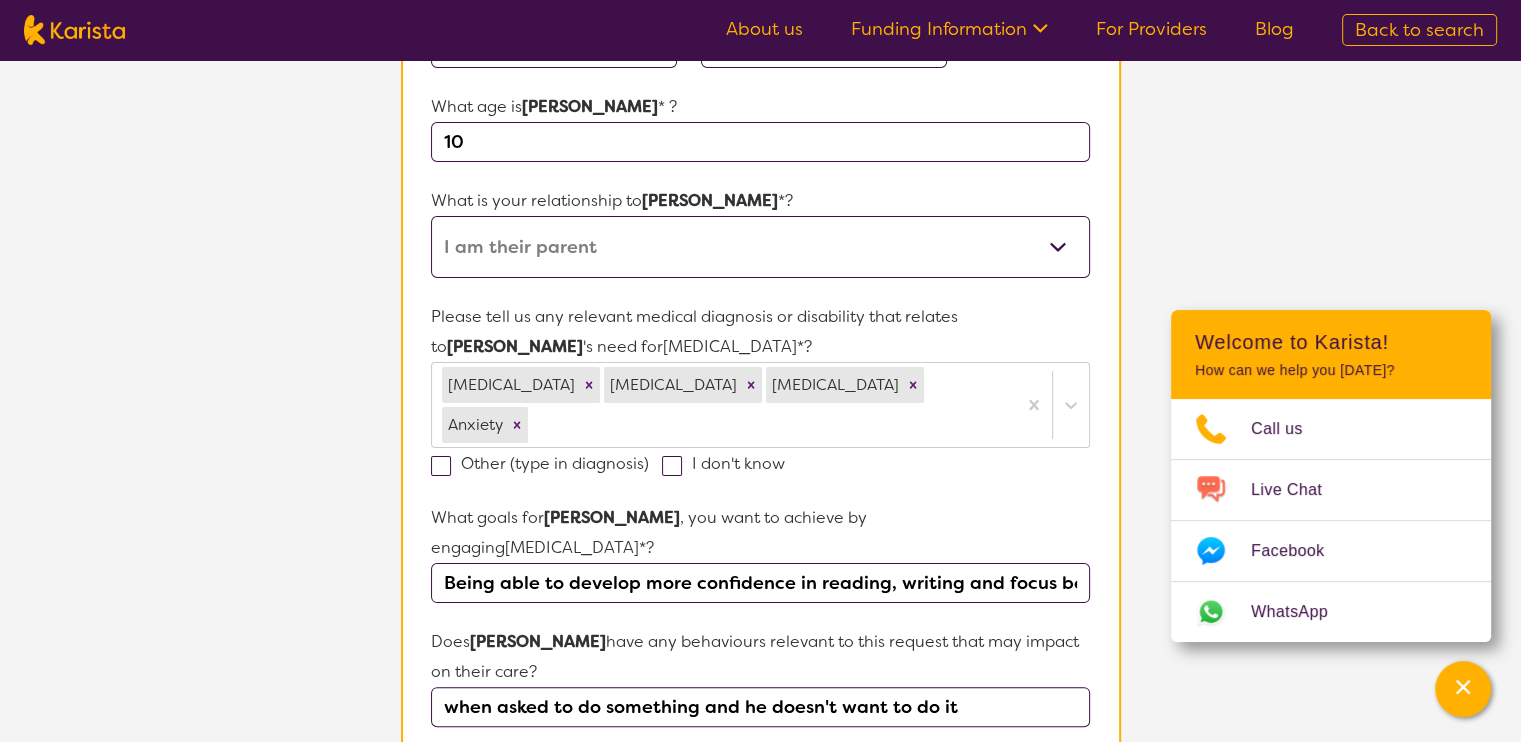 click on "when asked to do something and he doesn't want to do it" at bounding box center [760, 707] 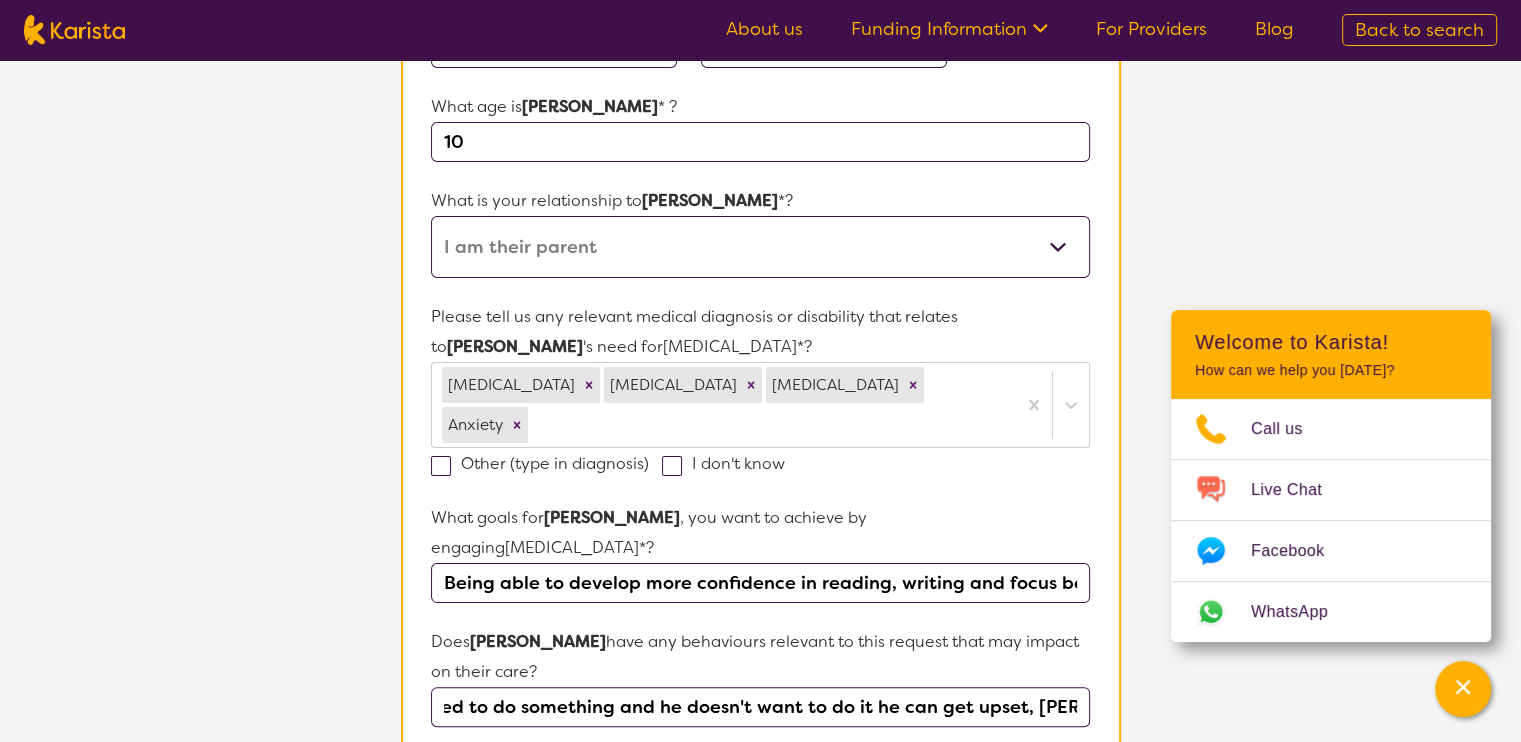 scroll, scrollTop: 0, scrollLeft: 96, axis: horizontal 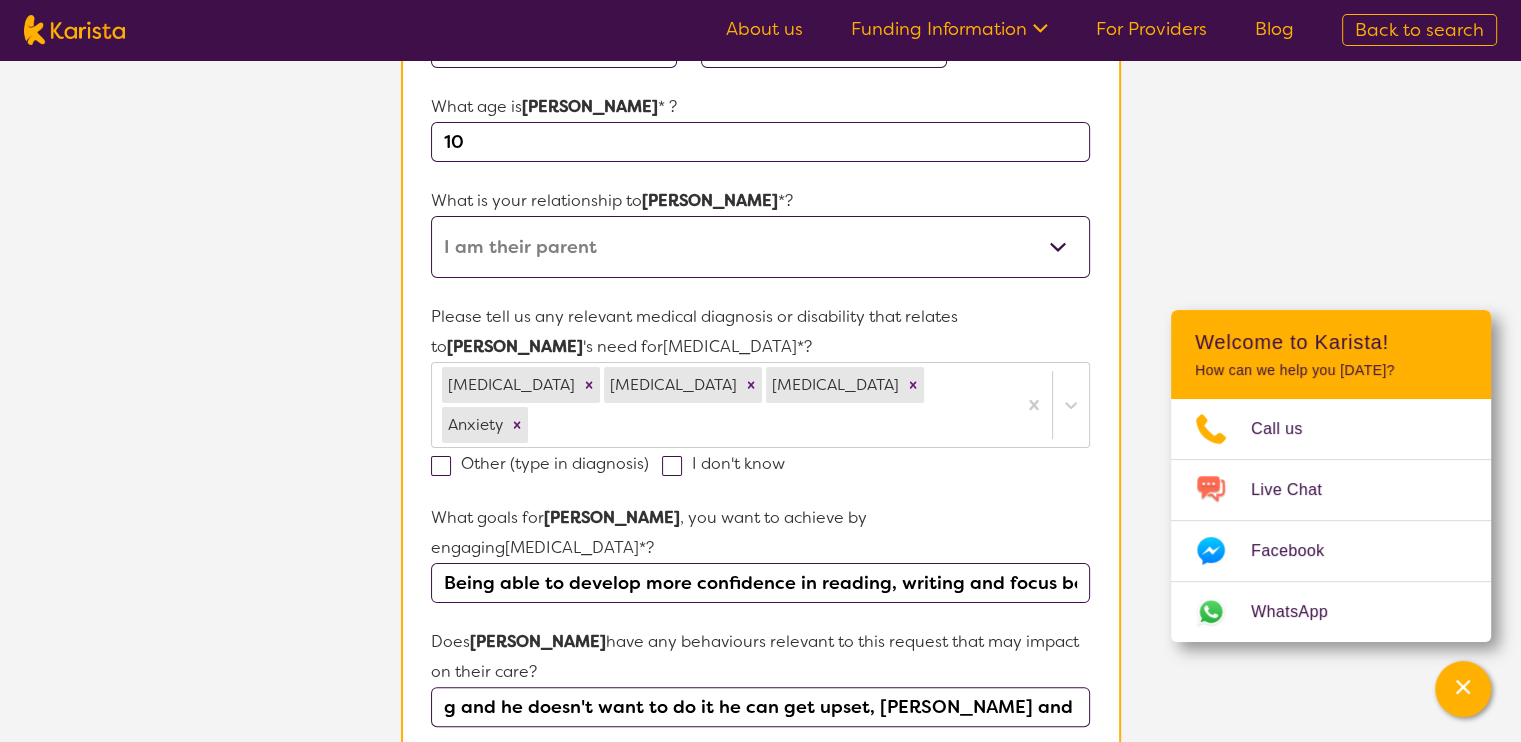 type on "when asked to do something and he doesn't want to do it he can get upset, [PERSON_NAME] and very difiant" 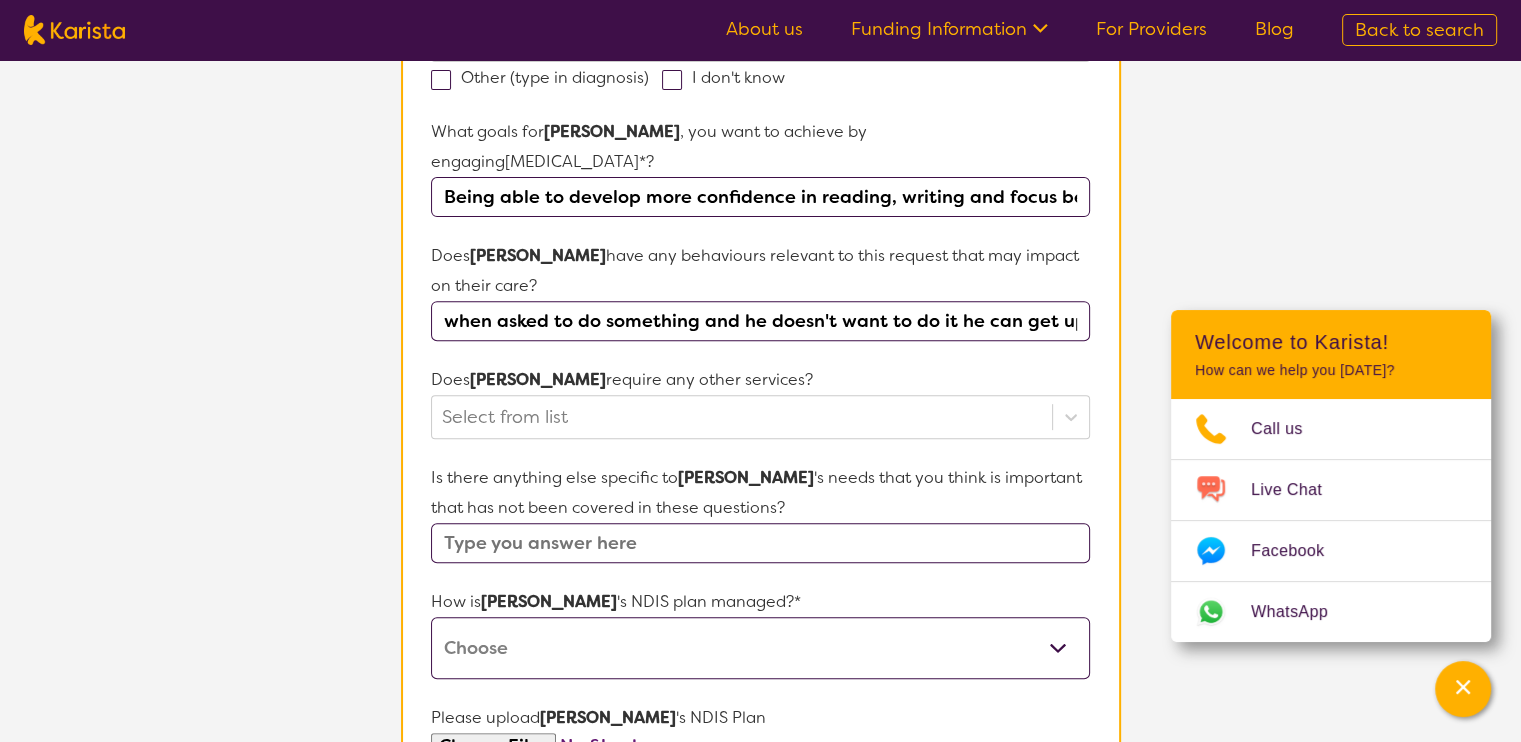scroll, scrollTop: 690, scrollLeft: 0, axis: vertical 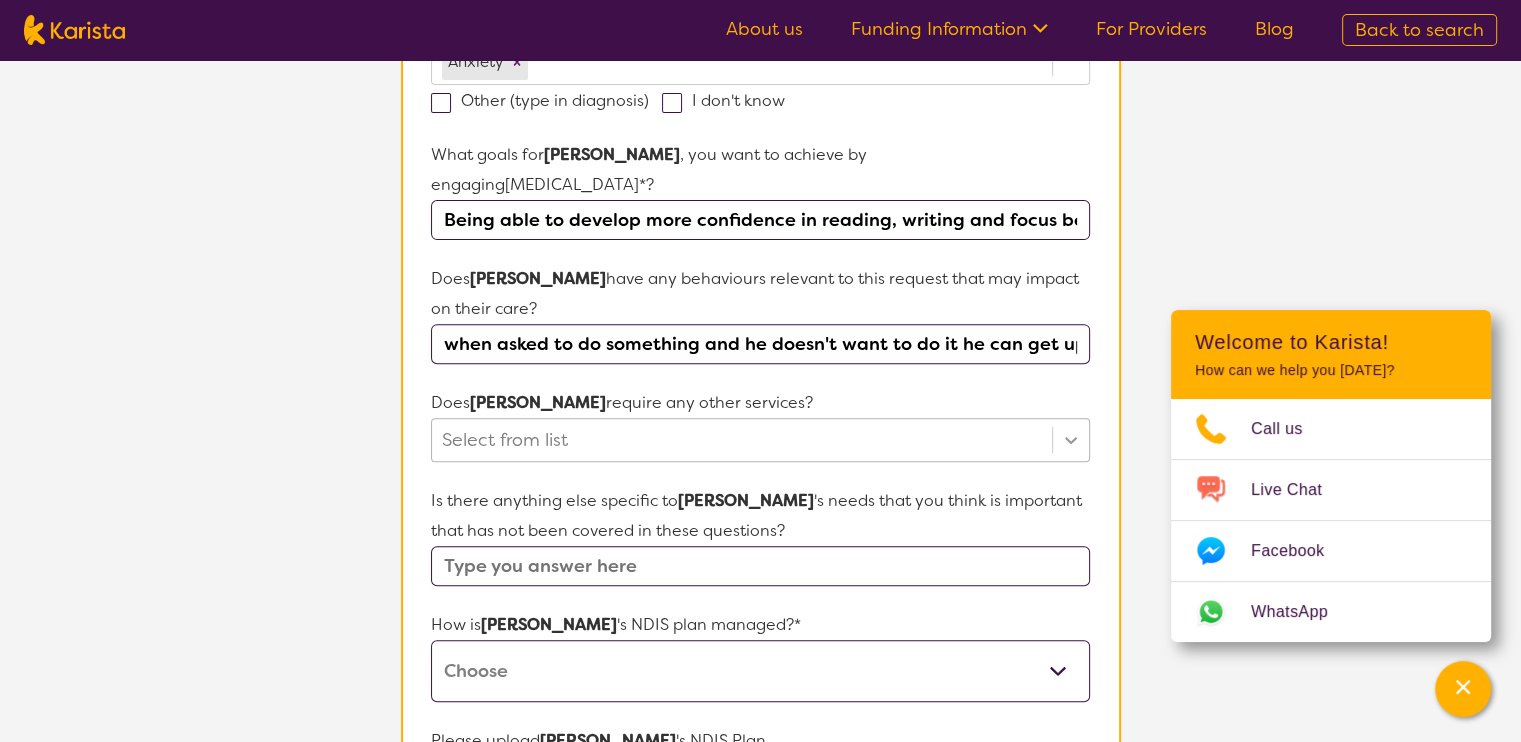 click 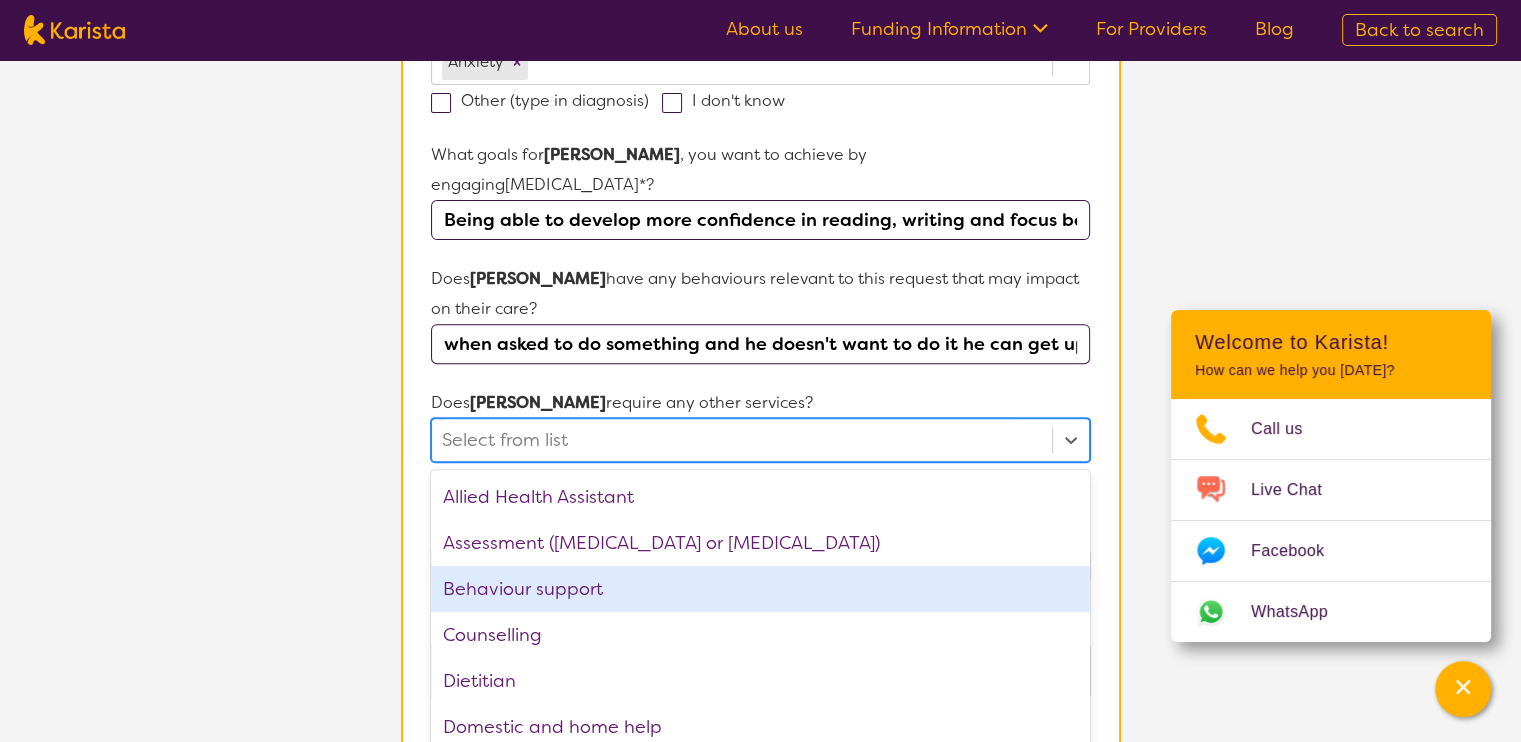 click on "Behaviour support" at bounding box center (760, 589) 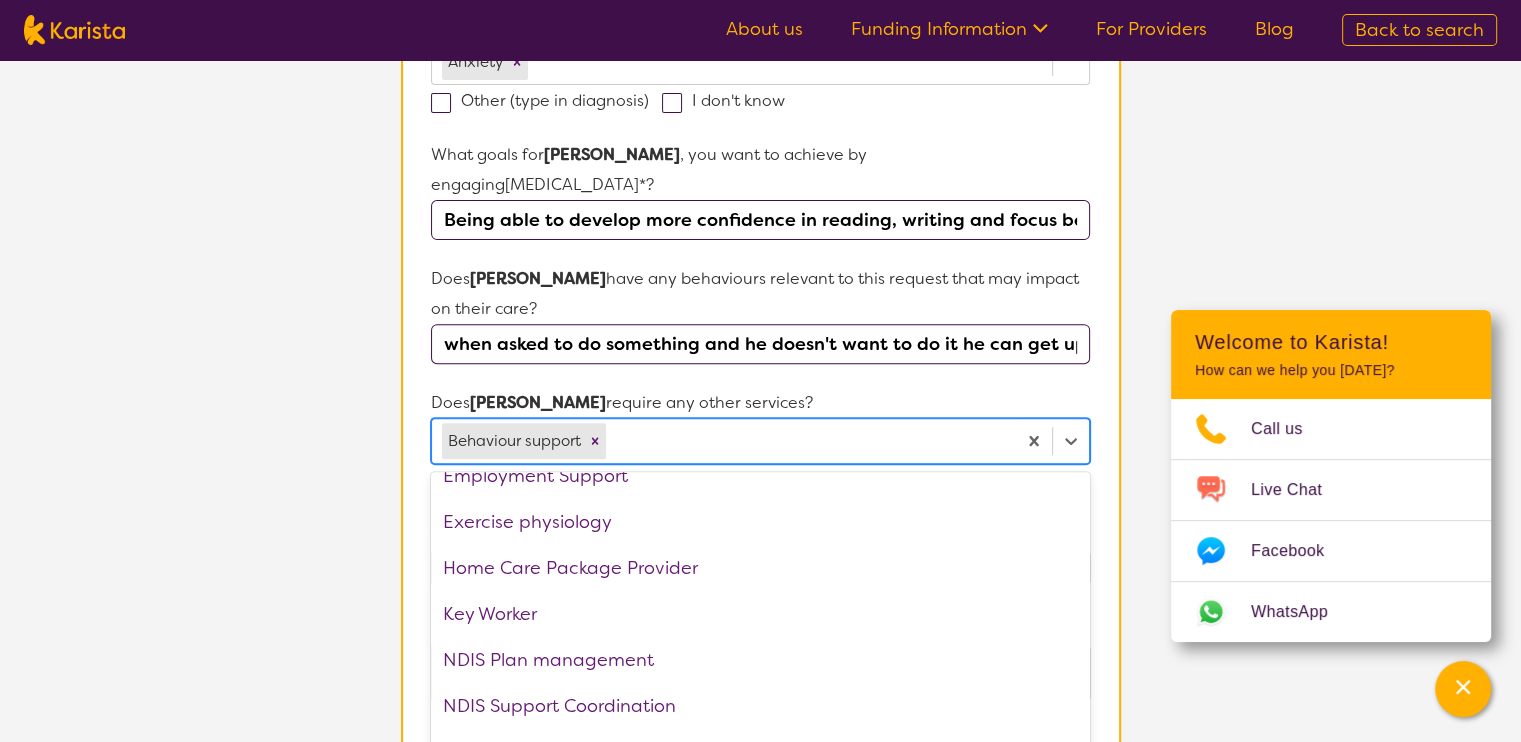 scroll, scrollTop: 250, scrollLeft: 0, axis: vertical 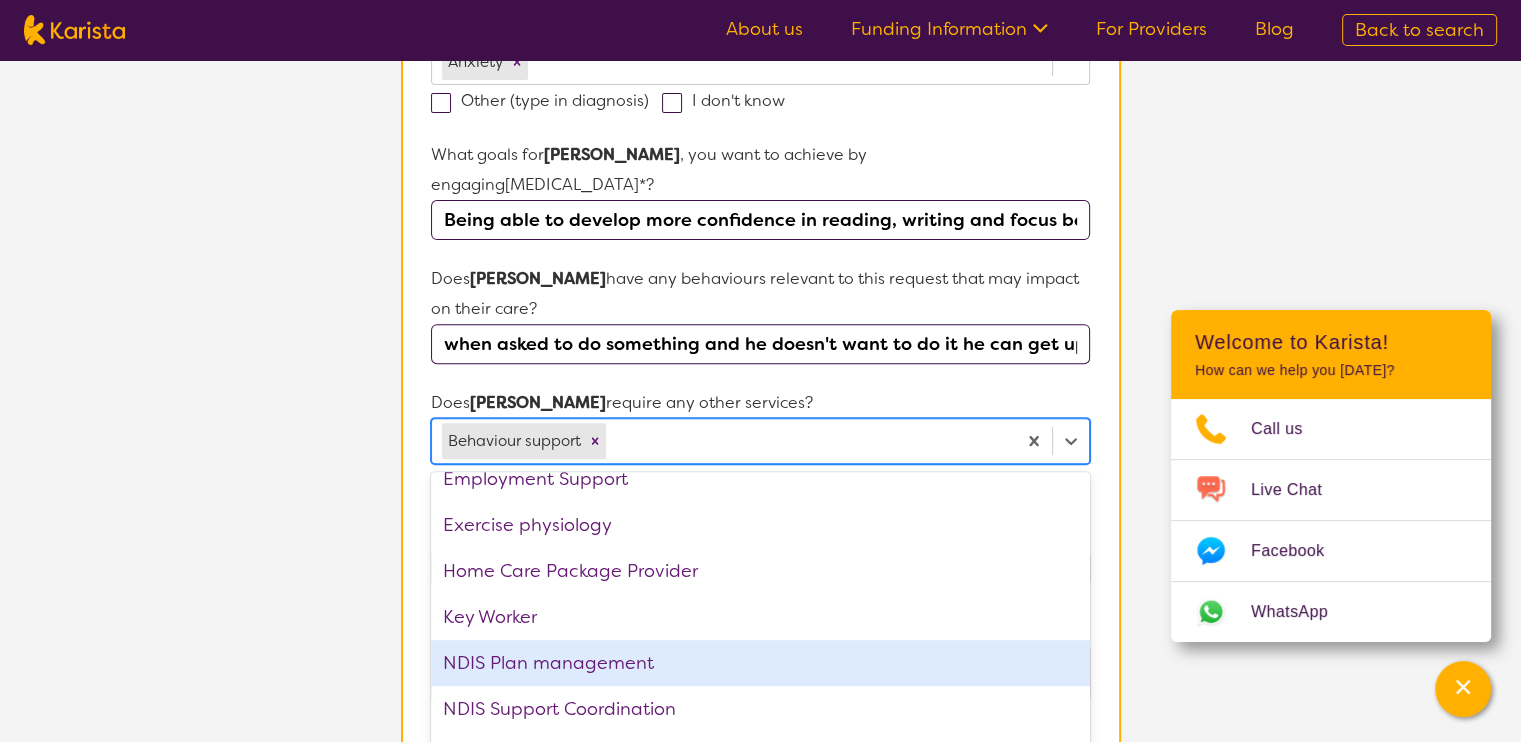 click on "NDIS Plan management" at bounding box center (760, 663) 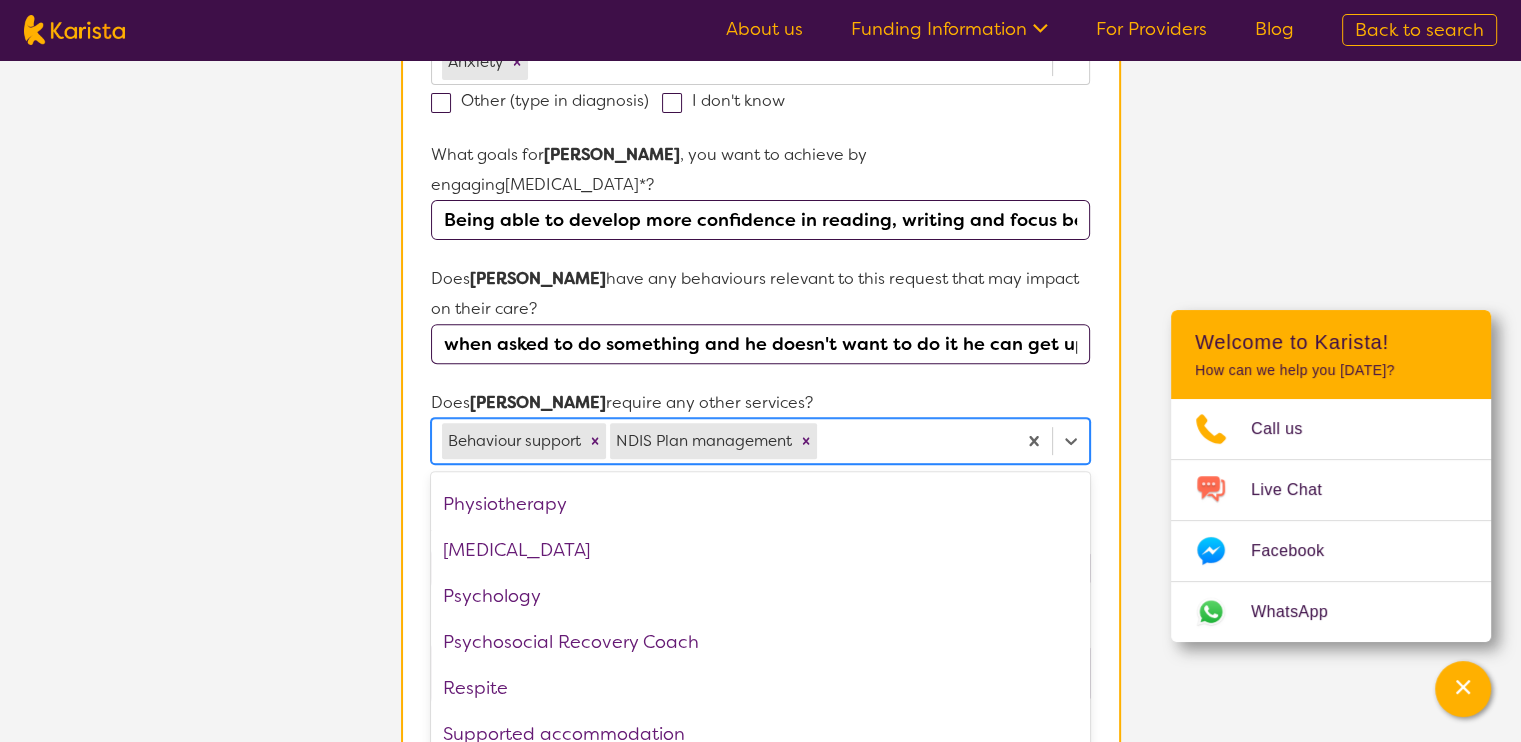 scroll, scrollTop: 628, scrollLeft: 0, axis: vertical 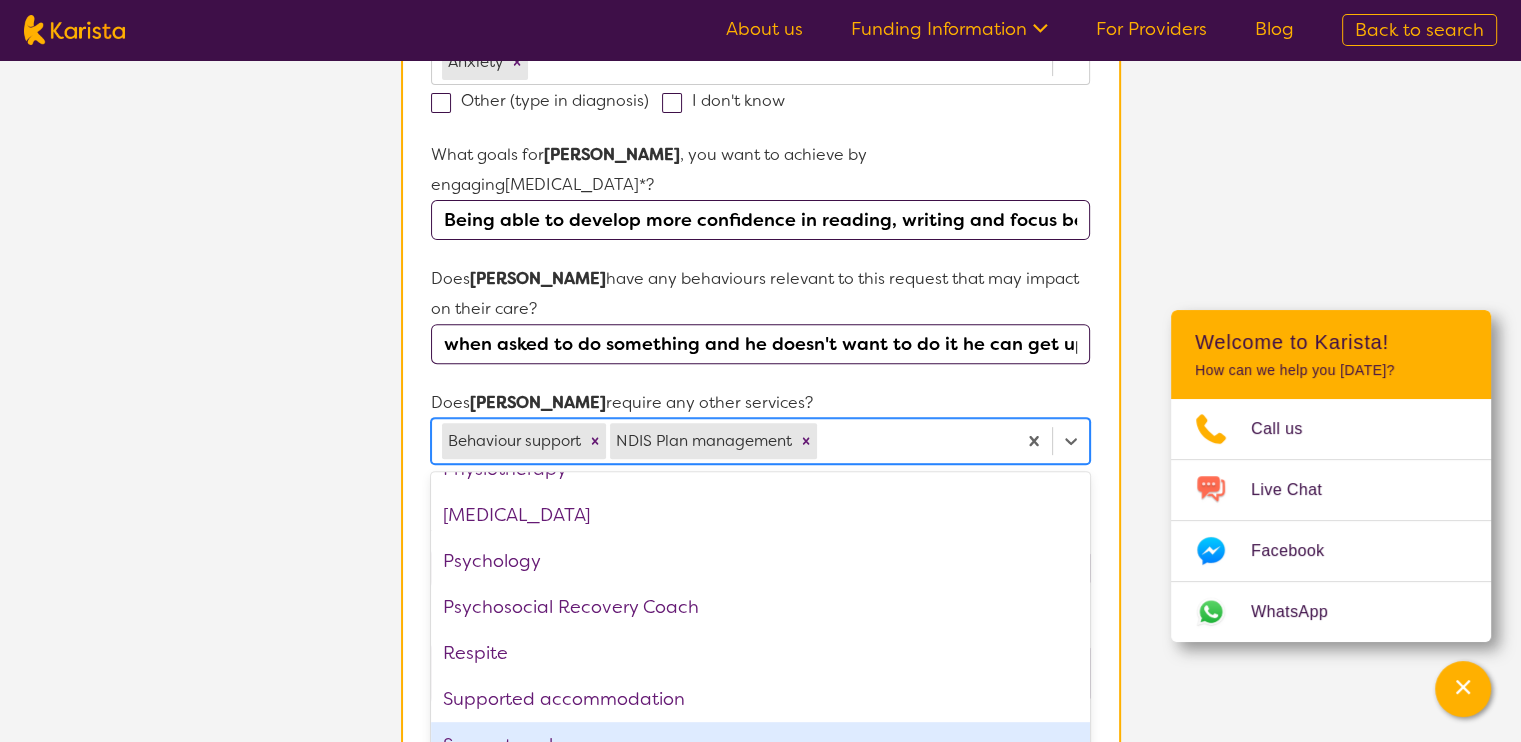 click on "Support worker" at bounding box center (760, 745) 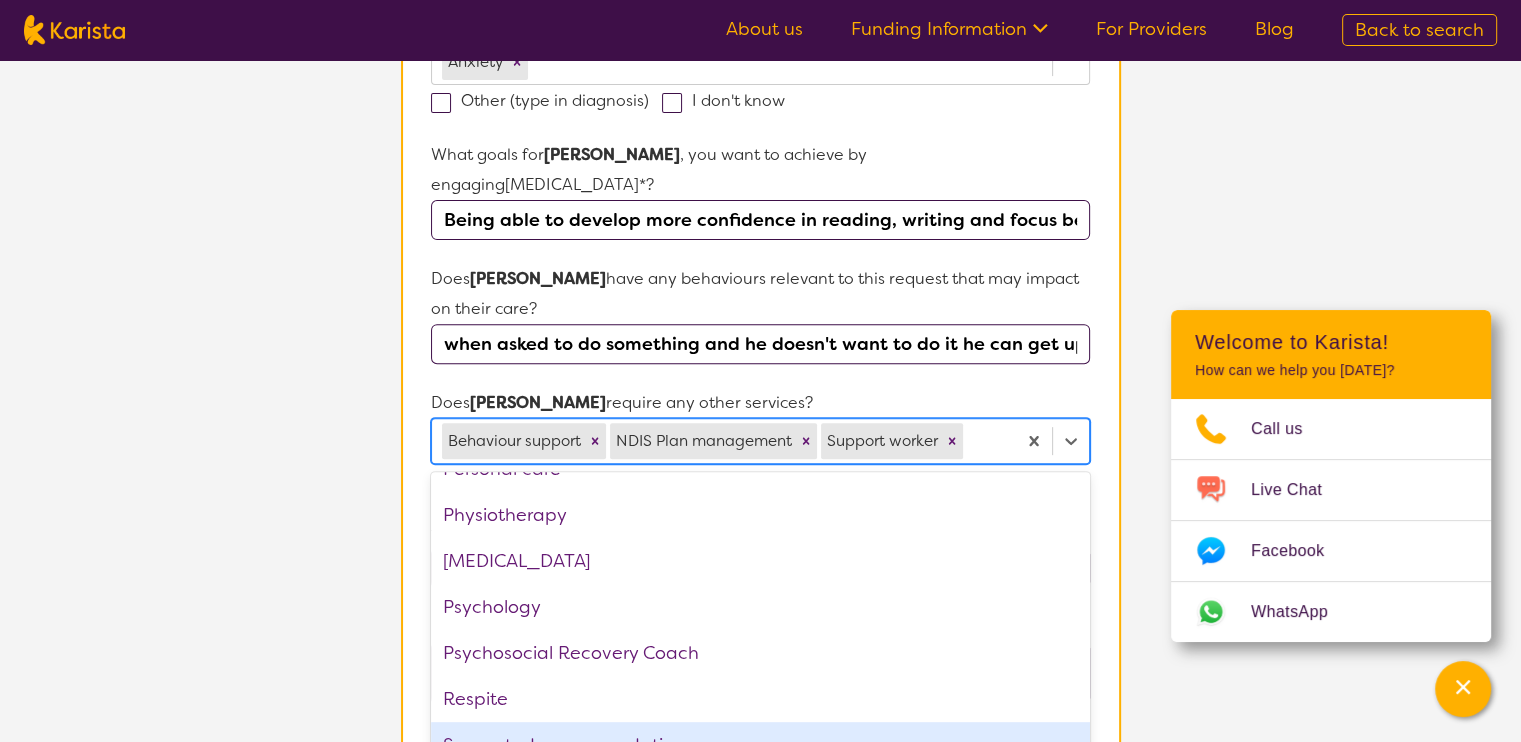 scroll, scrollTop: 582, scrollLeft: 0, axis: vertical 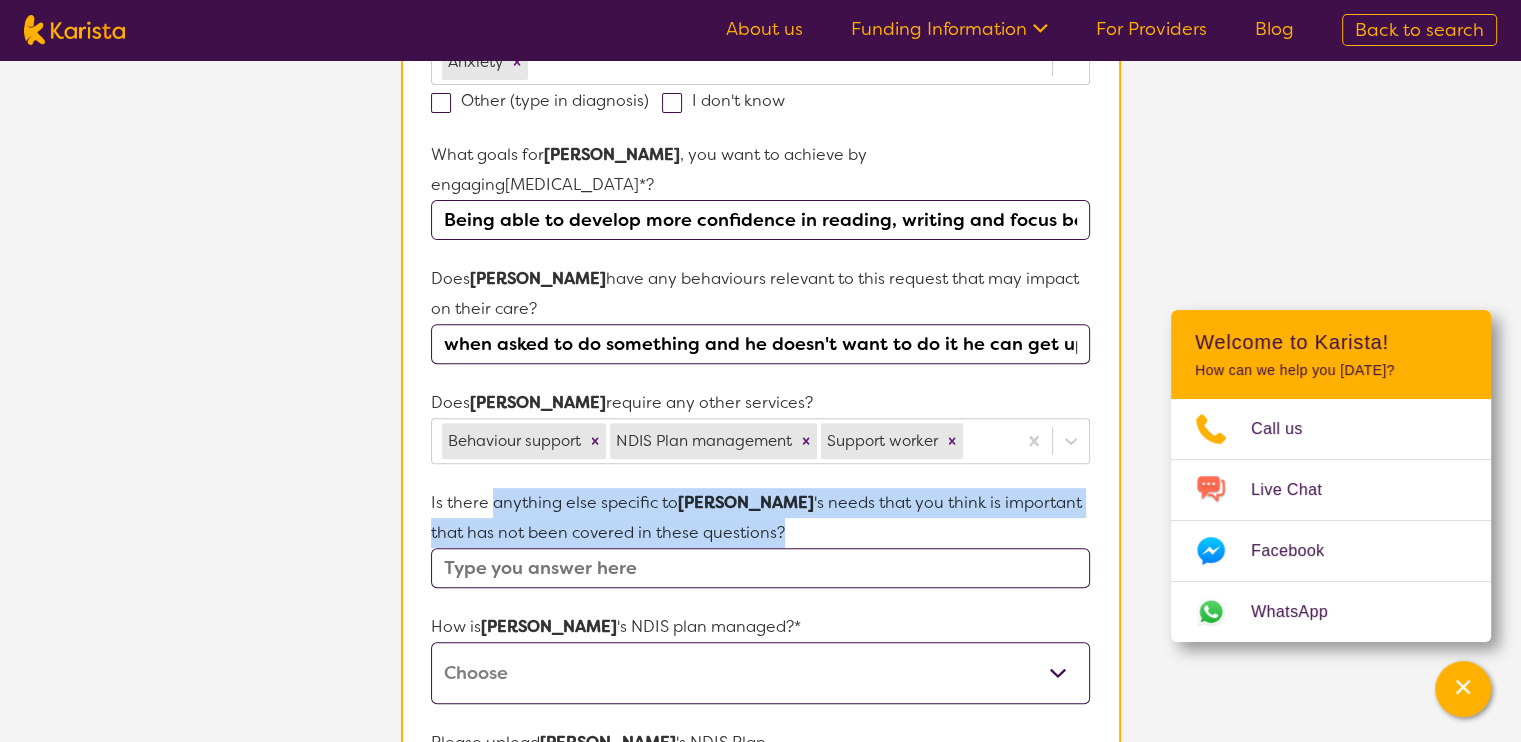 drag, startPoint x: 495, startPoint y: 426, endPoint x: 968, endPoint y: 462, distance: 474.368 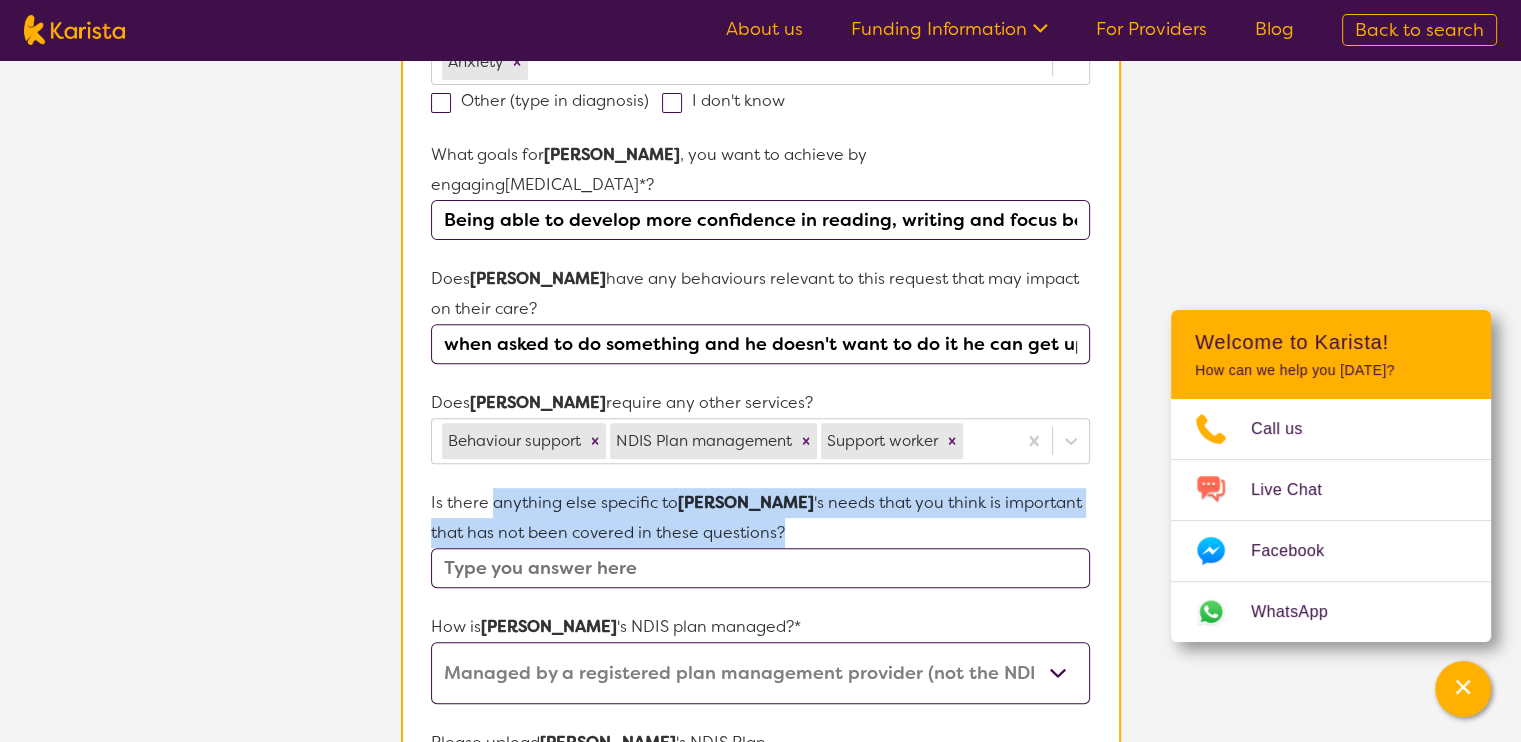 click on "Self-managed NDIS plan Managed by a registered plan management provider (not the NDIA) Agency-managed (by the NDIA) I'm not sure" at bounding box center (760, 673) 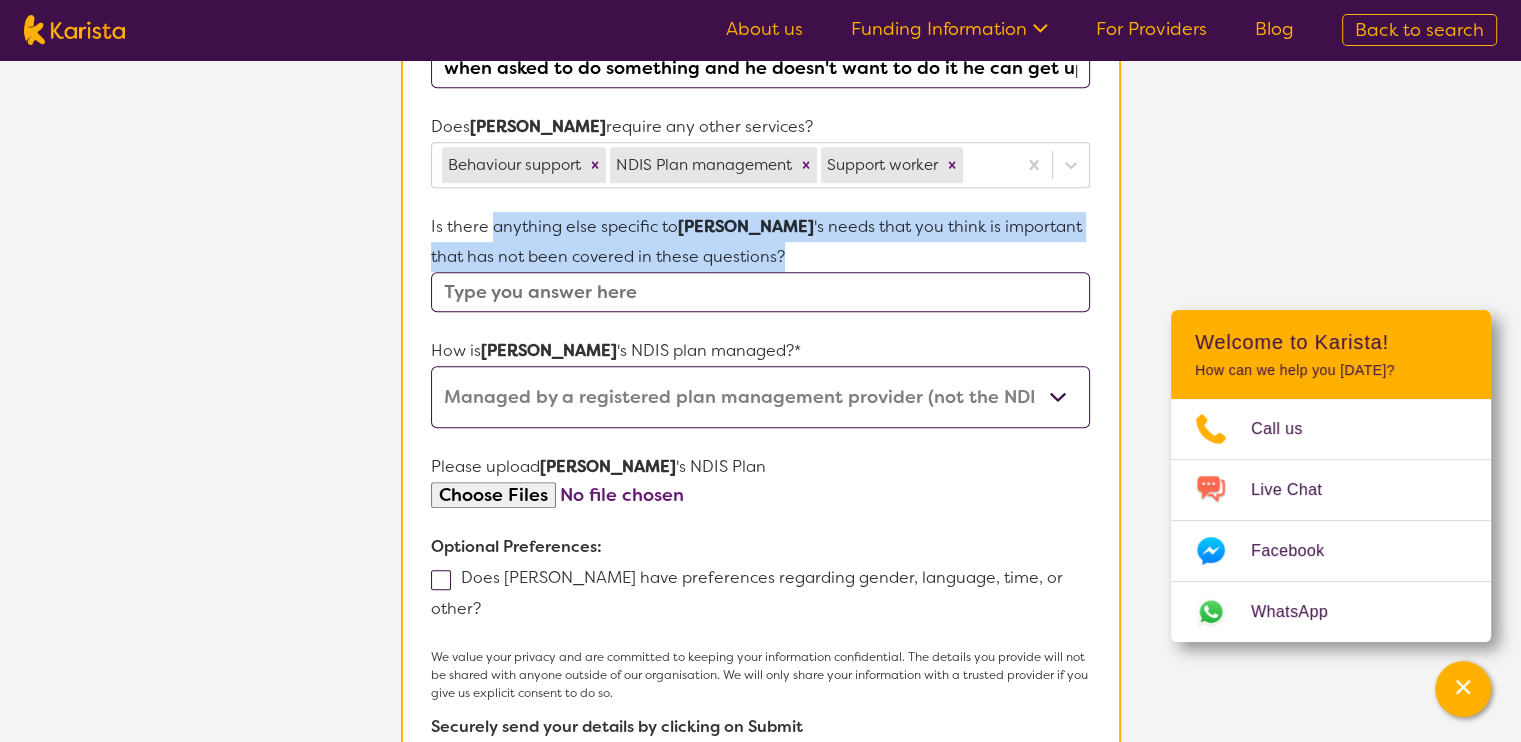 scroll, scrollTop: 968, scrollLeft: 0, axis: vertical 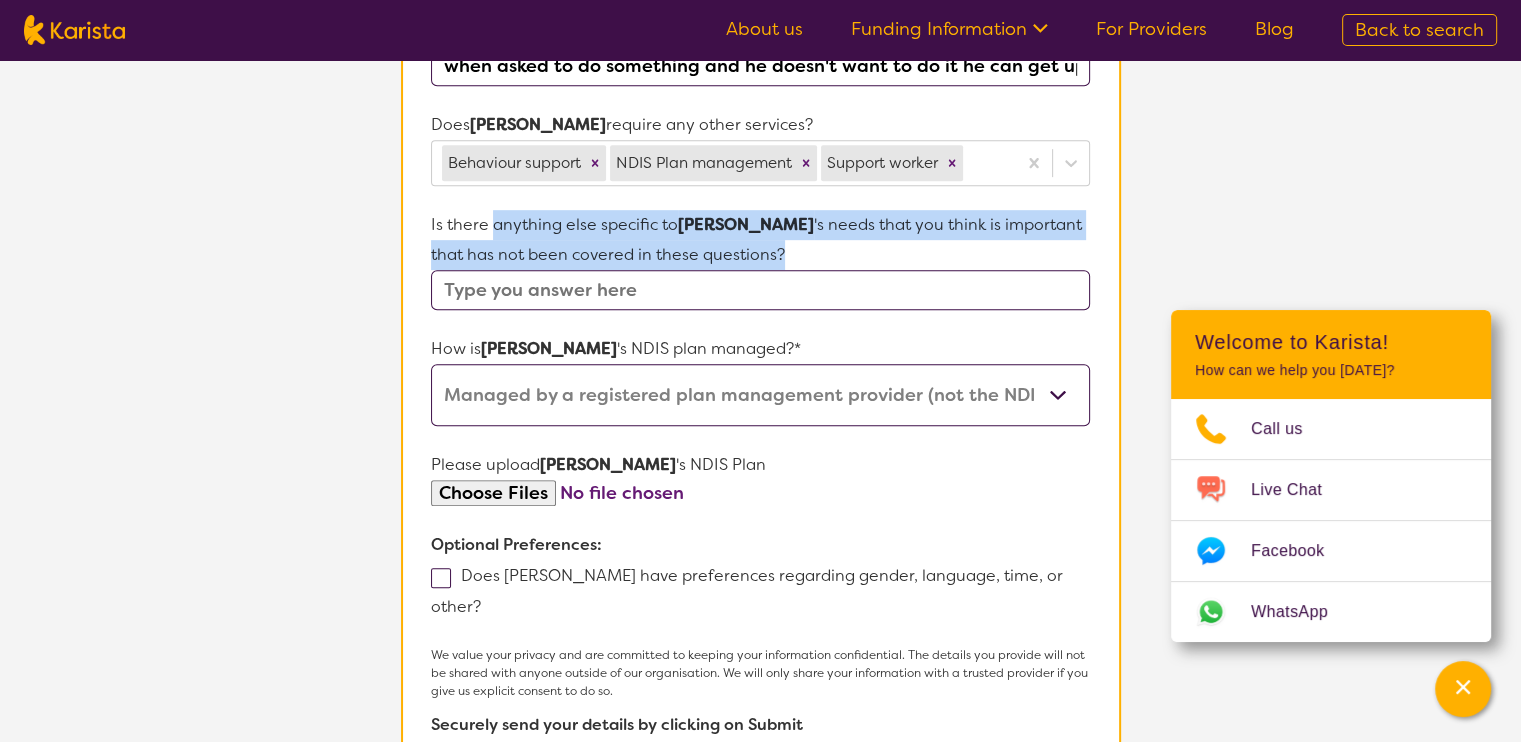 click at bounding box center (760, 493) 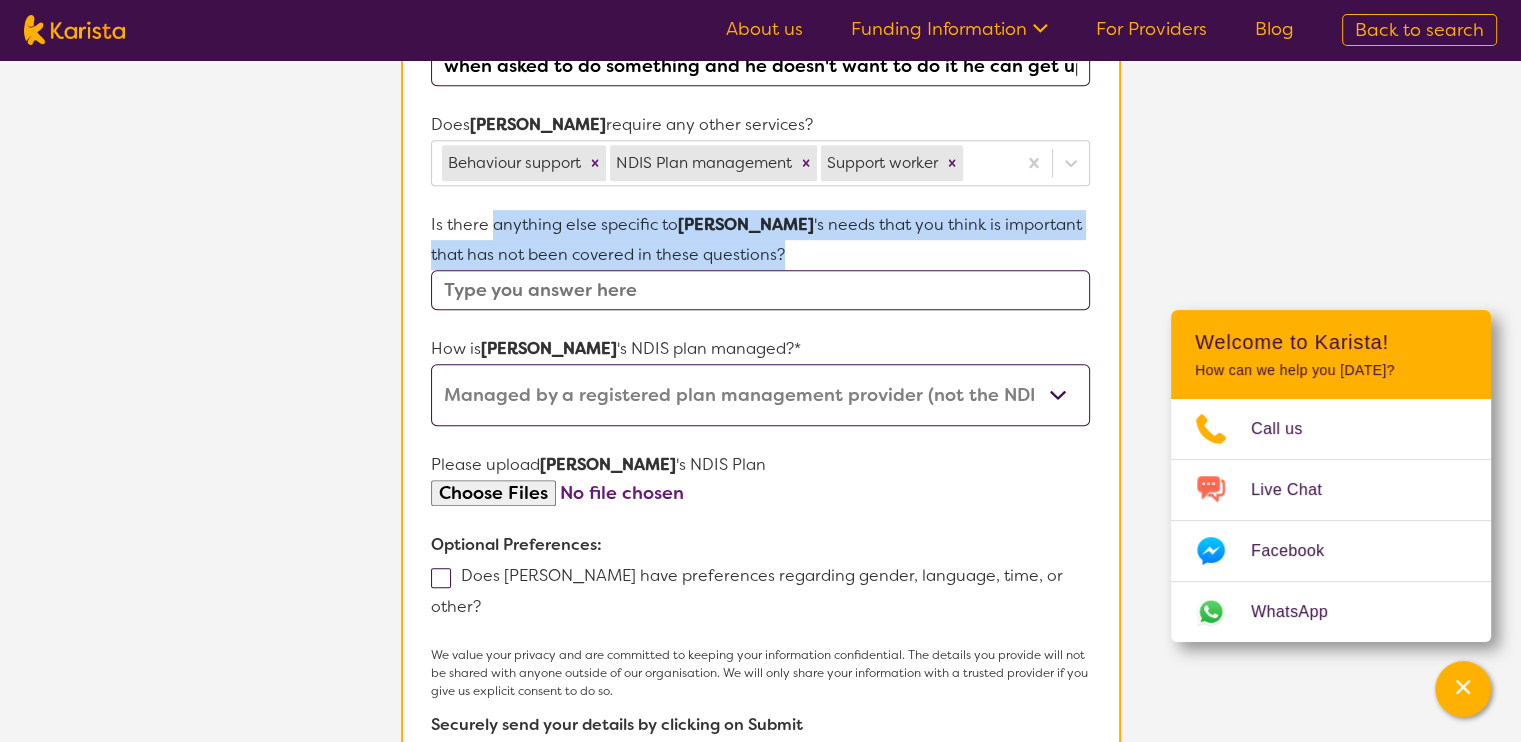 type on "C:\fakepath\NDIS Implementation Plan.pdf" 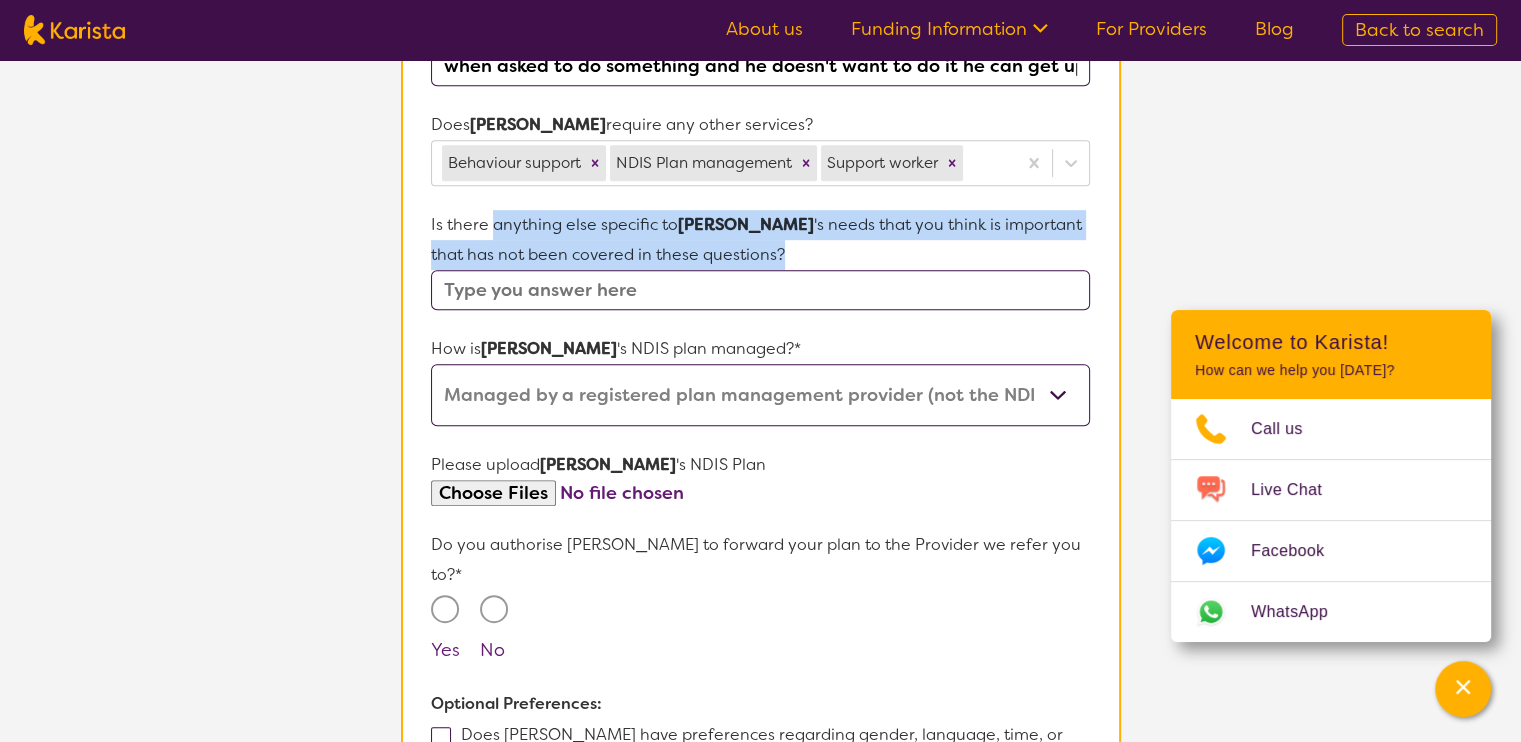 click on "Yes" at bounding box center [445, 609] 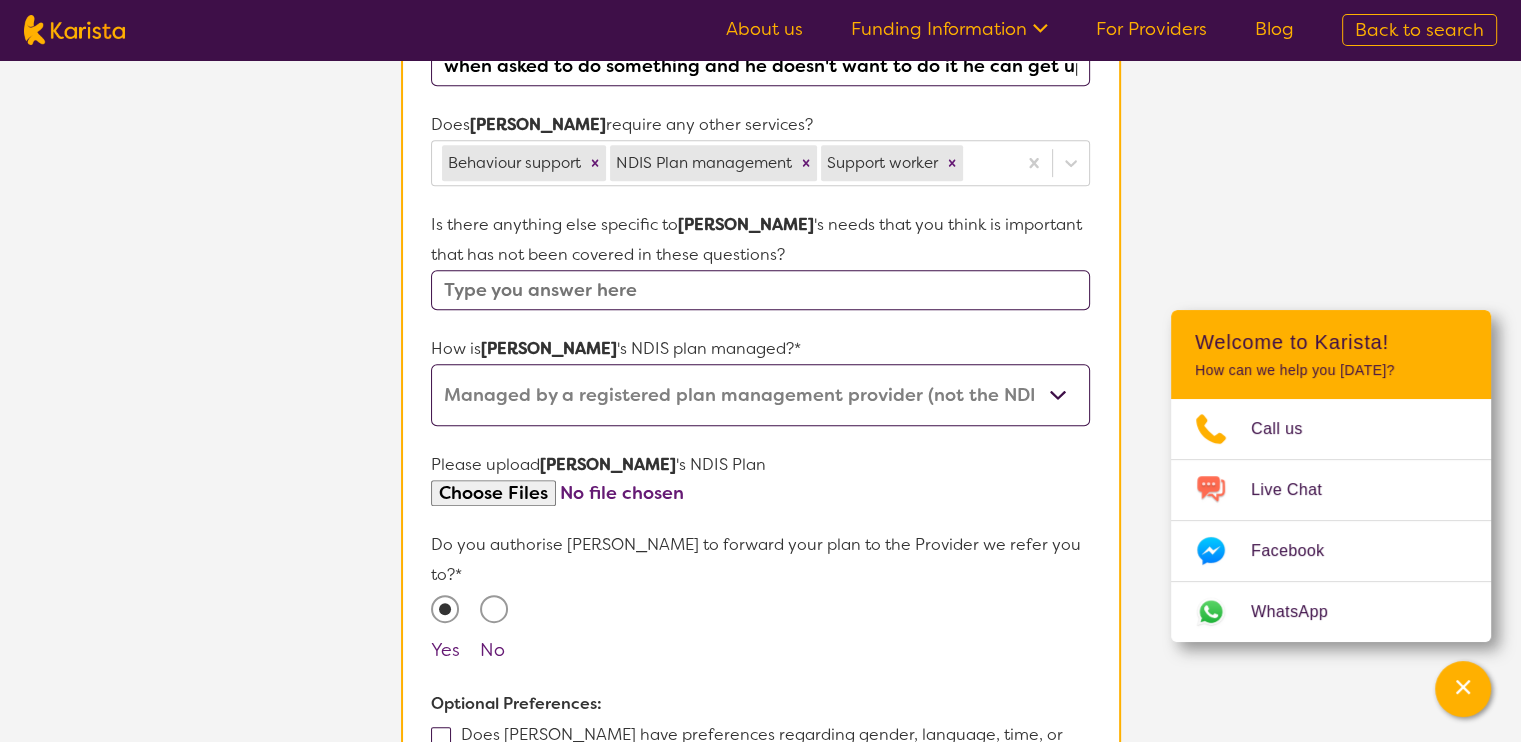 click at bounding box center (441, 737) 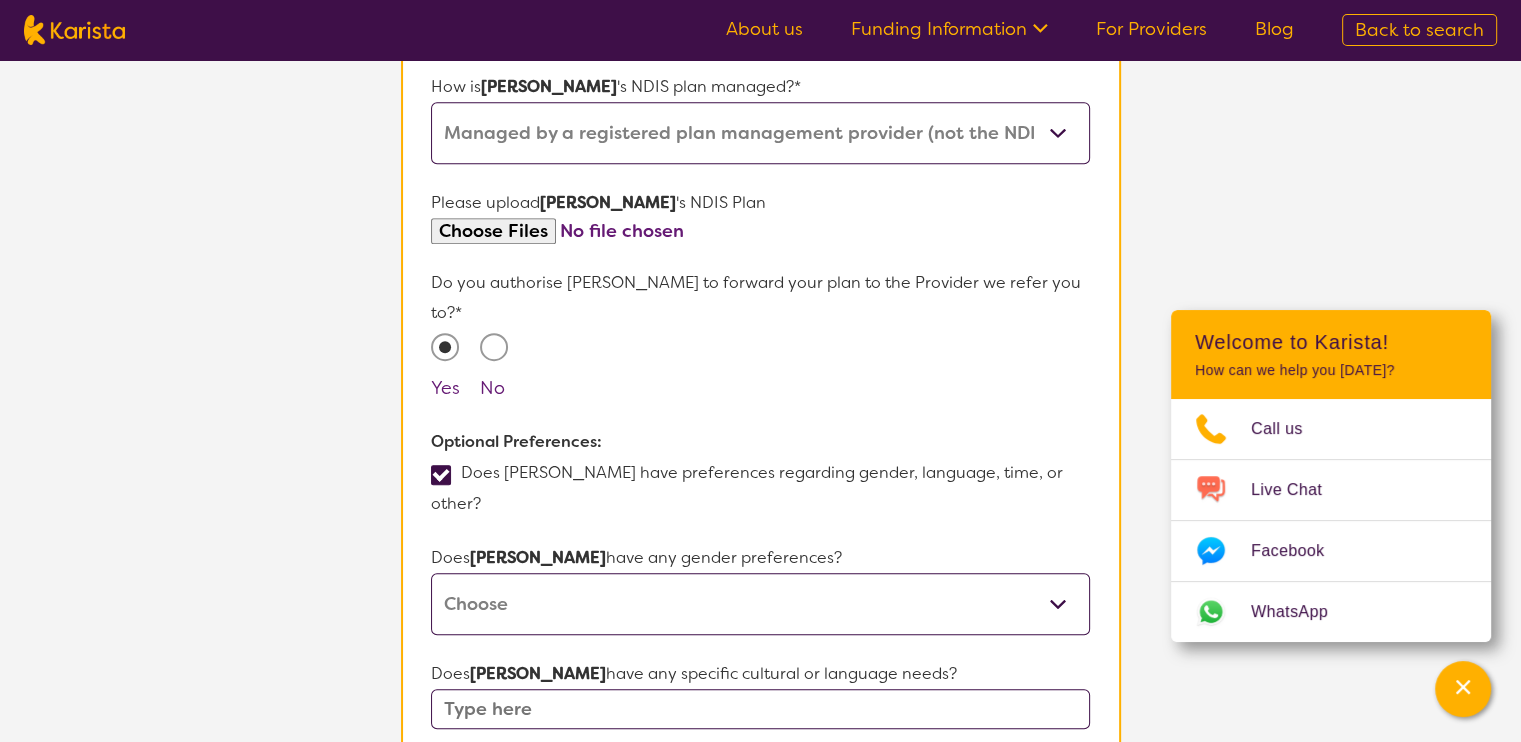 scroll, scrollTop: 1244, scrollLeft: 0, axis: vertical 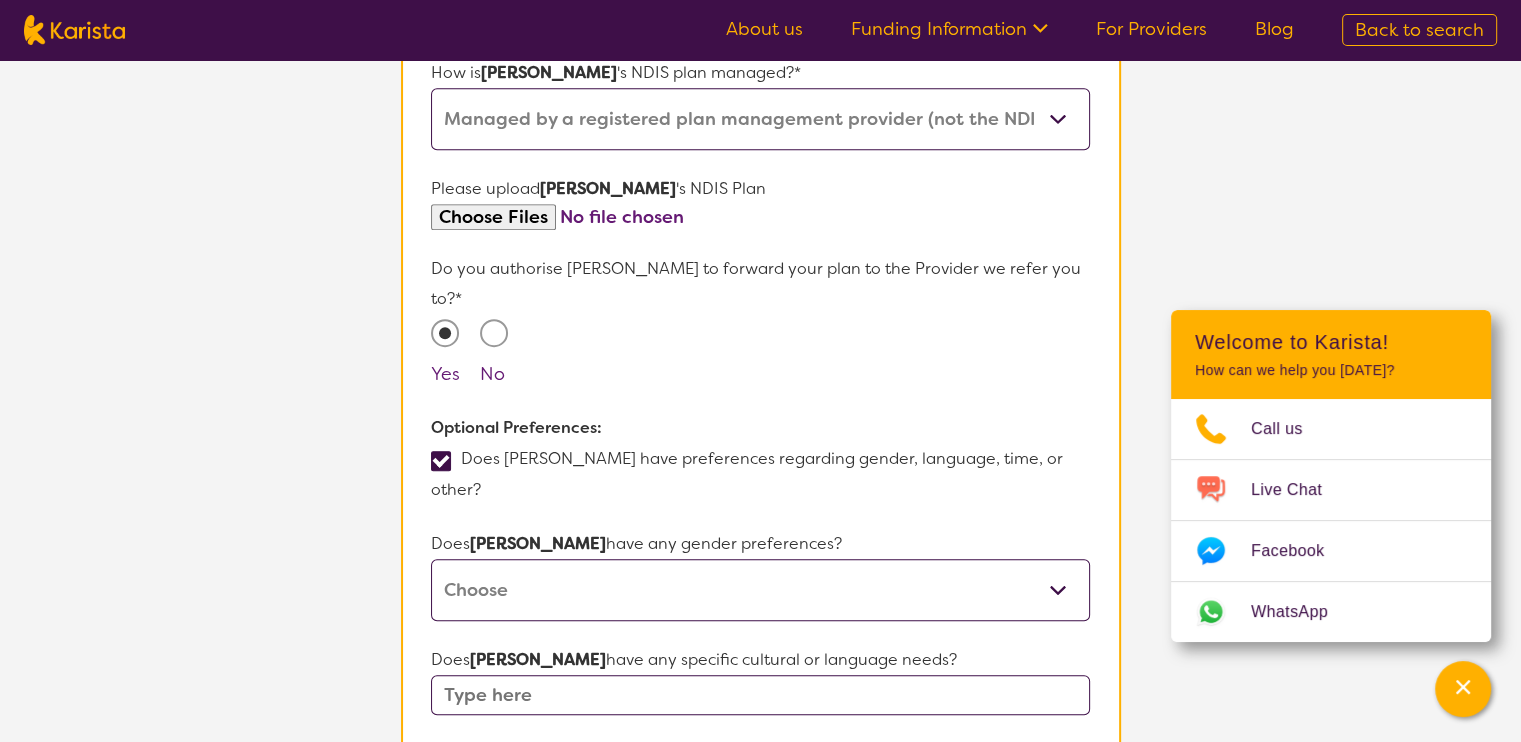 click on "[DEMOGRAPHIC_DATA] [DEMOGRAPHIC_DATA] Other No Preference" at bounding box center (760, 590) 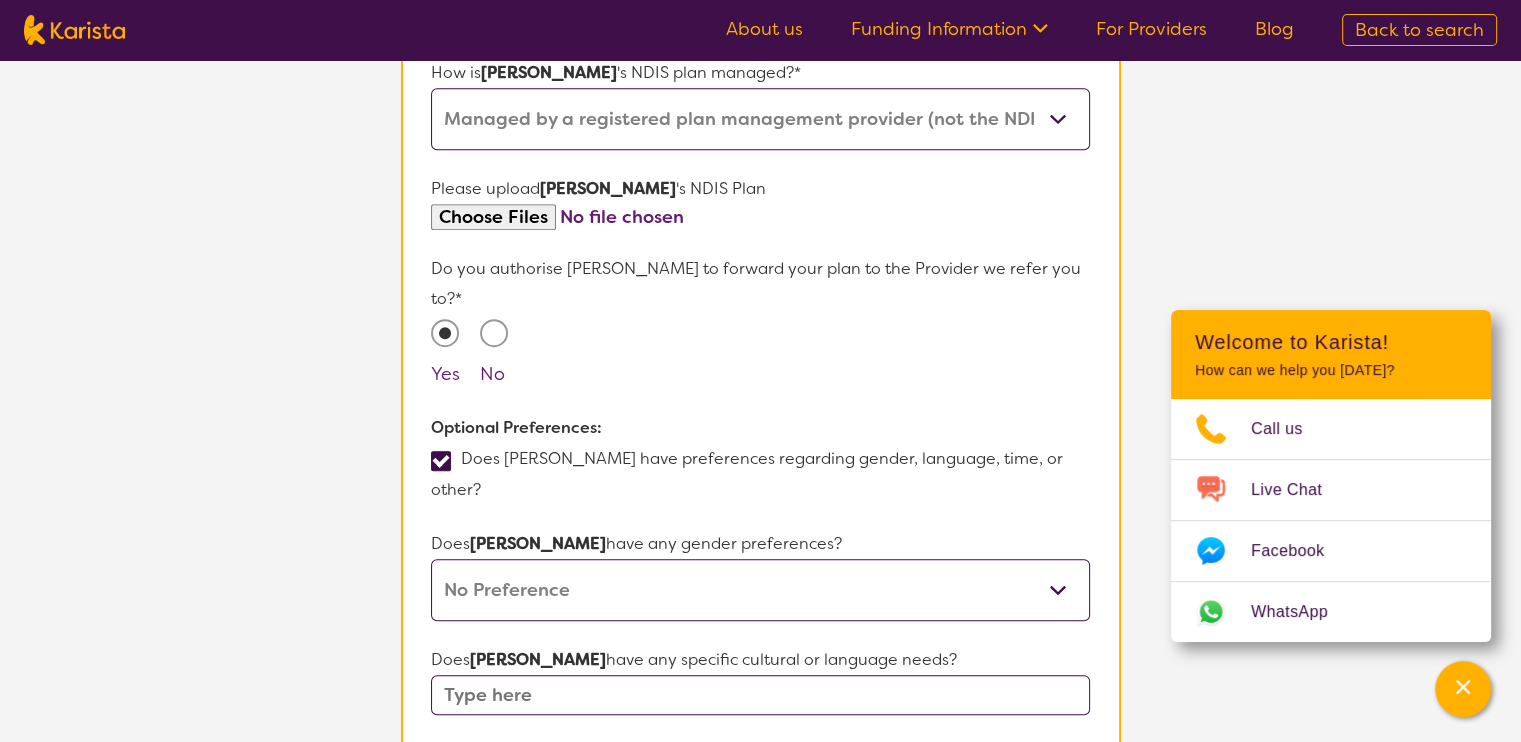 click on "[DEMOGRAPHIC_DATA] [DEMOGRAPHIC_DATA] Other No Preference" at bounding box center (760, 590) 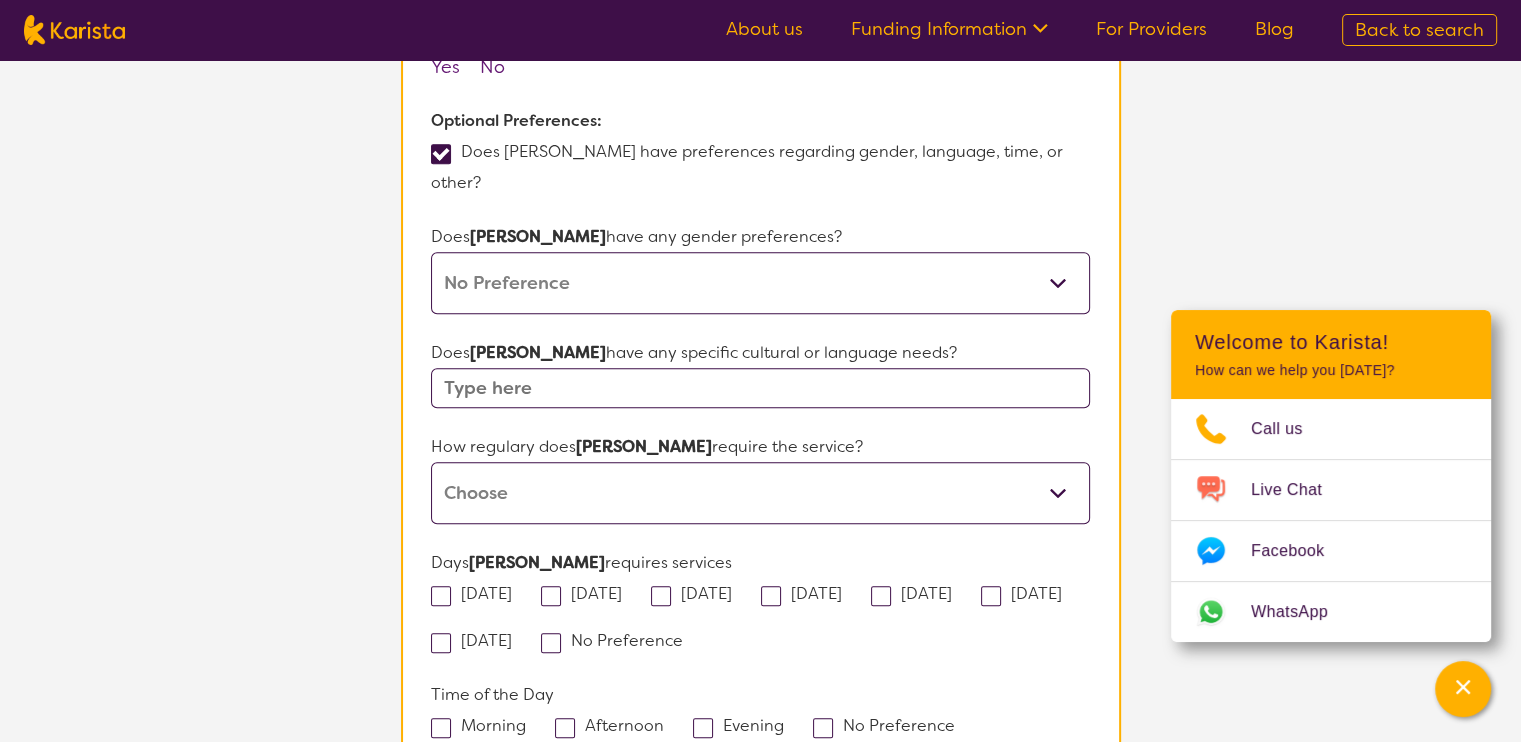 scroll, scrollTop: 1547, scrollLeft: 0, axis: vertical 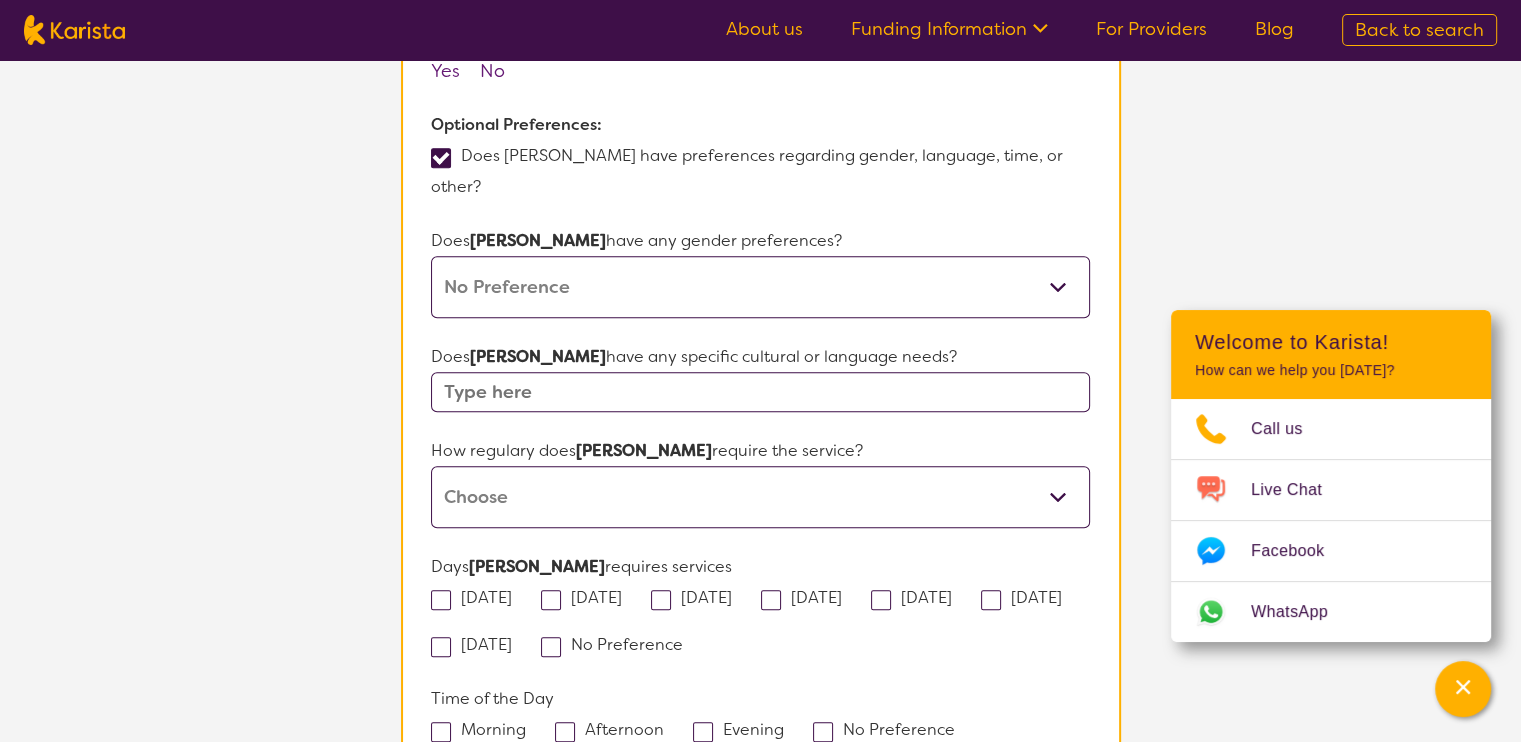 click on "Daily Twice a week Weekly Every fortnight Monthly Other" at bounding box center [760, 497] 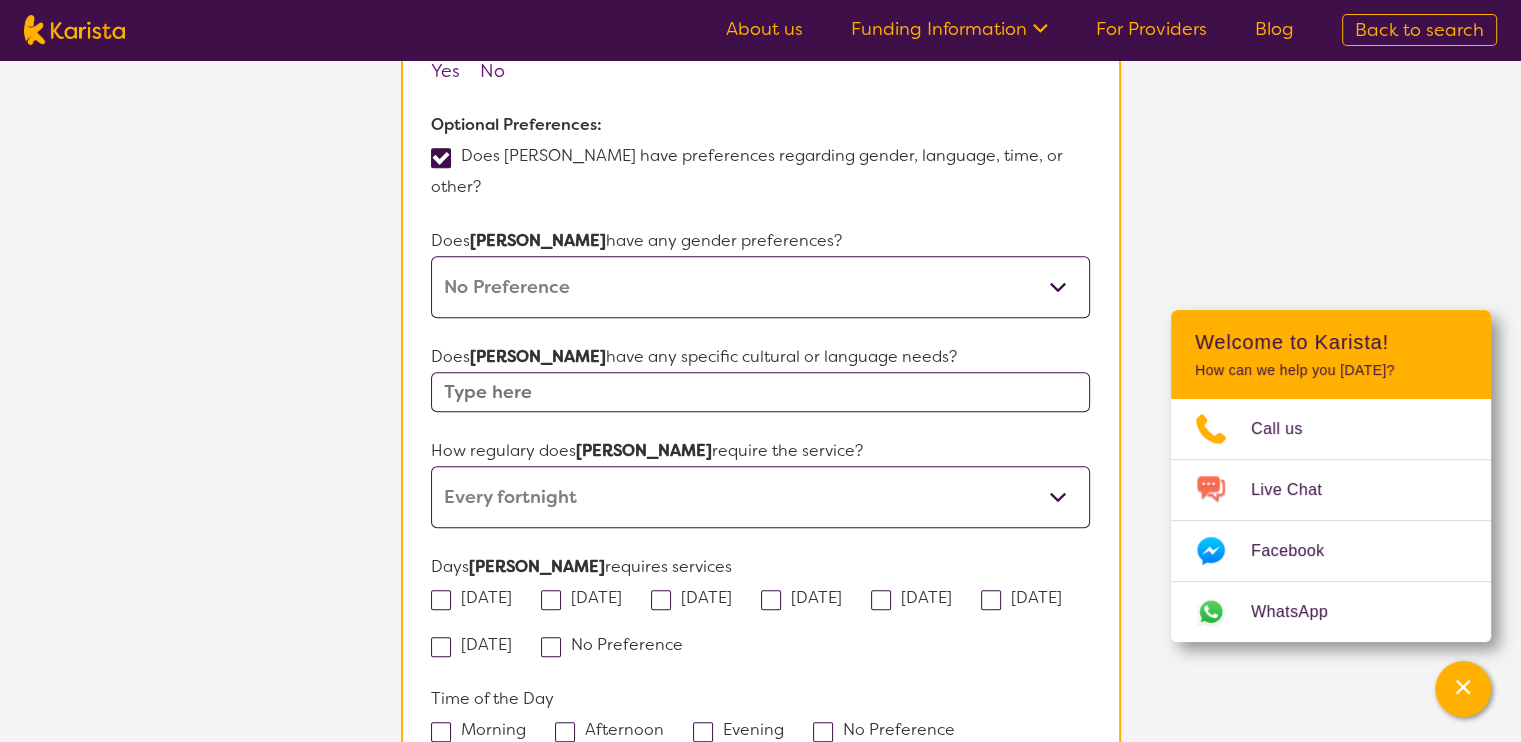 click on "Daily Twice a week Weekly Every fortnight Monthly Other" at bounding box center (760, 497) 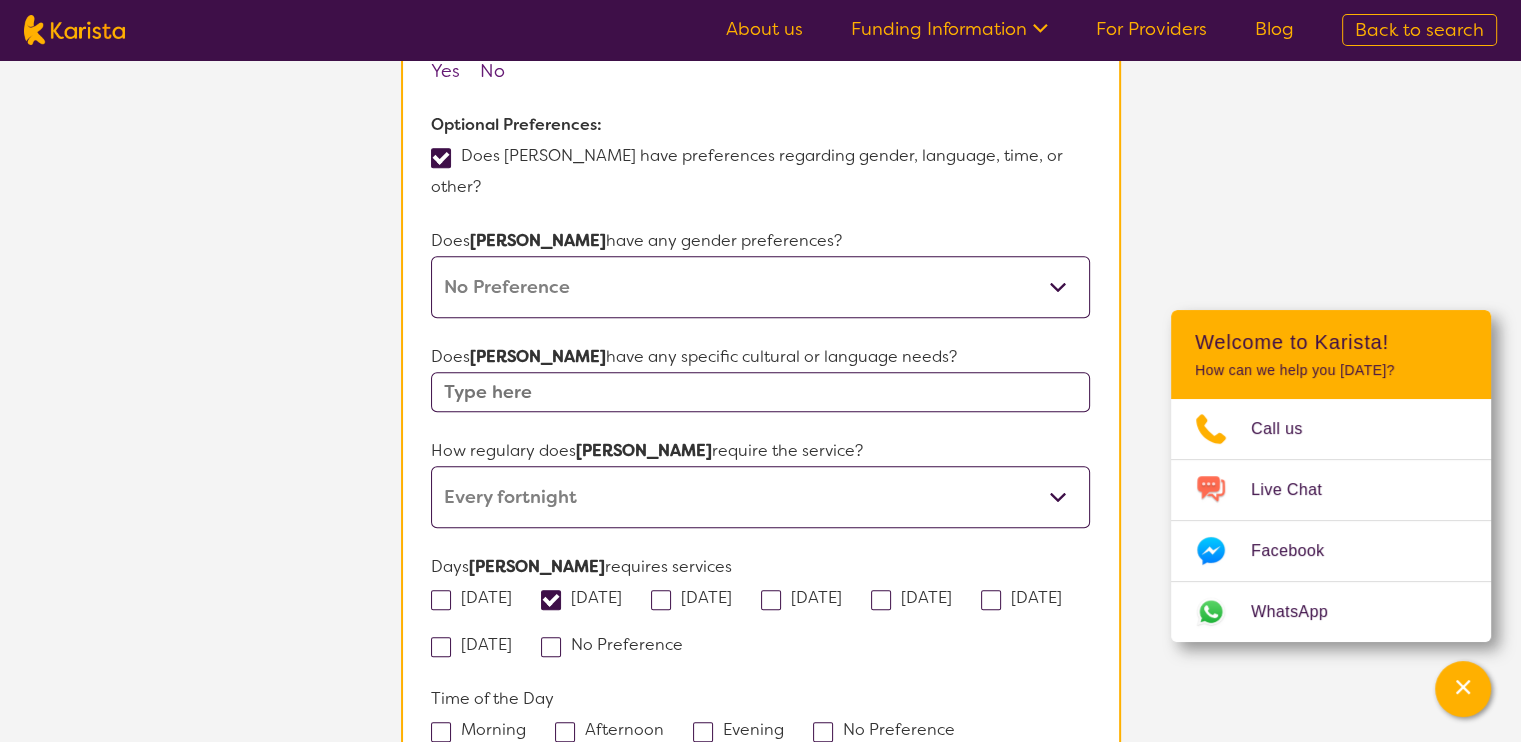 click at bounding box center (881, 600) 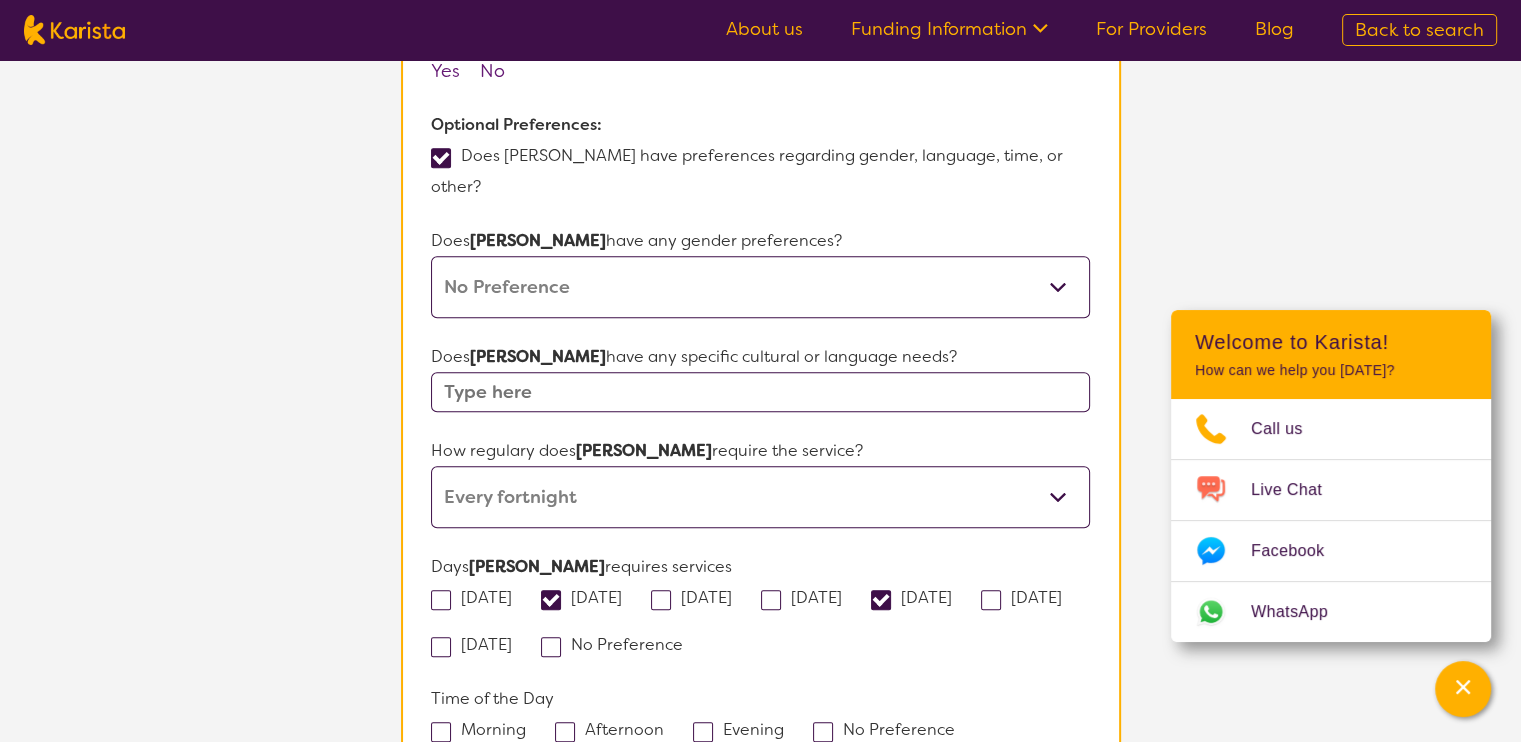 click at bounding box center [565, 732] 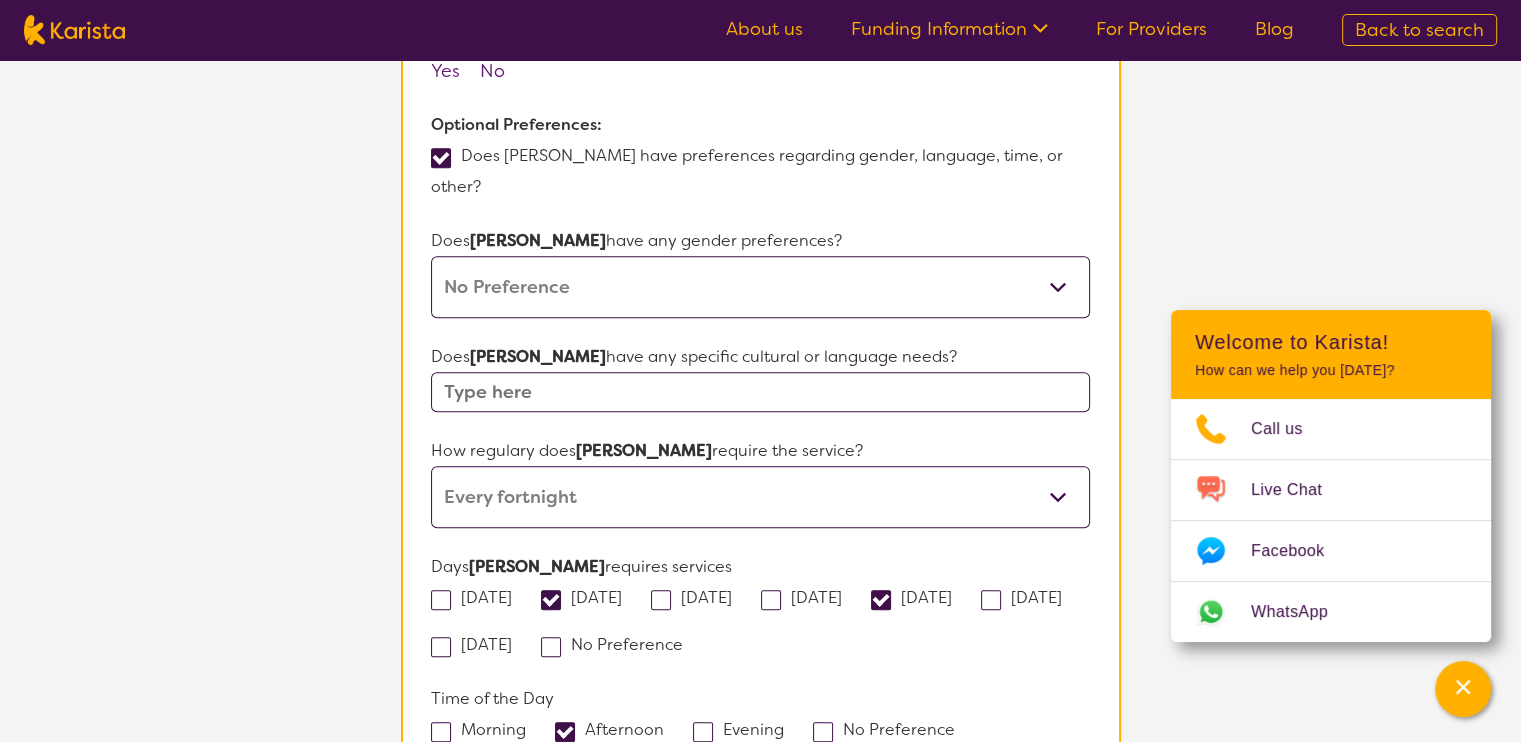 click at bounding box center (703, 732) 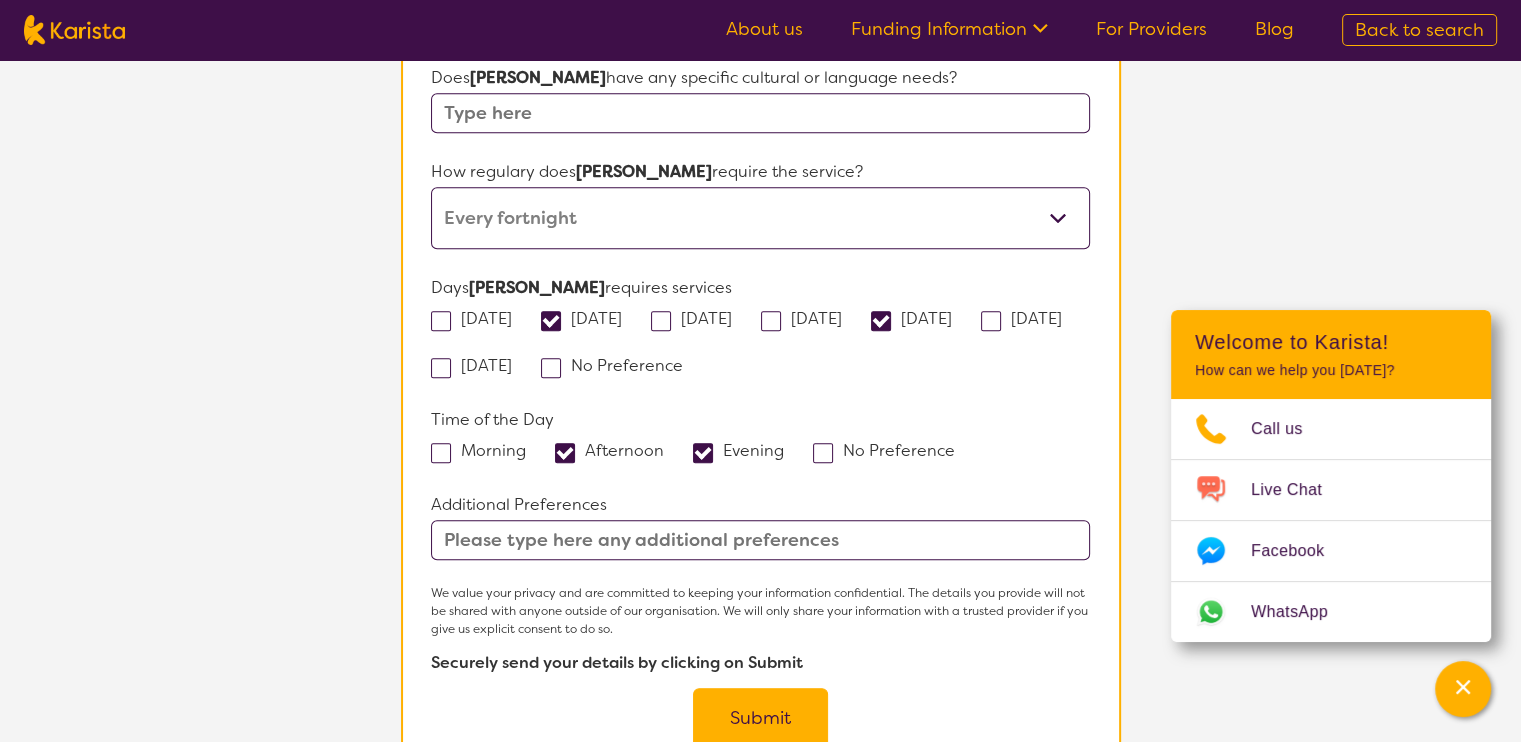 scroll, scrollTop: 1829, scrollLeft: 0, axis: vertical 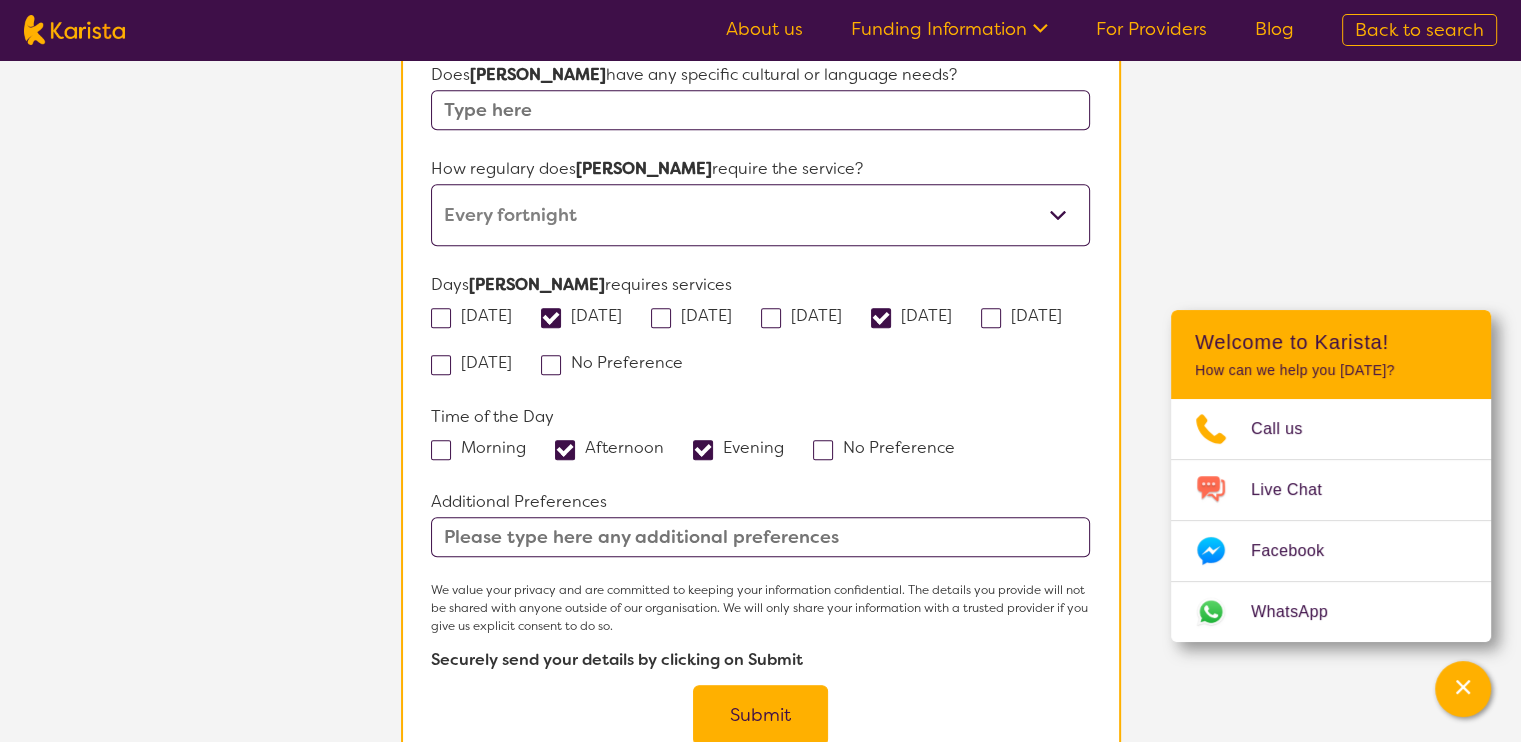 click on "Submit" at bounding box center (760, 715) 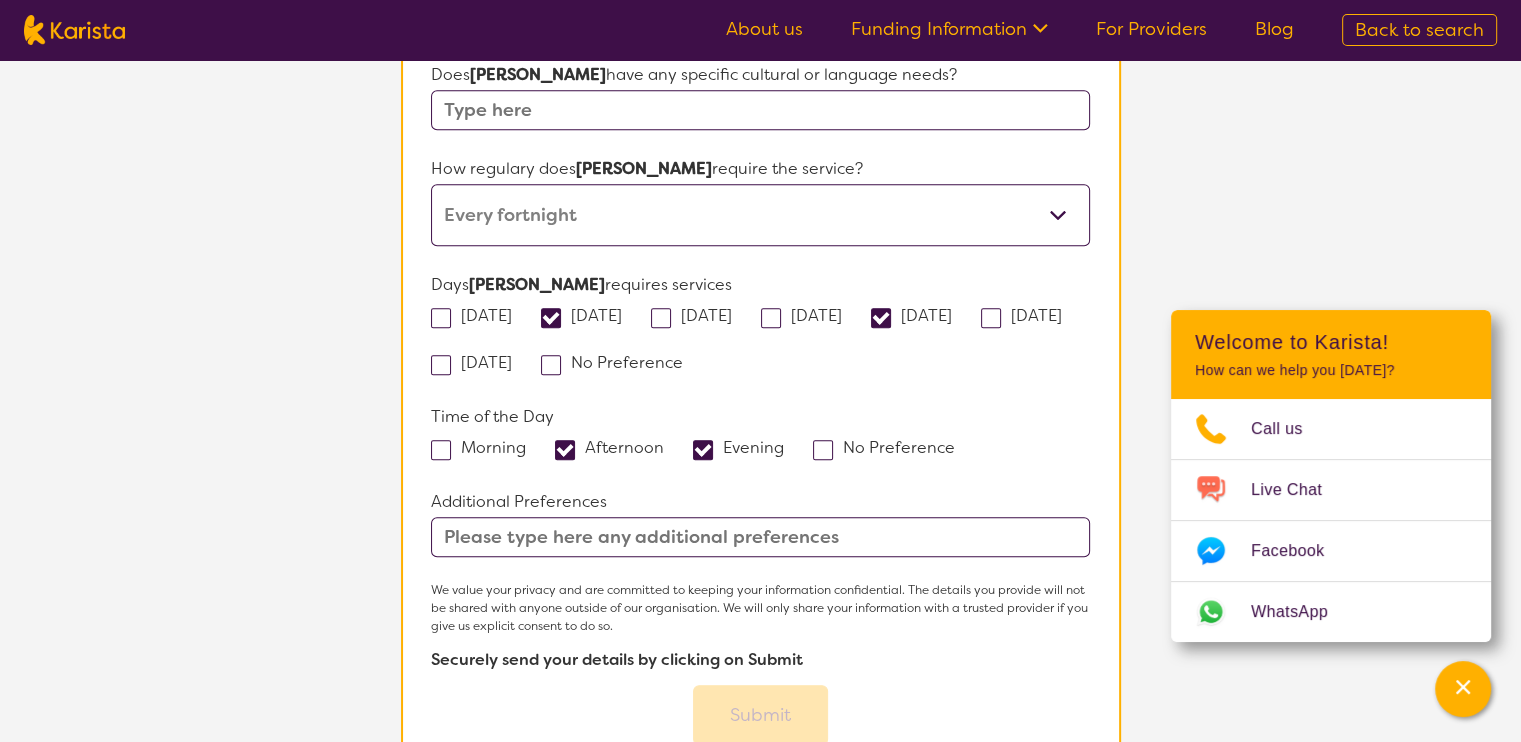 scroll, scrollTop: 0, scrollLeft: 0, axis: both 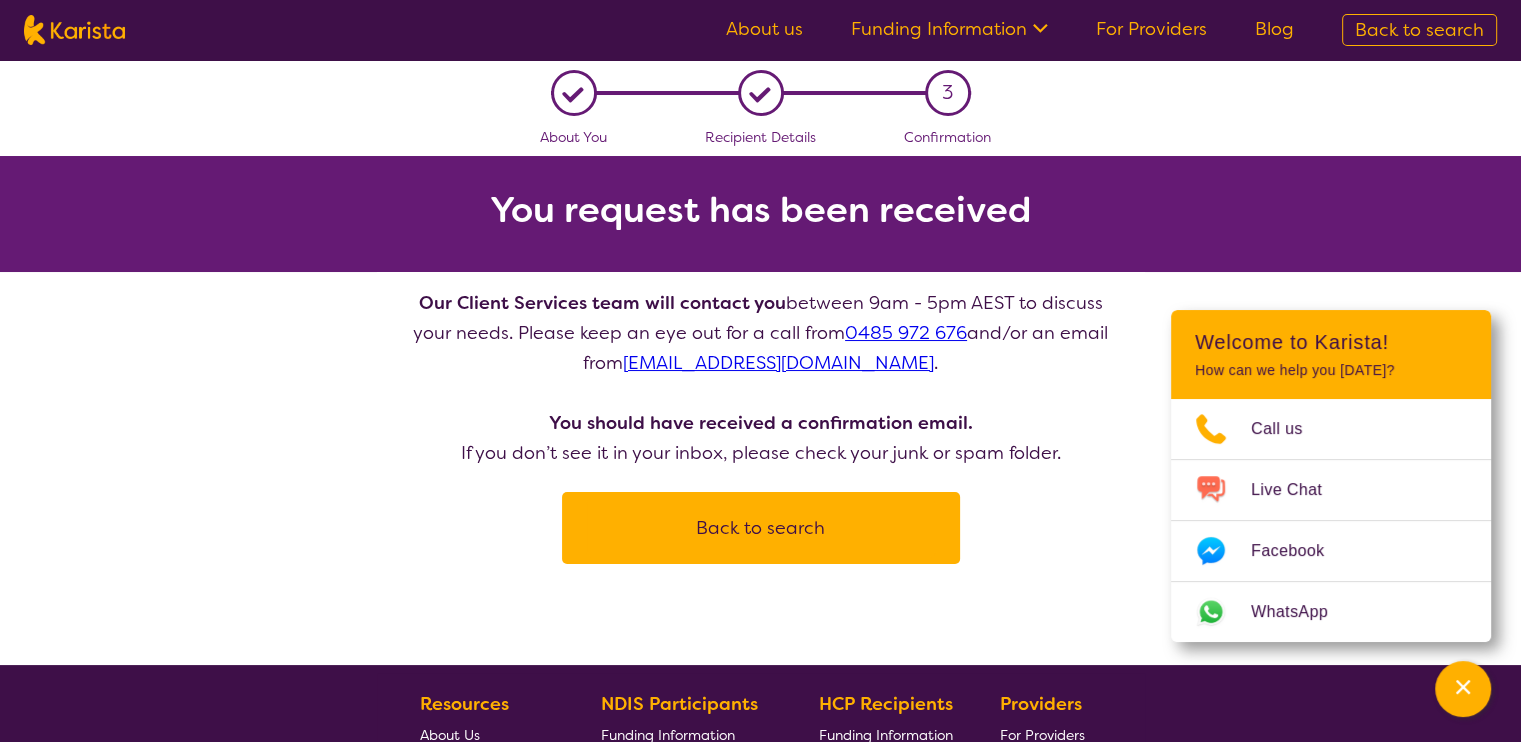 click on "Back to search" at bounding box center [761, 528] 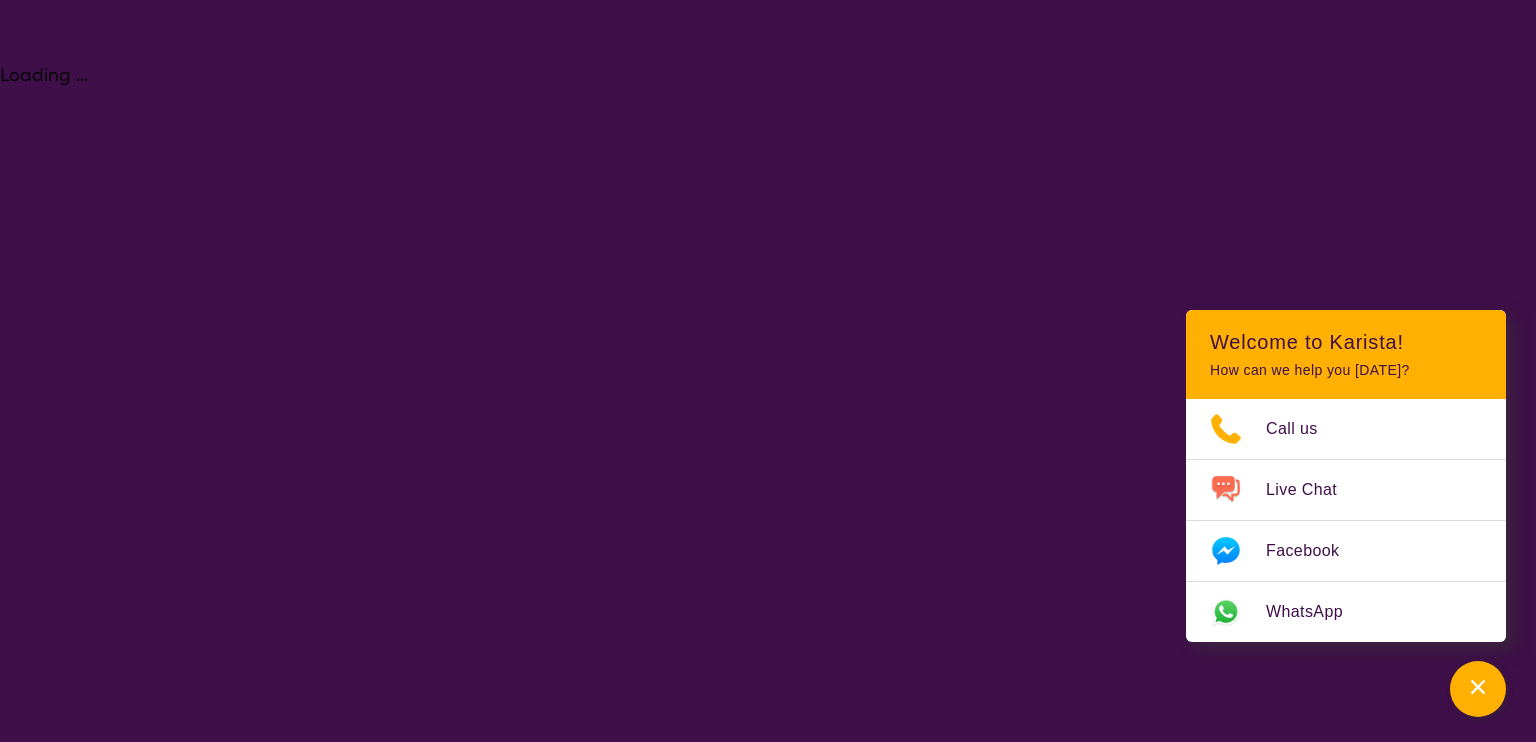 select on "[MEDICAL_DATA]" 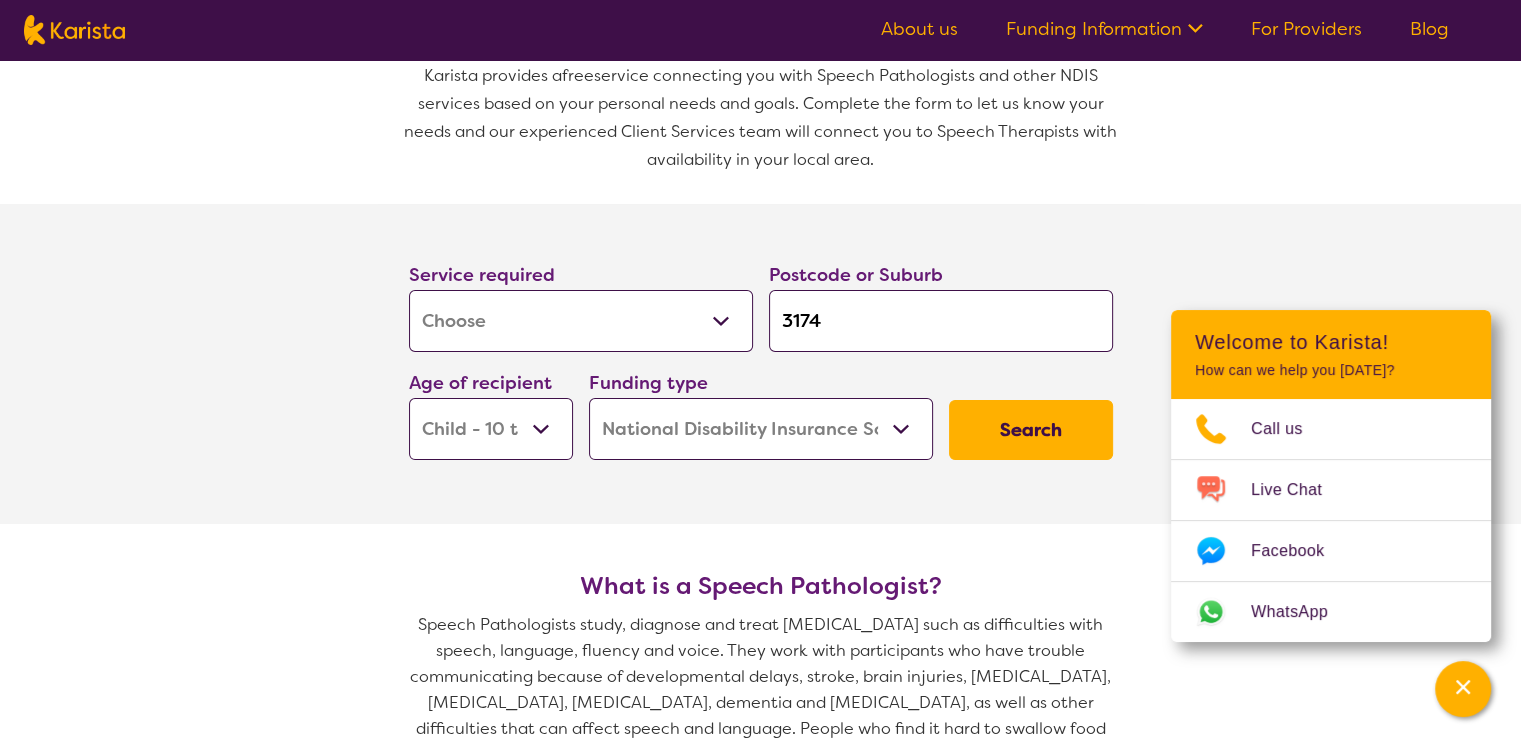 scroll, scrollTop: 404, scrollLeft: 0, axis: vertical 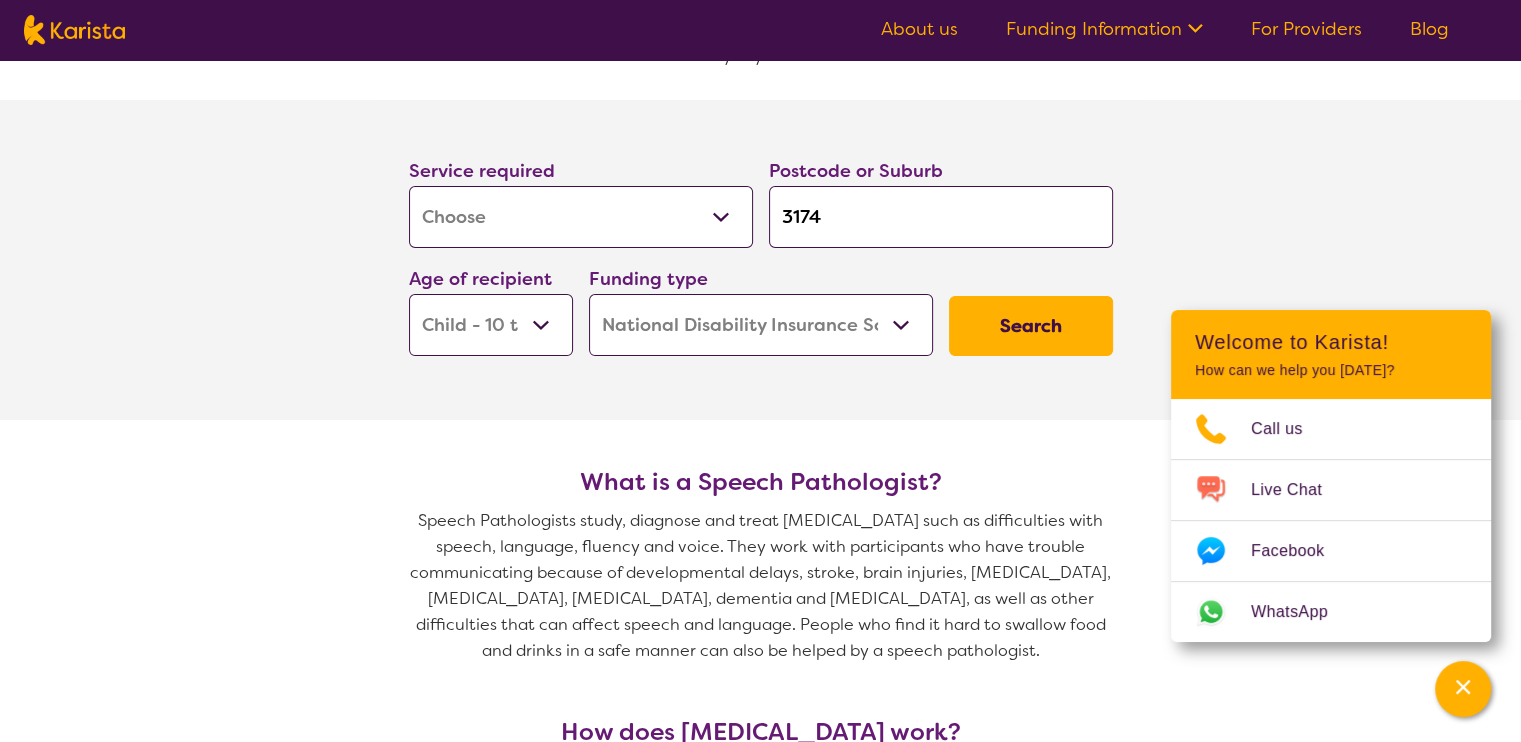 click on "Search" at bounding box center (1031, 326) 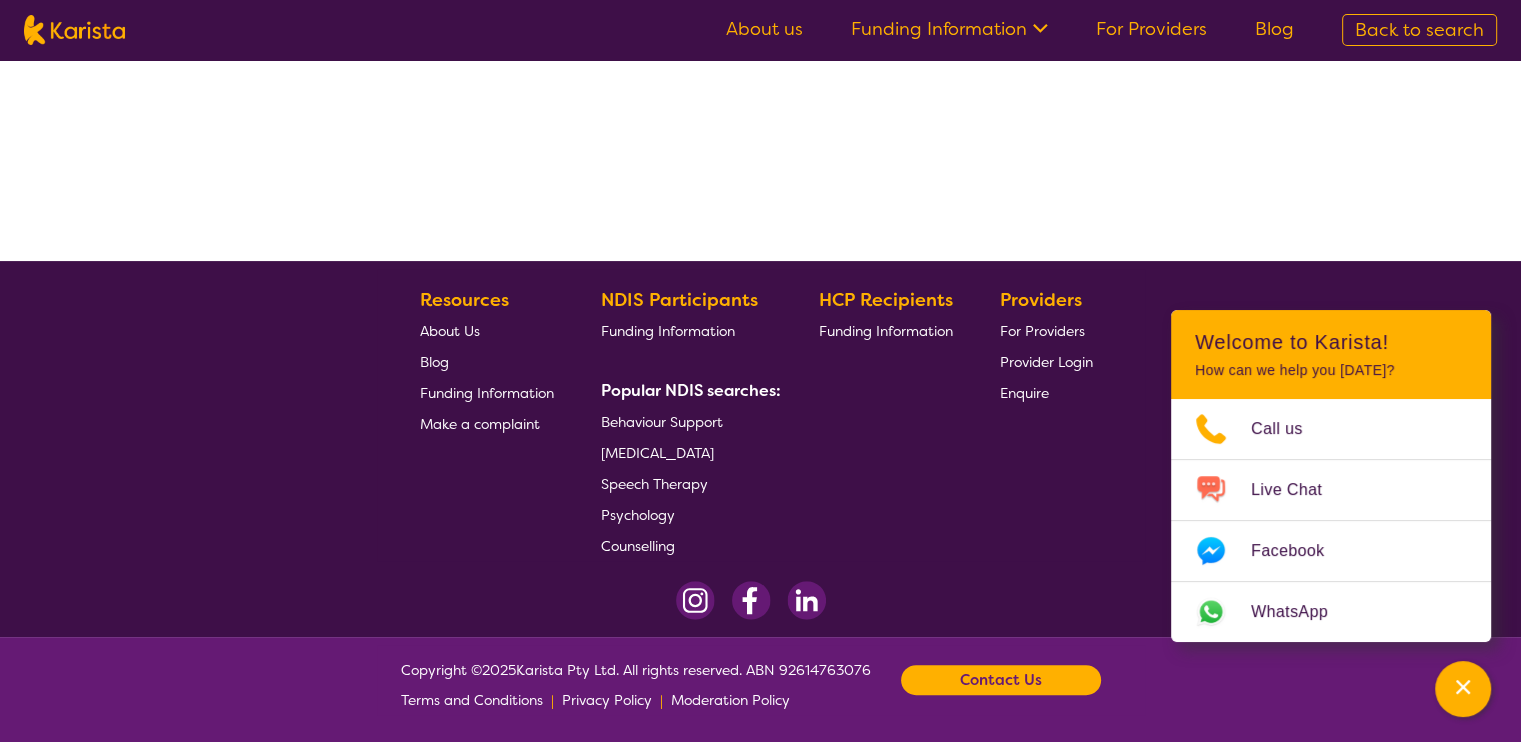 scroll, scrollTop: 0, scrollLeft: 0, axis: both 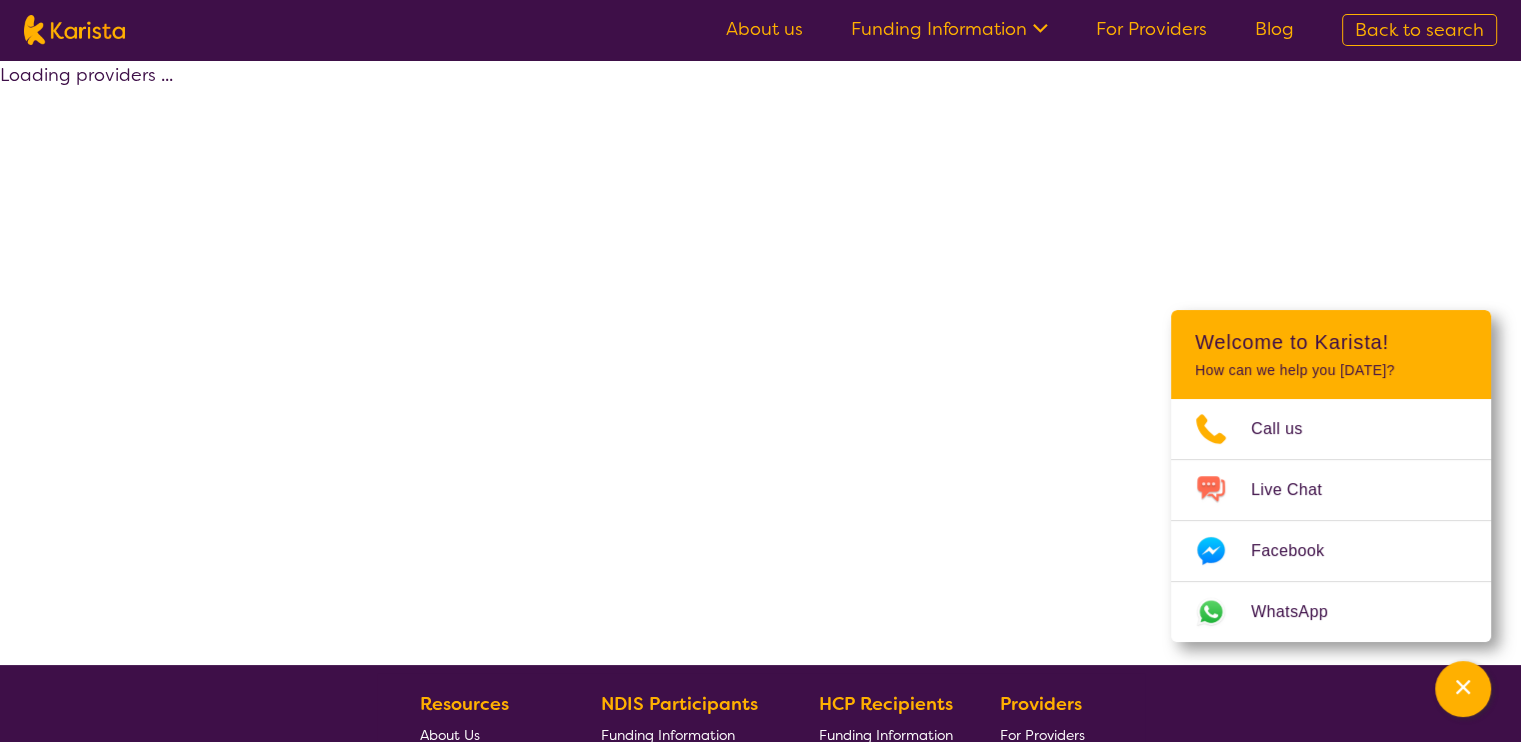 select on "by_score" 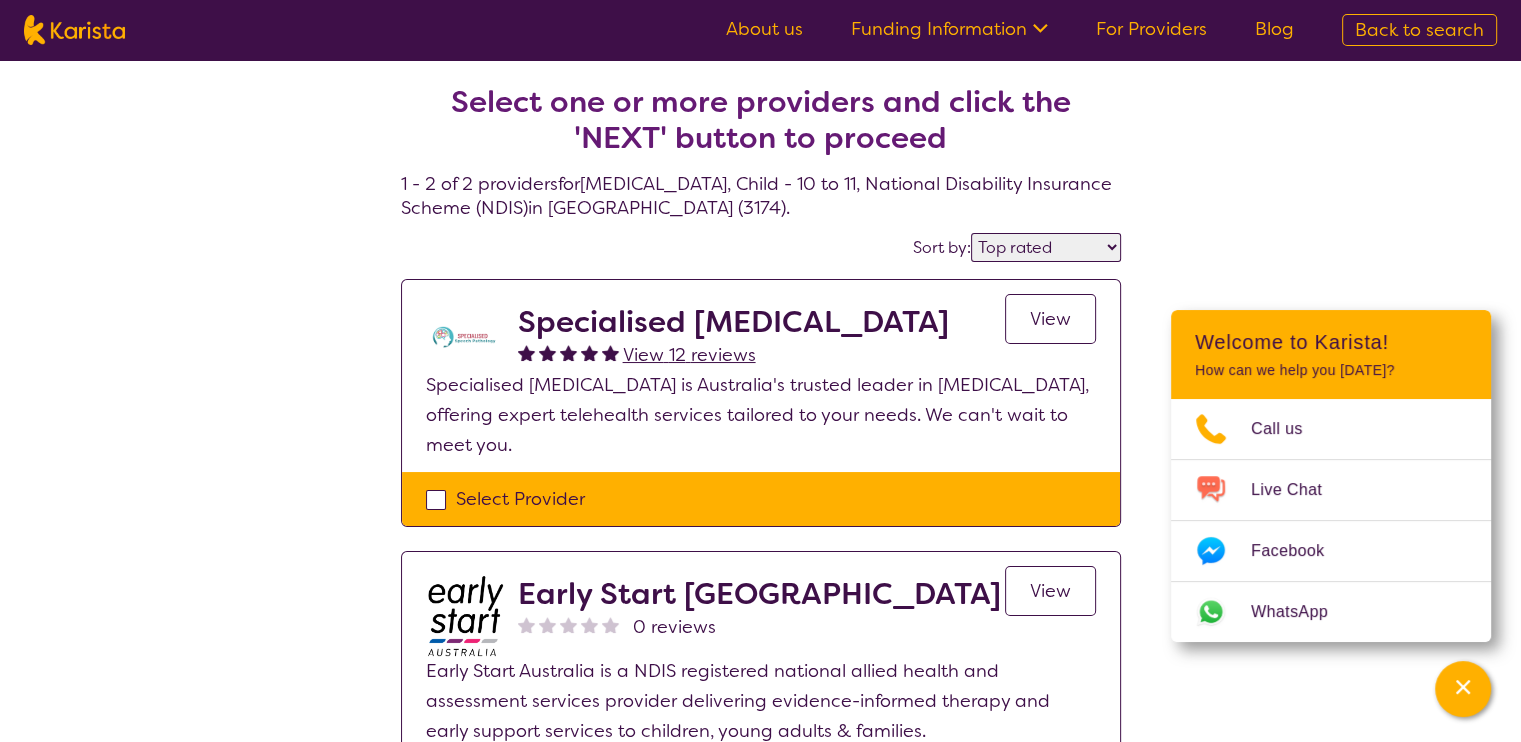 click on "View" at bounding box center (1050, 591) 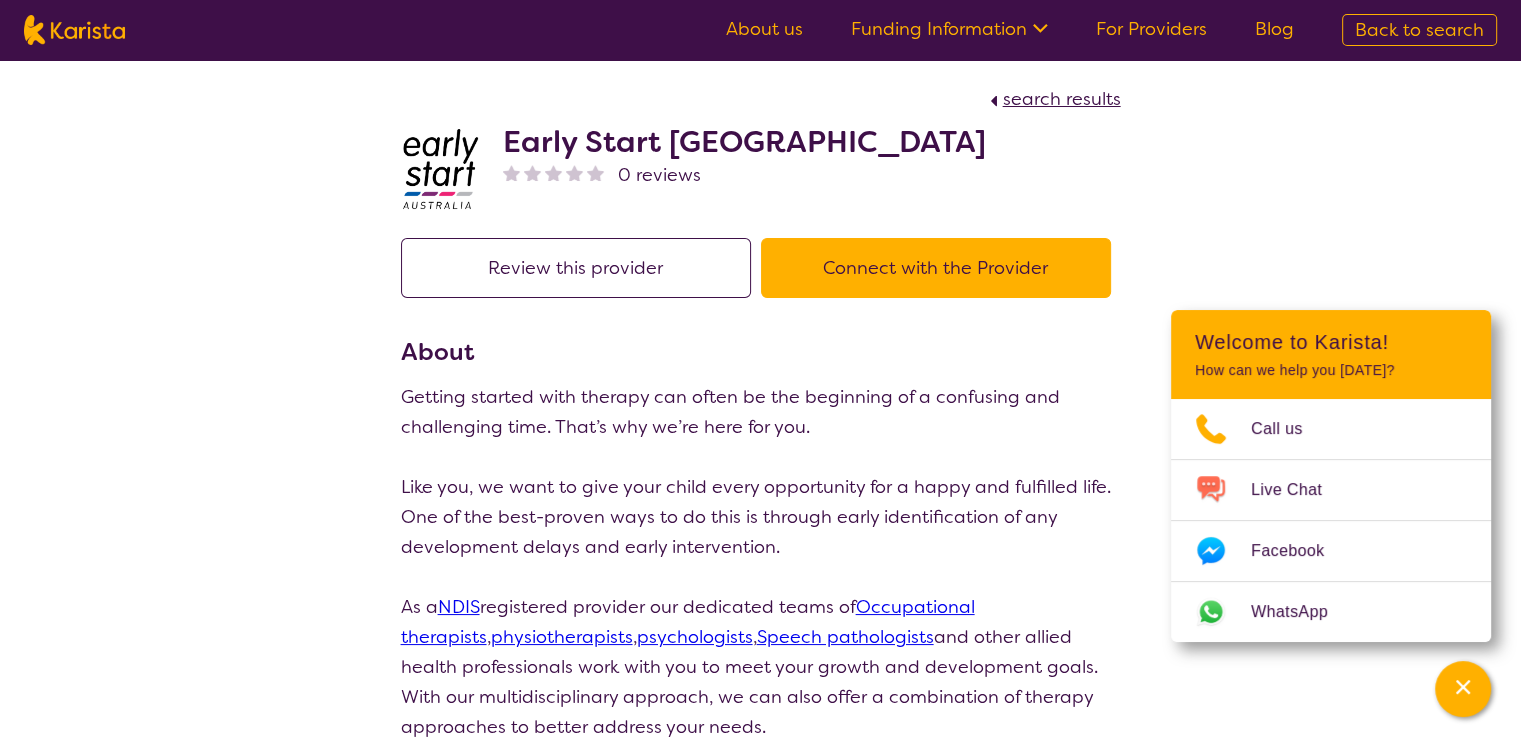 click on "Connect with the Provider" at bounding box center [936, 268] 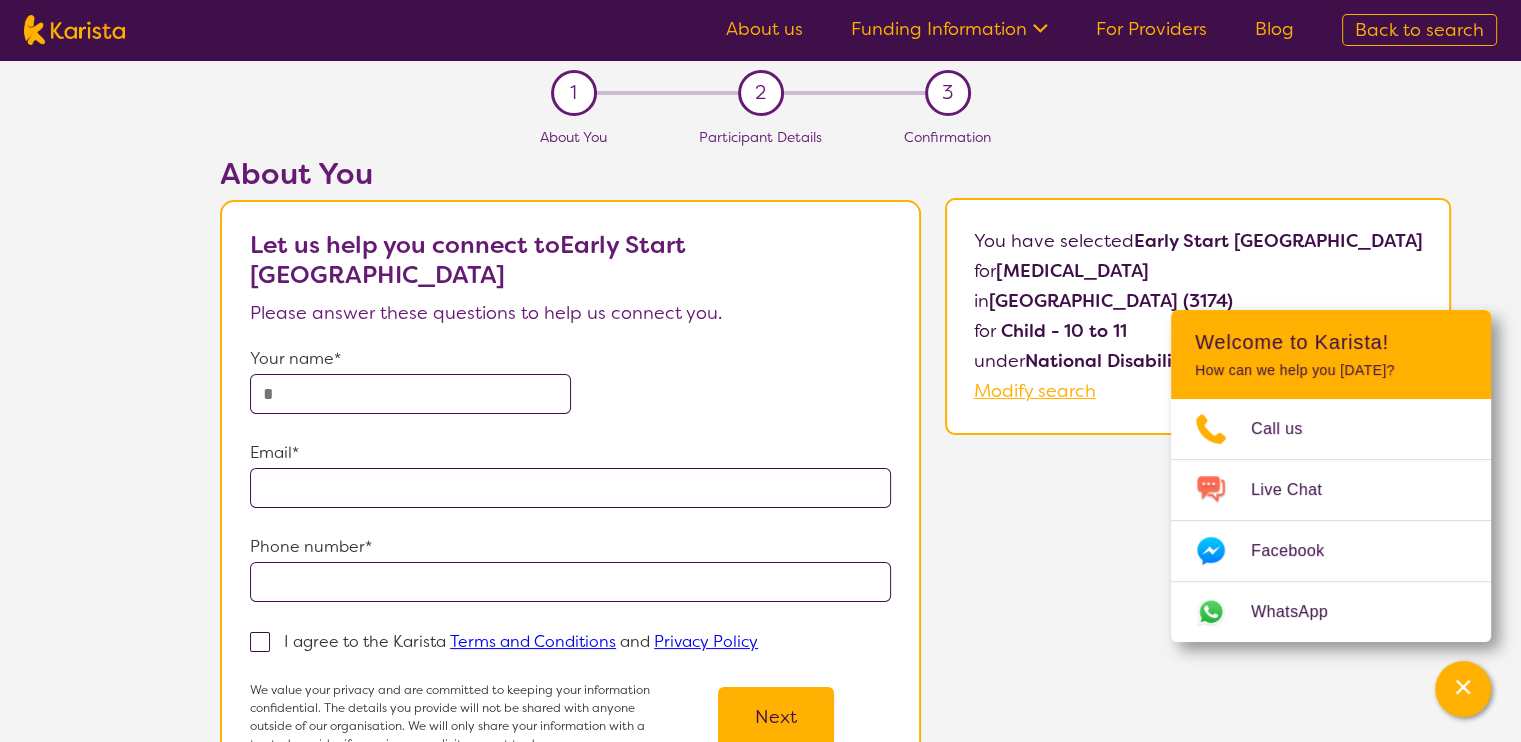 click at bounding box center (410, 394) 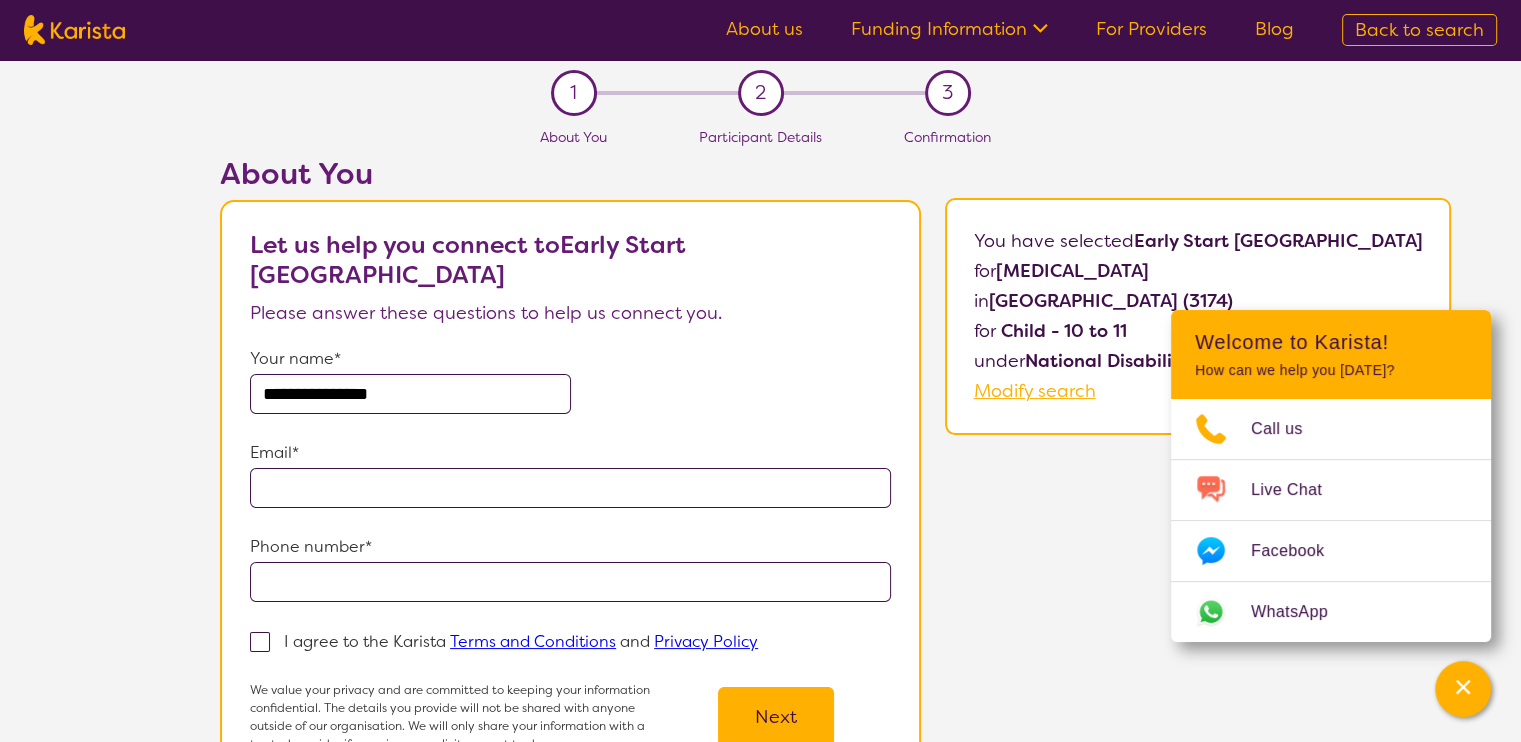 type on "**********" 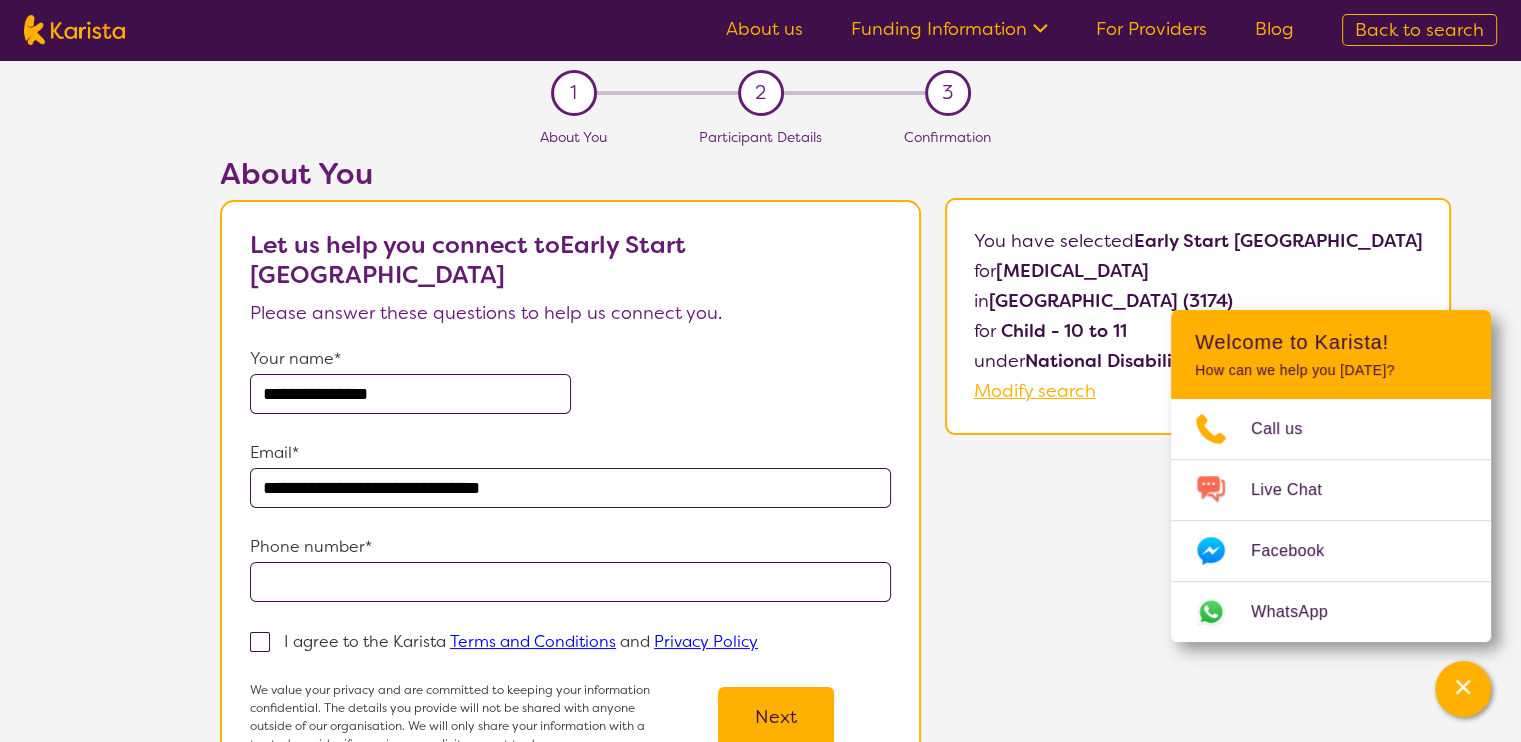 type on "**********" 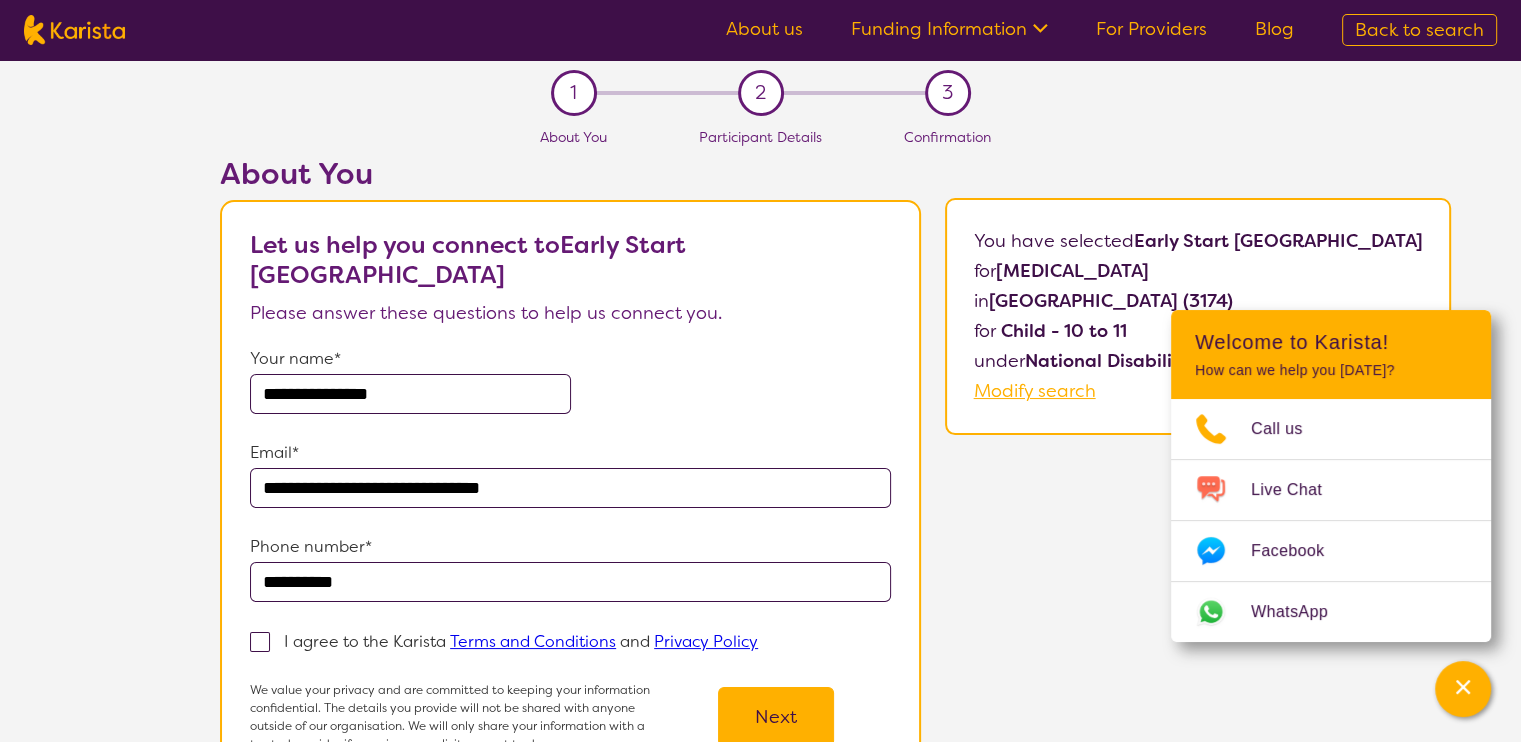 click at bounding box center [260, 642] 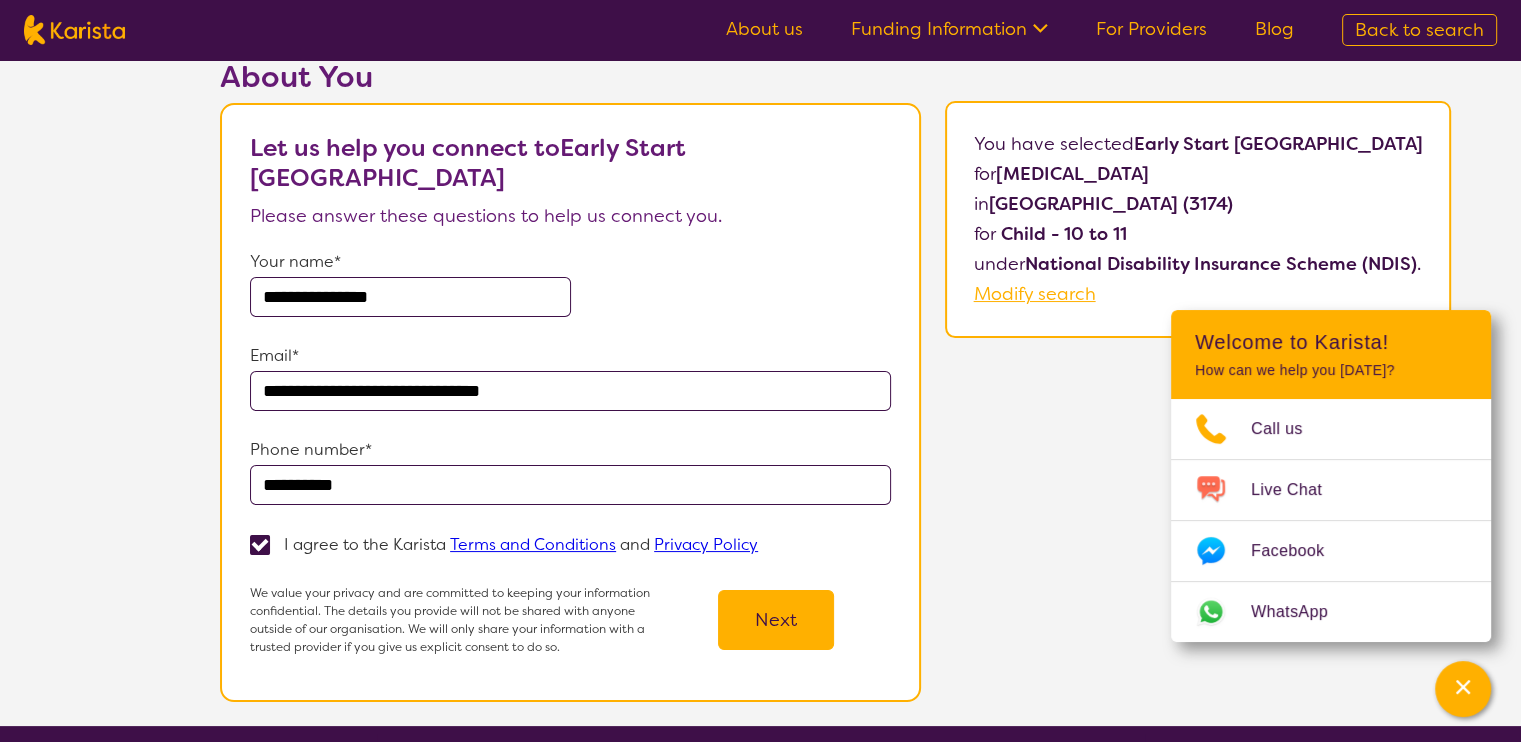 scroll, scrollTop: 98, scrollLeft: 0, axis: vertical 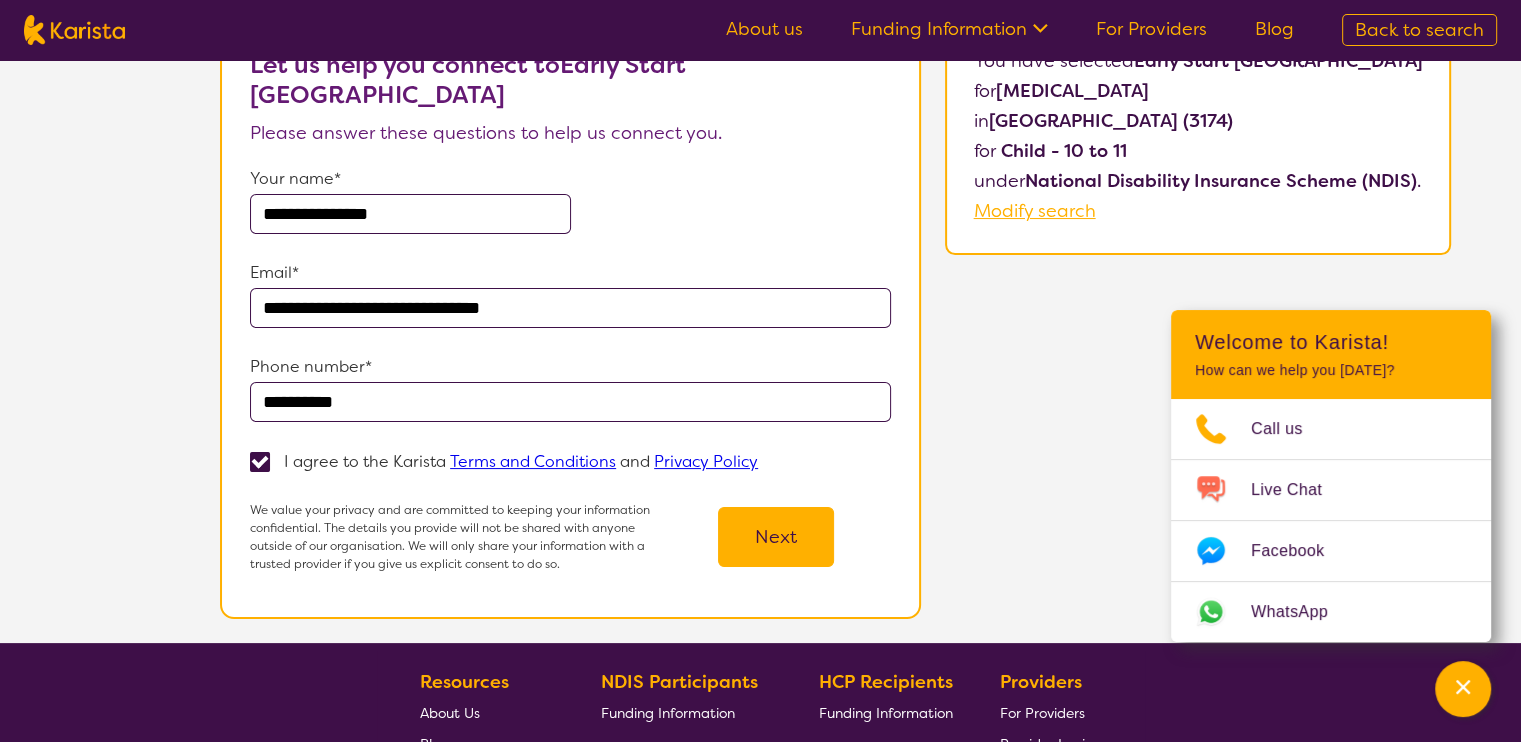 click on "Next" at bounding box center (776, 537) 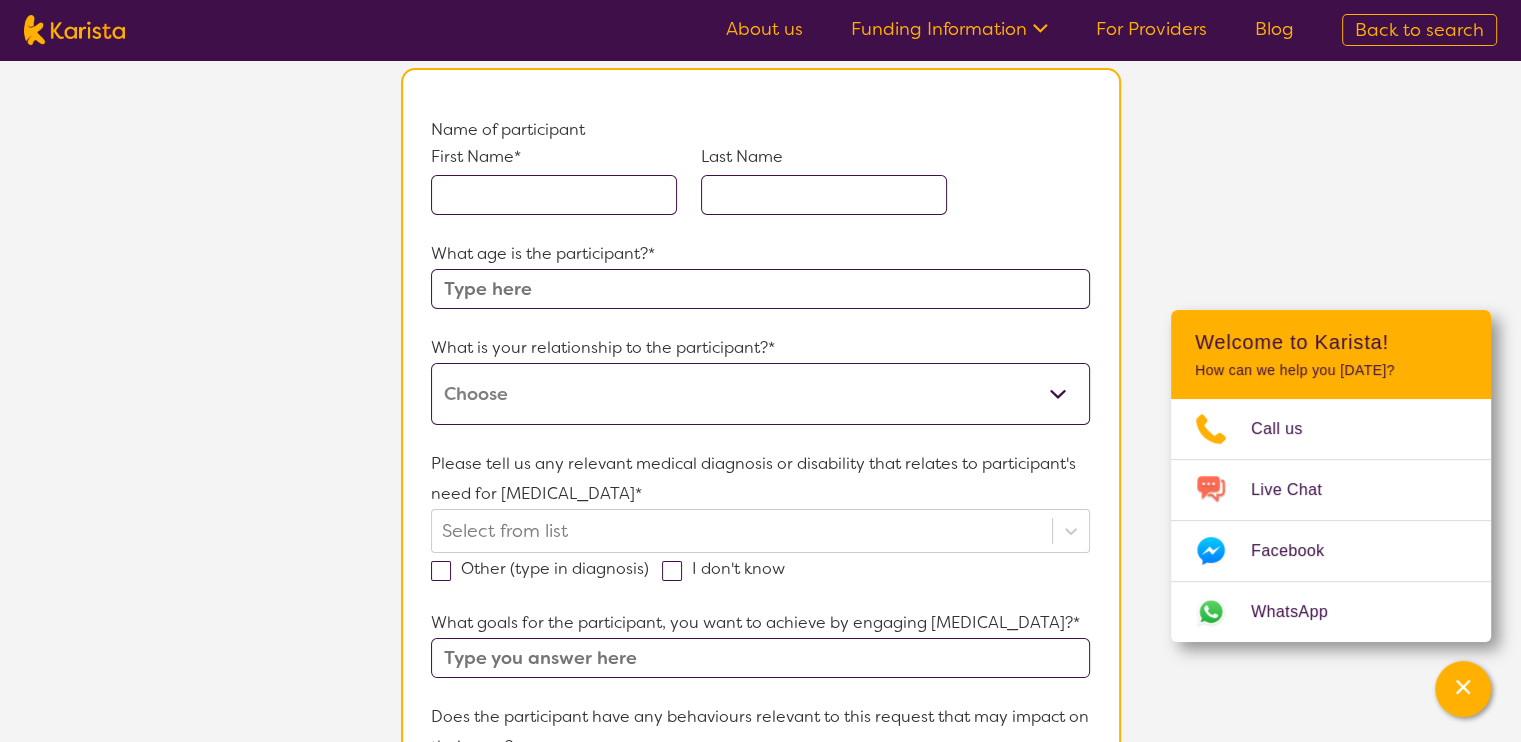 scroll, scrollTop: 0, scrollLeft: 0, axis: both 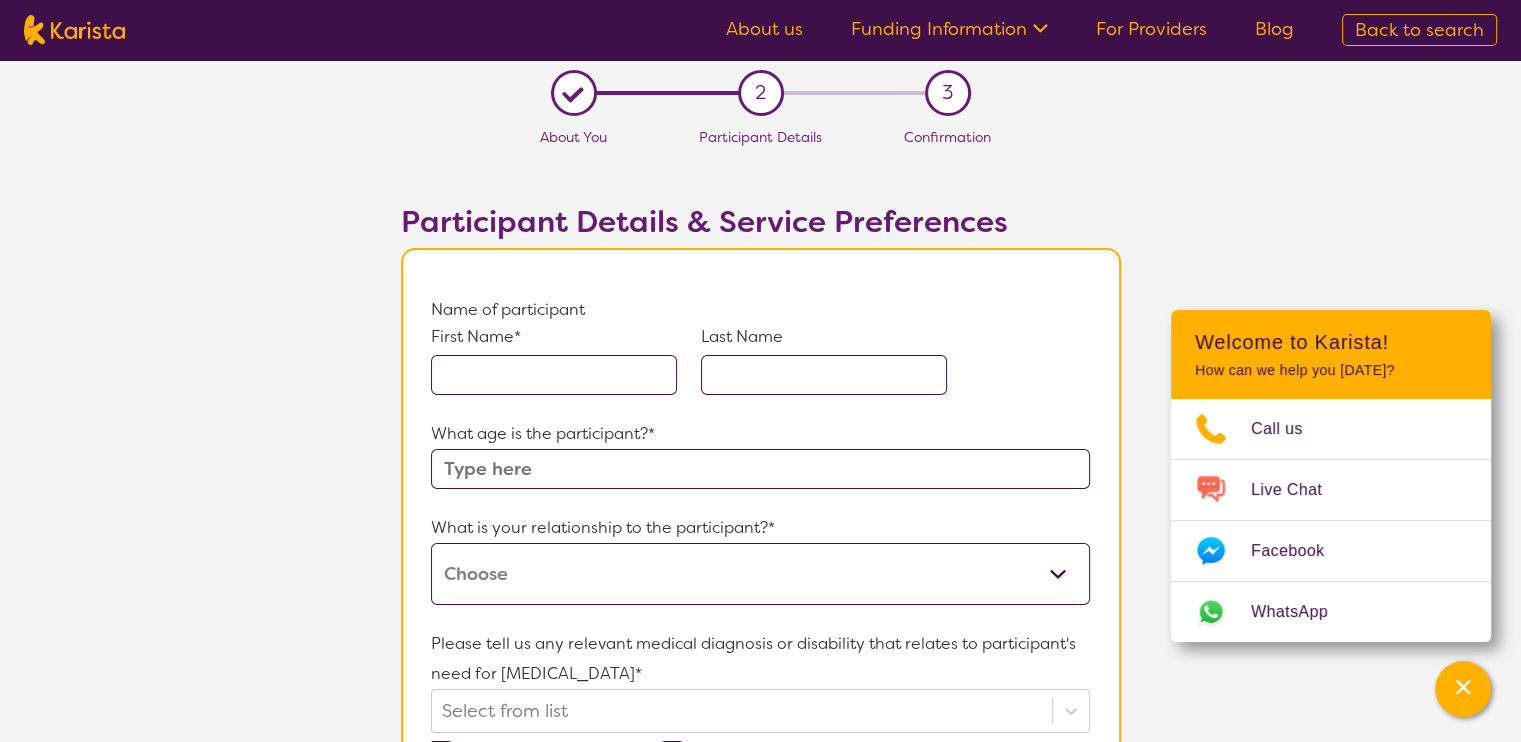 click at bounding box center [554, 375] 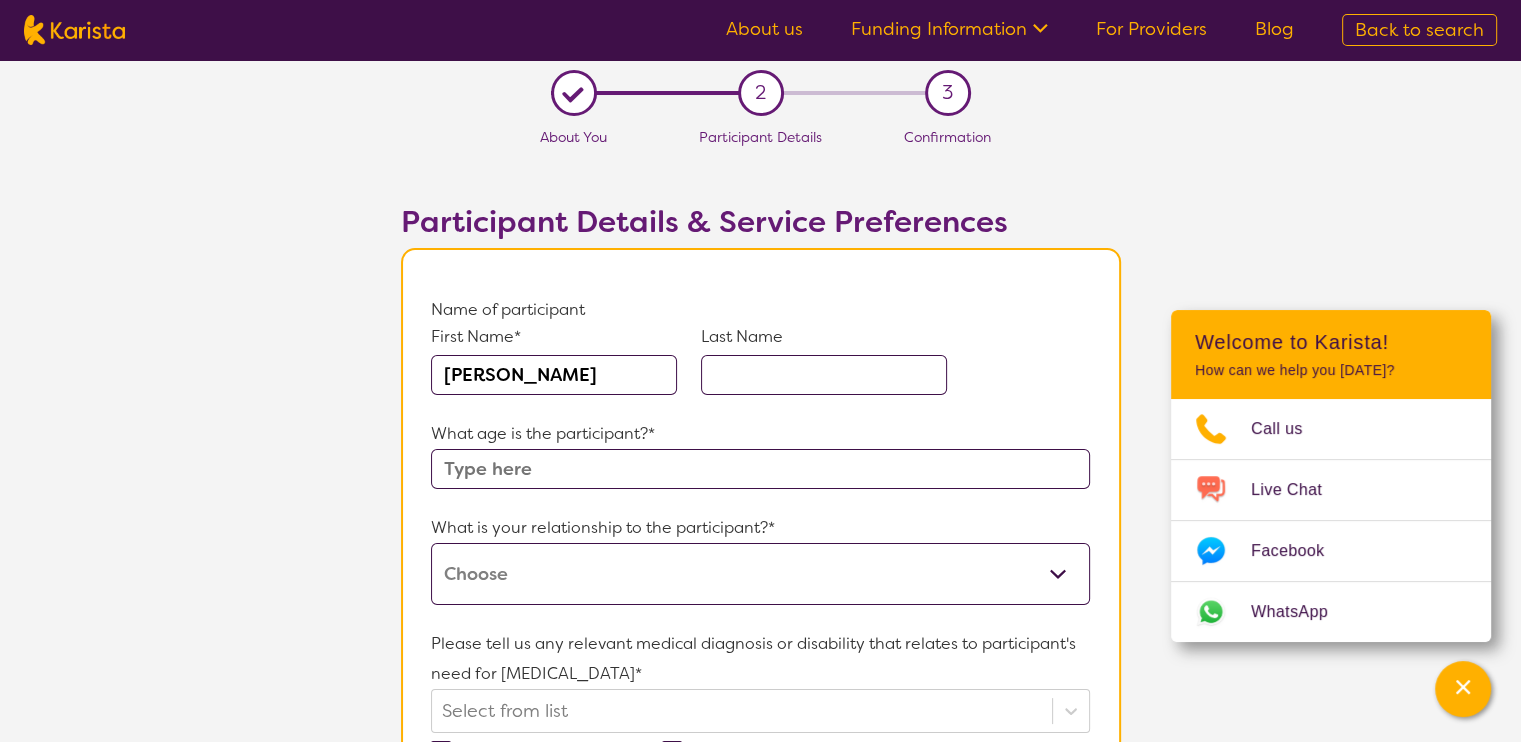 type on "walmaggia" 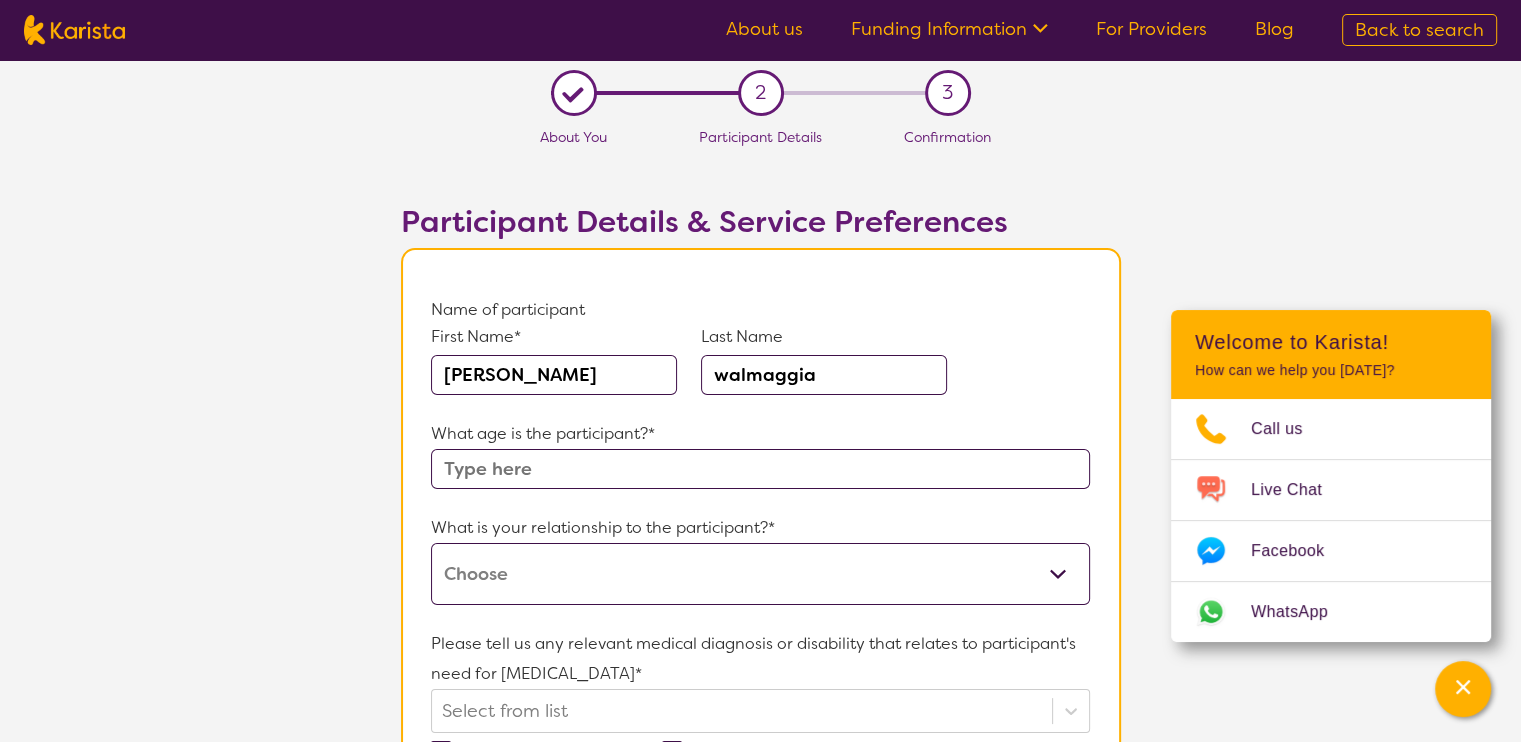 type on "10" 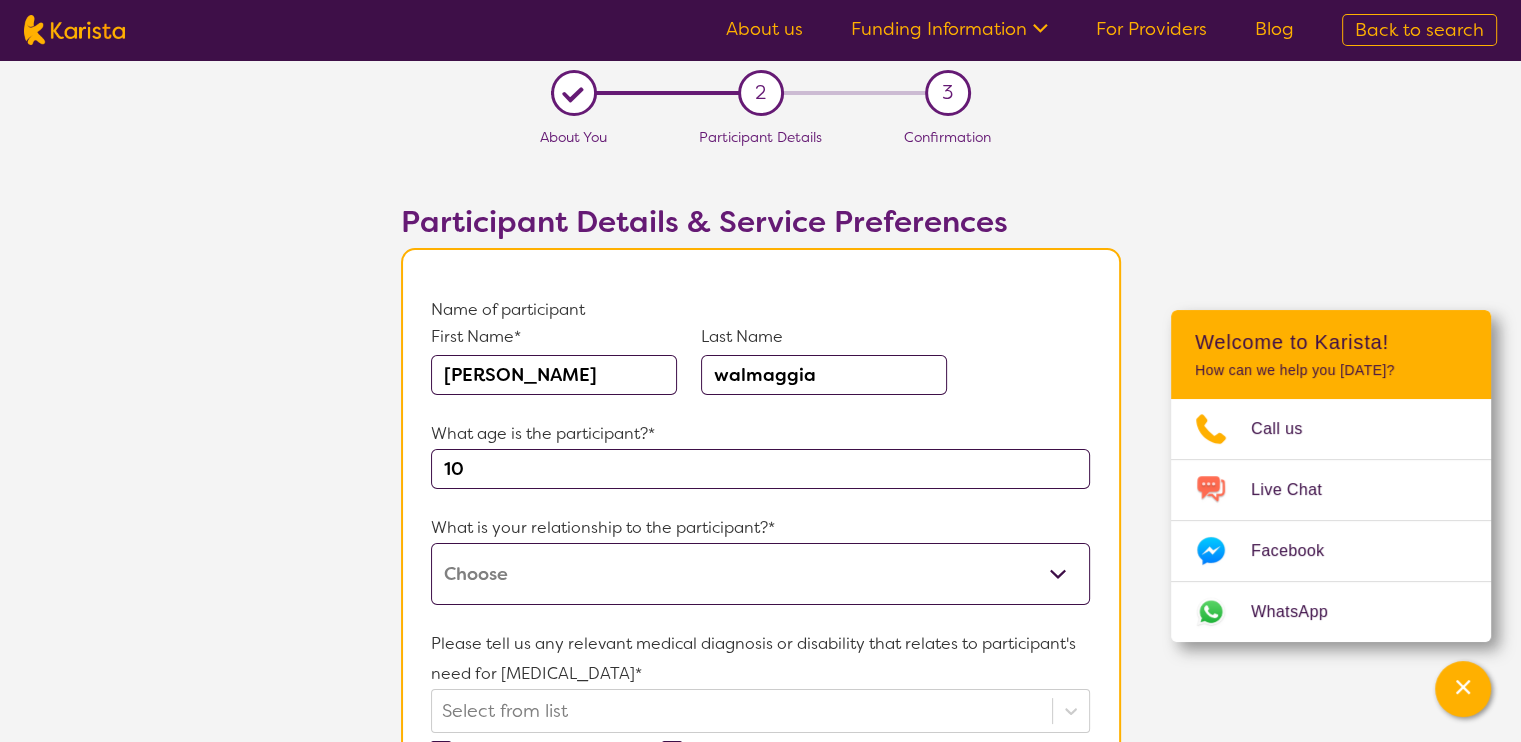 type on "Being able to develop more confidence in reading, writing and focus better at school and not being a distraction in class." 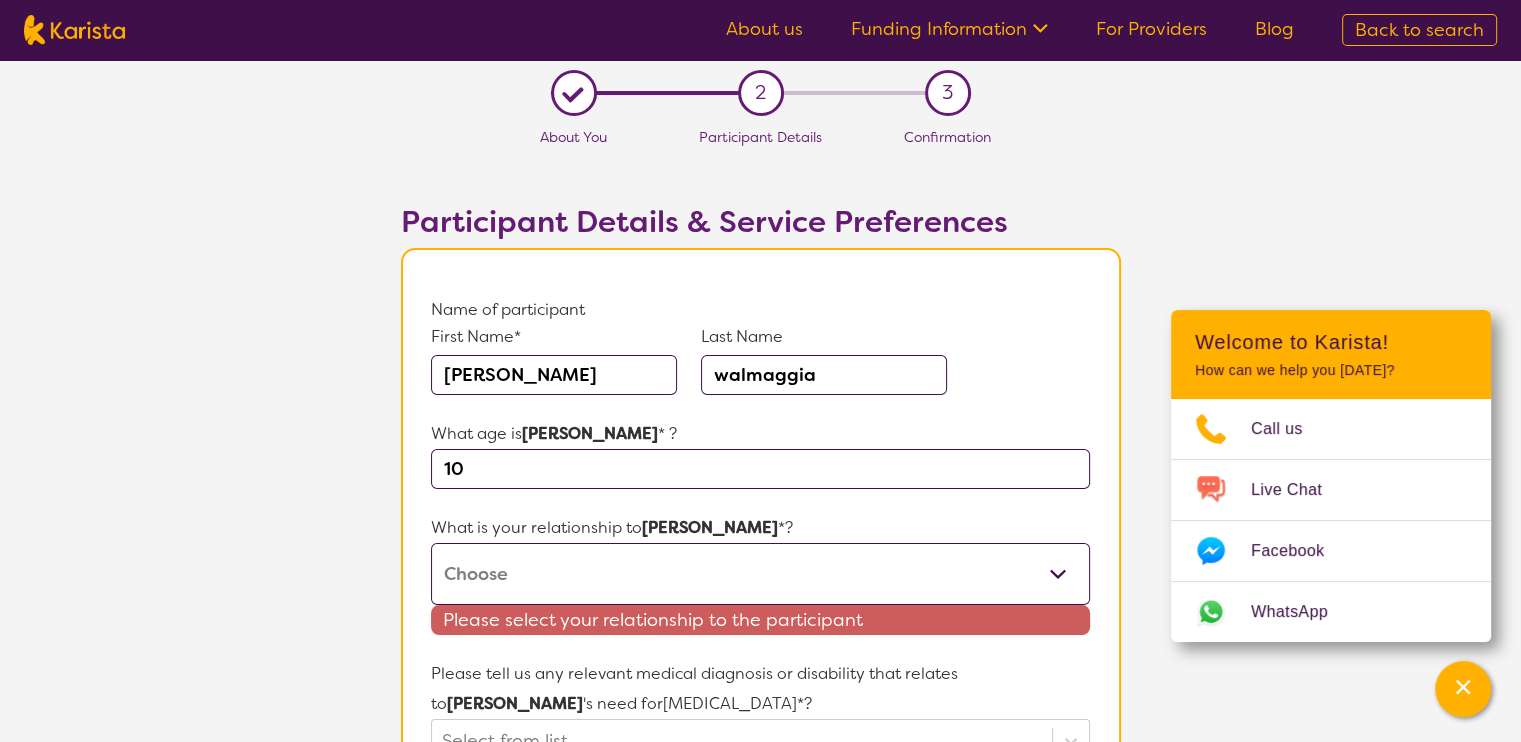click on "This request is for myself I am their parent I am their child I am their spouse/partner I am their carer I am their Support Coordinator I am their Local Area Coordinator I am their Child Safety Officer I am their Aged Care Case Worker Other" at bounding box center [760, 574] 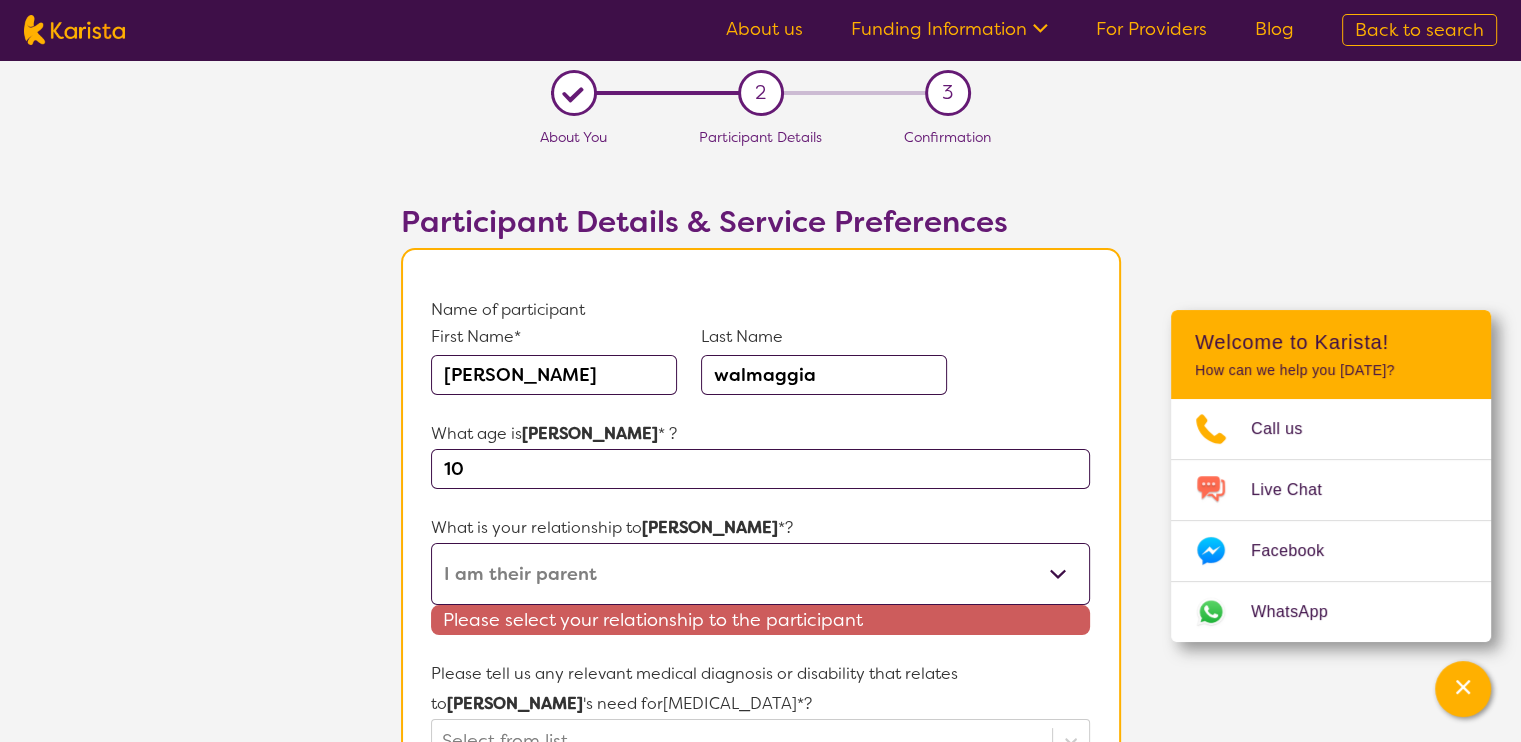 click on "This request is for myself I am their parent I am their child I am their spouse/partner I am their carer I am their Support Coordinator I am their Local Area Coordinator I am their Child Safety Officer I am their Aged Care Case Worker Other" at bounding box center (760, 574) 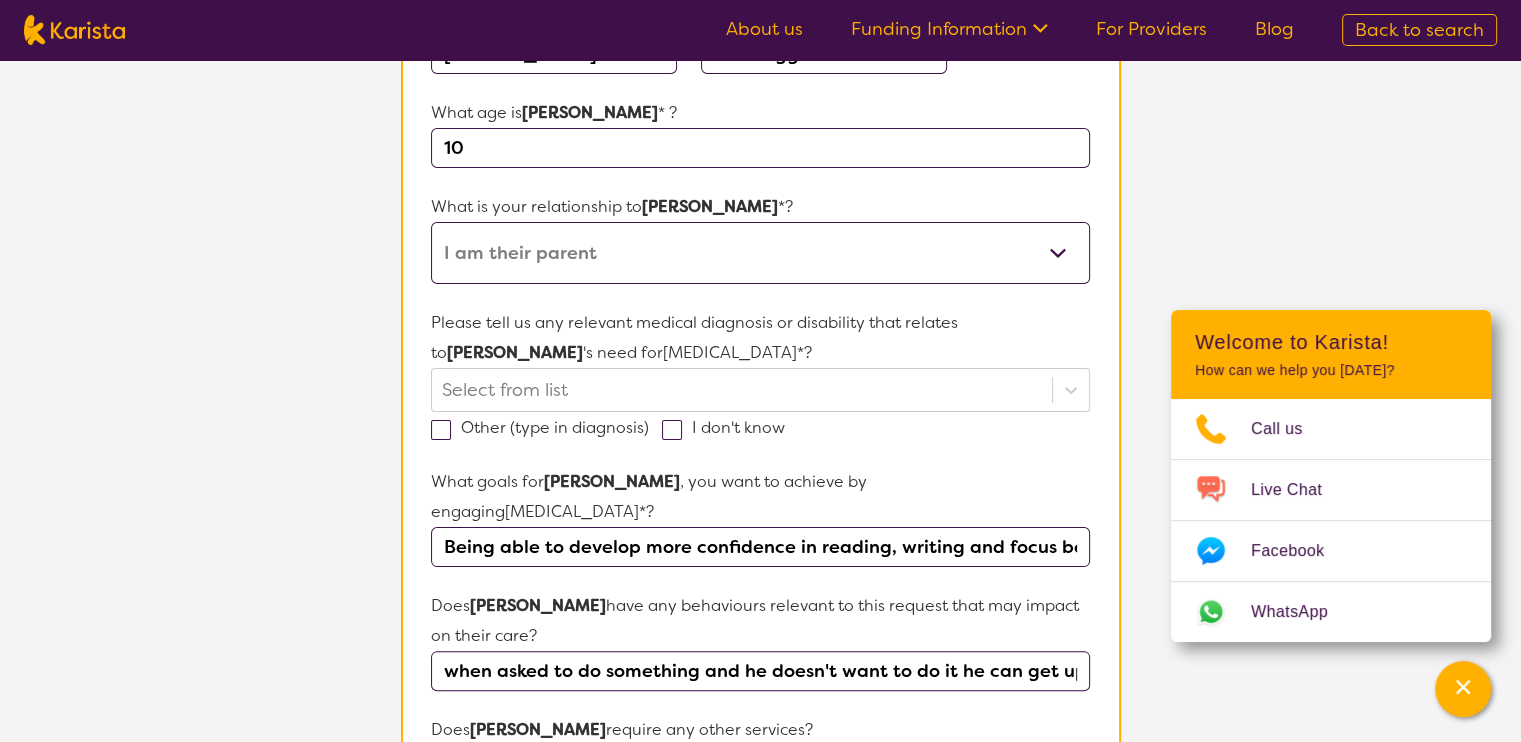scroll, scrollTop: 305, scrollLeft: 0, axis: vertical 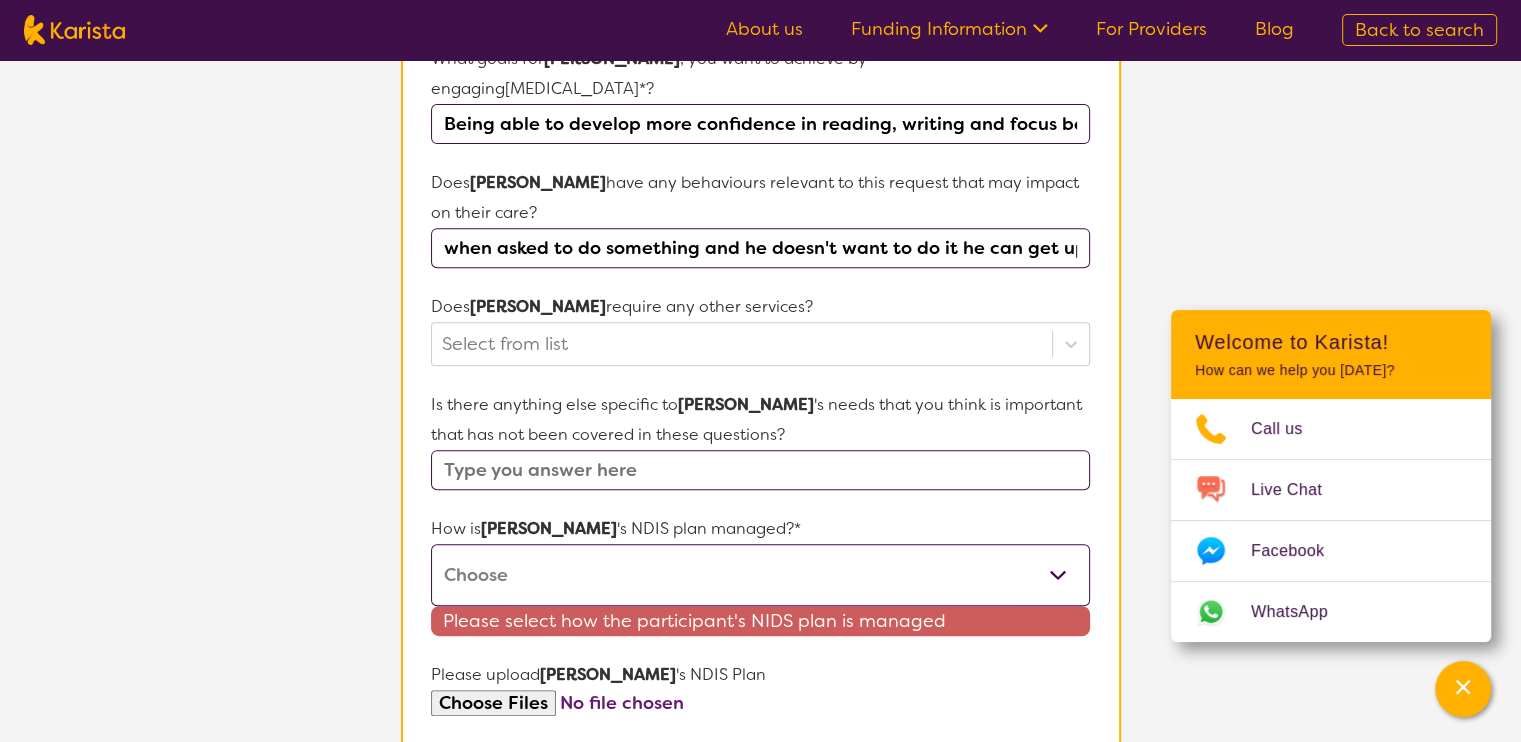 drag, startPoint x: 1007, startPoint y: 549, endPoint x: 997, endPoint y: 548, distance: 10.049875 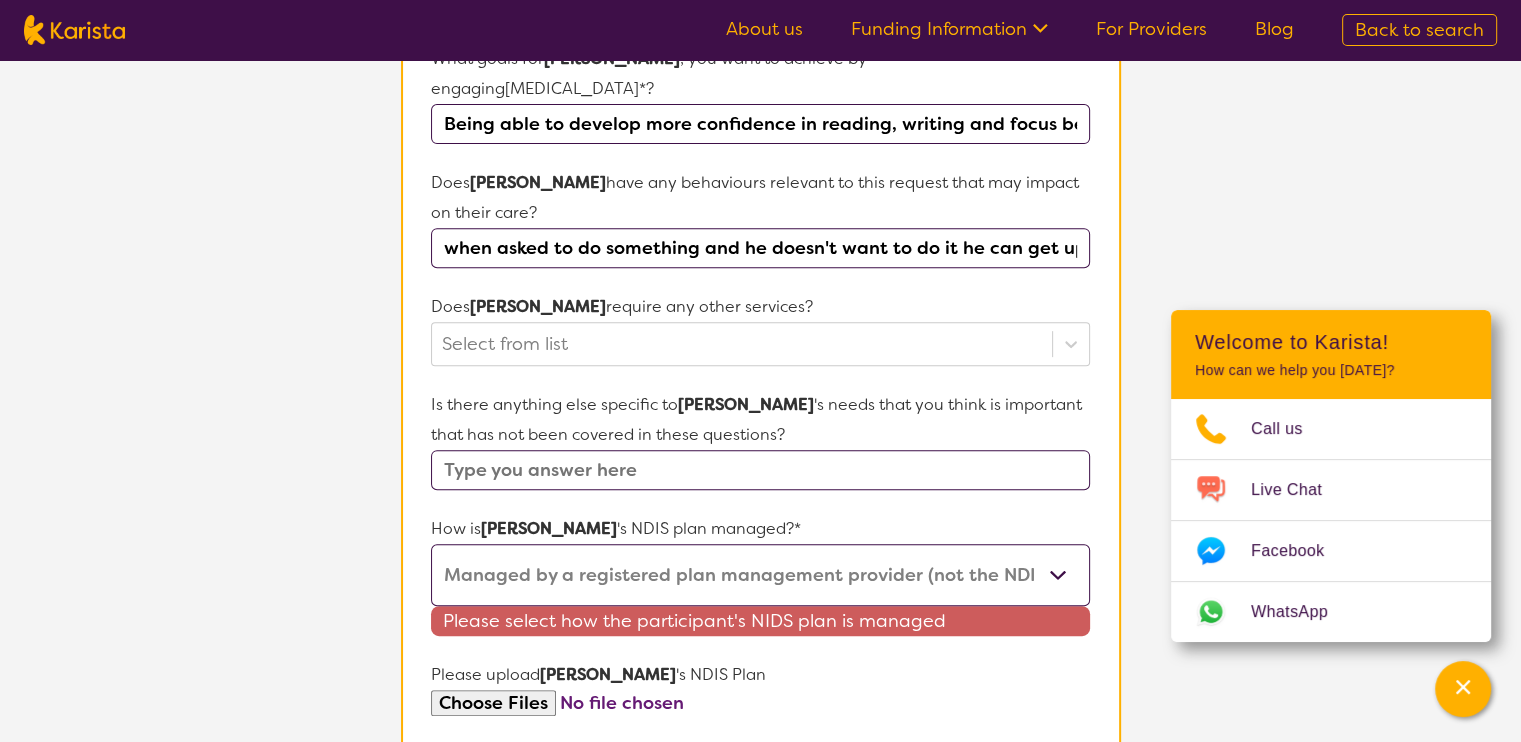 click on "Self-managed NDIS plan Managed by a registered plan management provider (not the NDIA) Agency-managed (by the NDIA) I'm not sure" at bounding box center [760, 575] 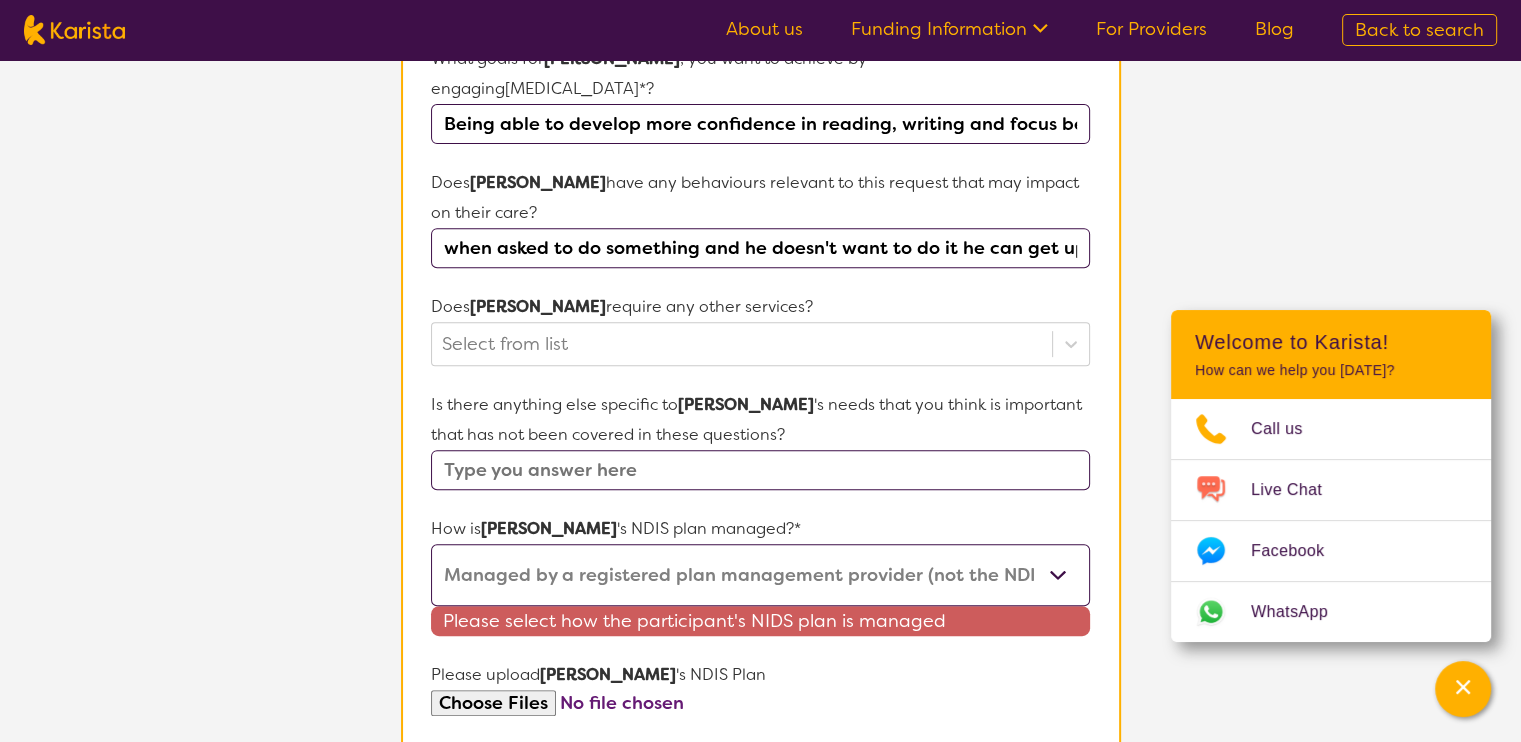 select on "Agency Managed" 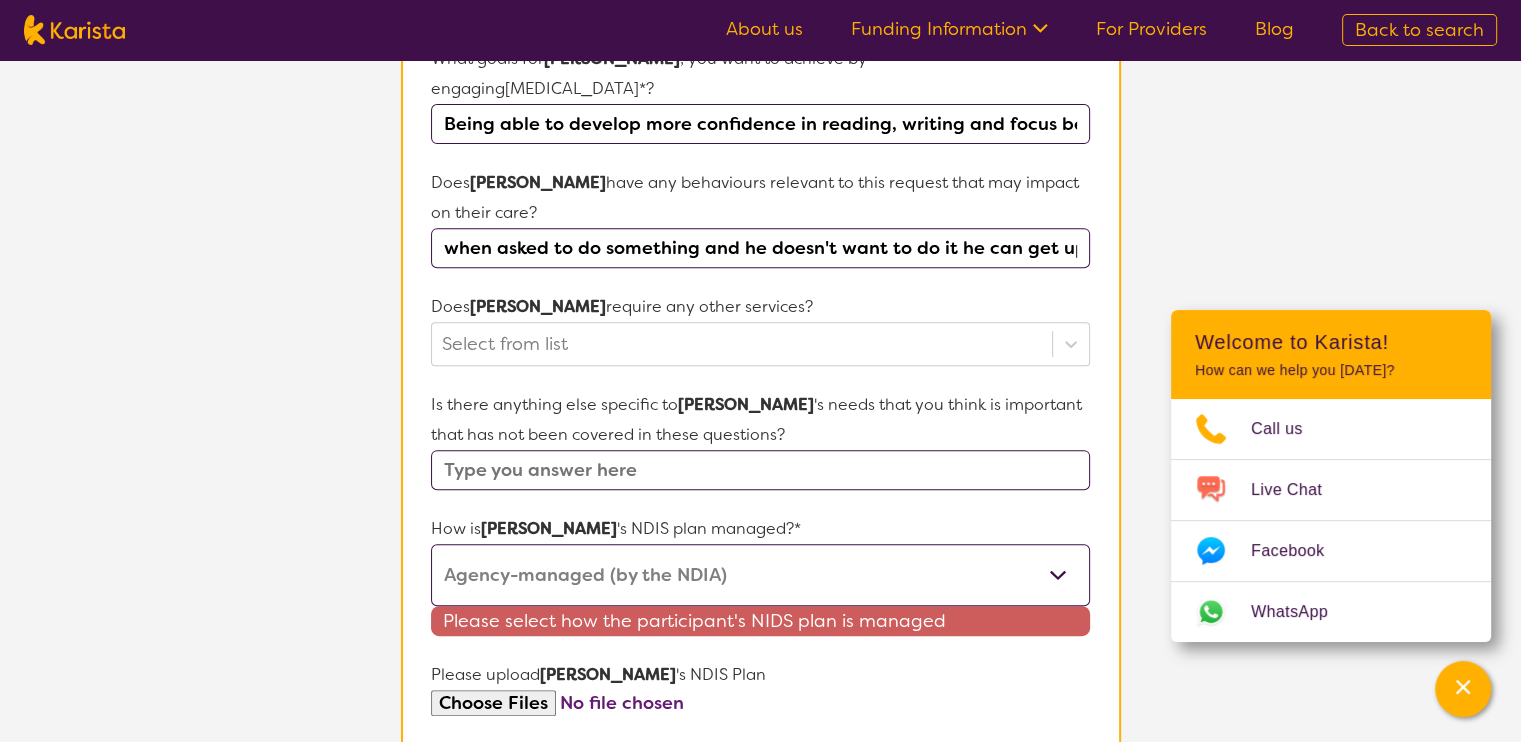 click on "Self-managed NDIS plan Managed by a registered plan management provider (not the NDIA) Agency-managed (by the NDIA) I'm not sure" at bounding box center (760, 575) 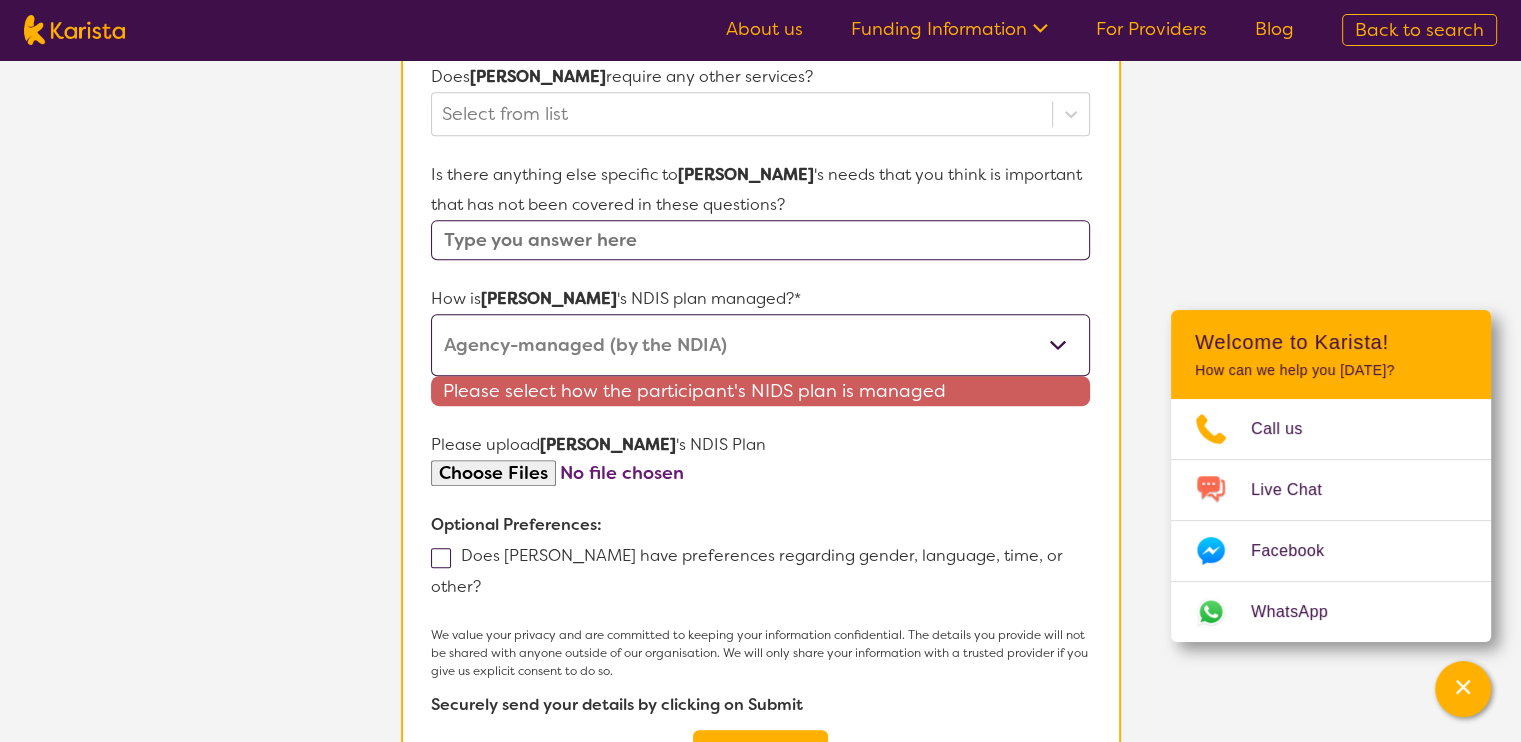 scroll, scrollTop: 976, scrollLeft: 0, axis: vertical 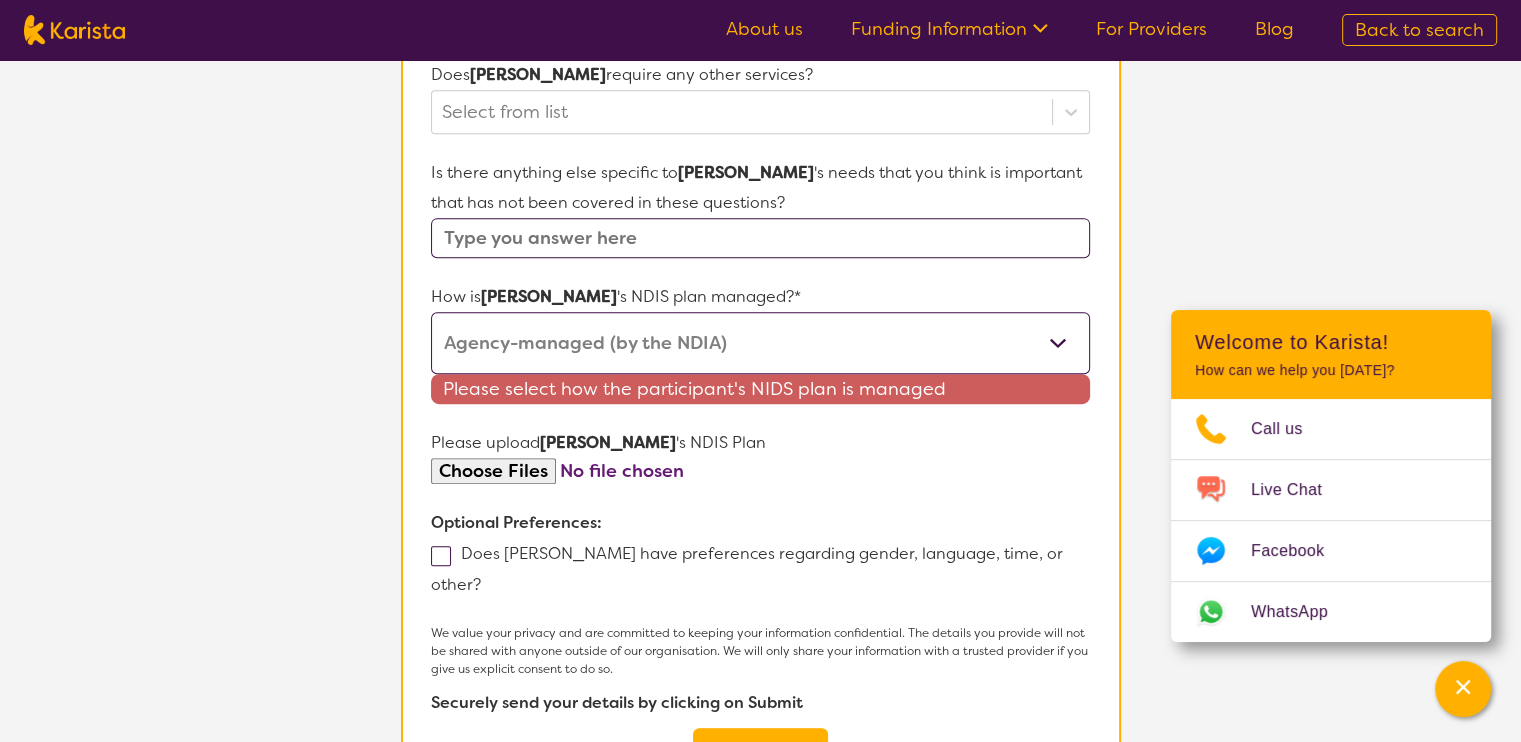 click on "Name of participant First Name* [PERSON_NAME] Last Name walmaggia What age is  [PERSON_NAME] * ? 10 What is your relationship to  [PERSON_NAME] *? This request is for myself I am their parent I am their child I am their spouse/partner I am their carer I am their Support Coordinator I am their Local Area Coordinator I am their Child Safety Officer I am their Aged Care Case Worker Other Please tell us any relevant medical diagnosis or disability that relates to  [PERSON_NAME] 's need for  [MEDICAL_DATA] *? Select from list Other (type in diagnosis) I don't know What goals for  [PERSON_NAME] , you want to achieve by engaging  [MEDICAL_DATA] *? Being able to develop more confidence in reading, writing and focus better at school and not being a distraction in class. Does  [PERSON_NAME]  have any behaviours relevant to this request that may impact on their care? when asked to do something and he doesn't want to do it he can get upset, [PERSON_NAME] and very difiant Does  [PERSON_NAME]  require any other services? Select from list Is there anything else specific to  [PERSON_NAME]" at bounding box center (760, 54) 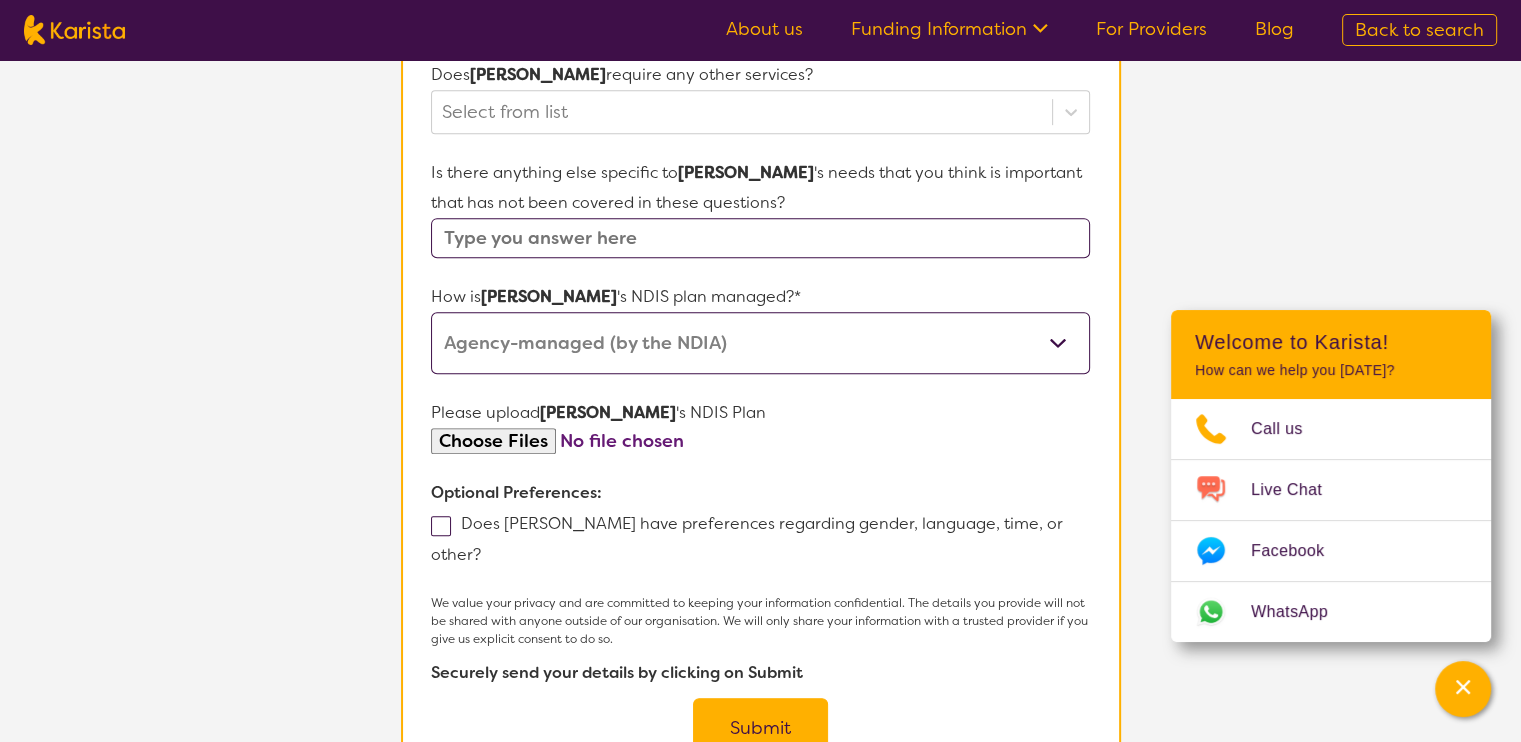 click at bounding box center [760, 441] 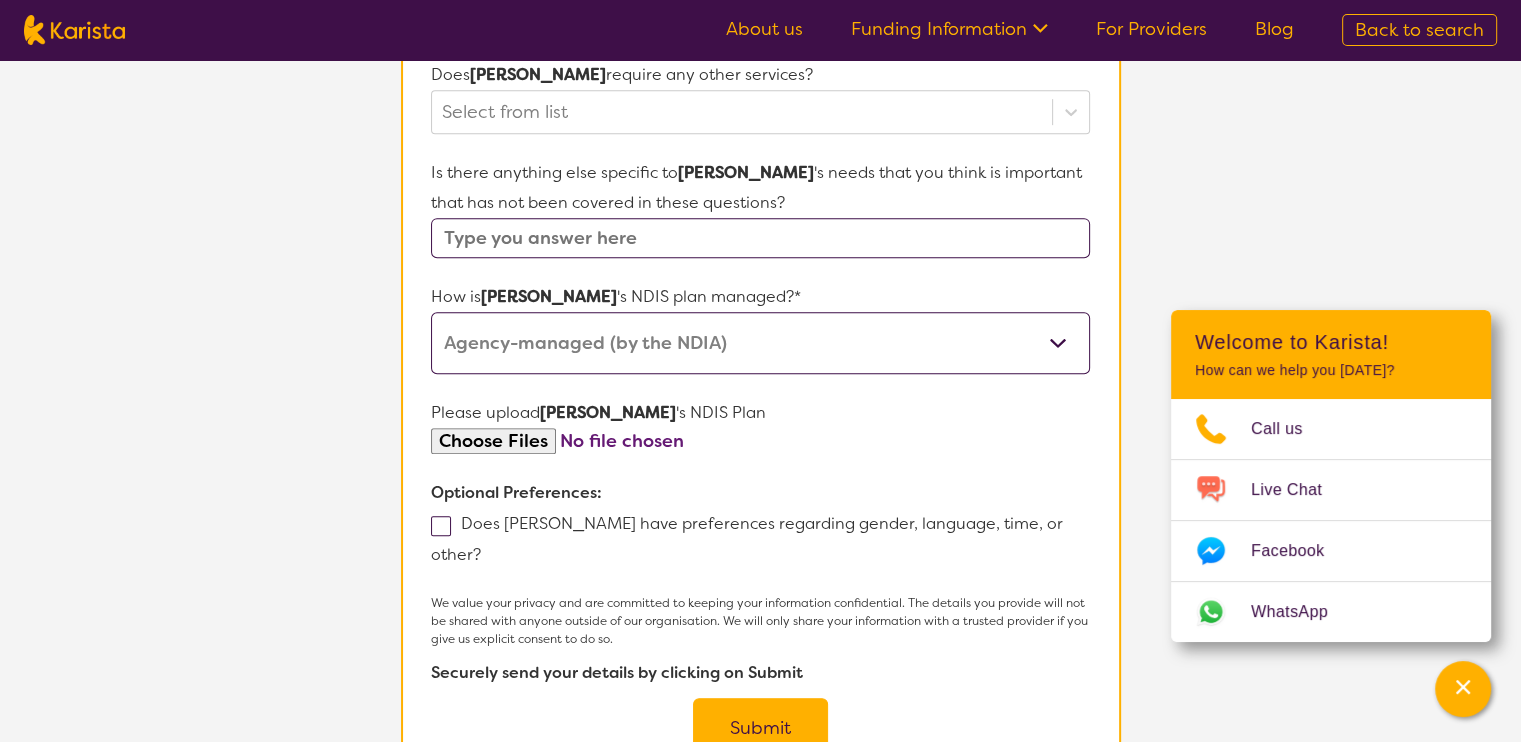 type on "C:\fakepath\NDIS Implementation Plan.pdf" 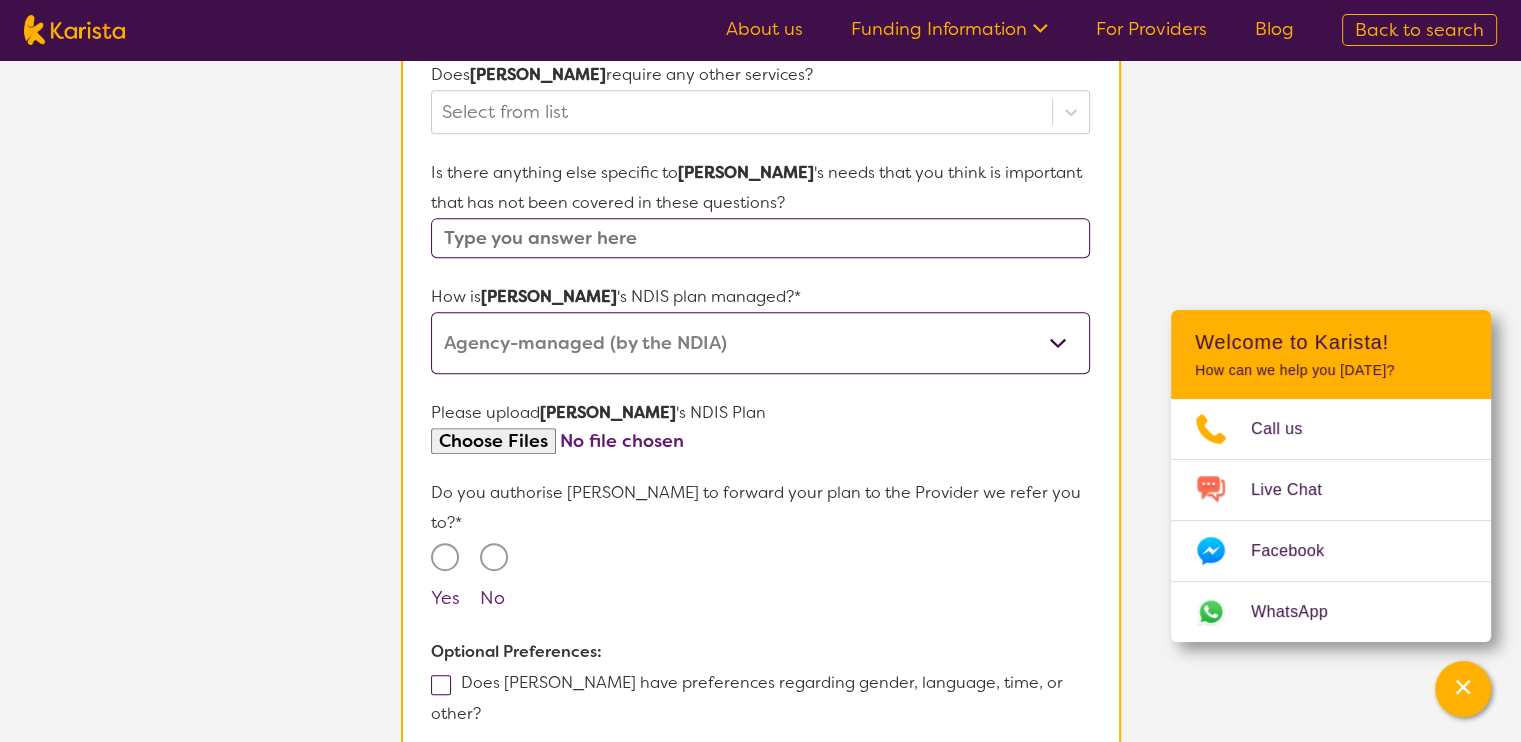 click on "Yes" at bounding box center (445, 557) 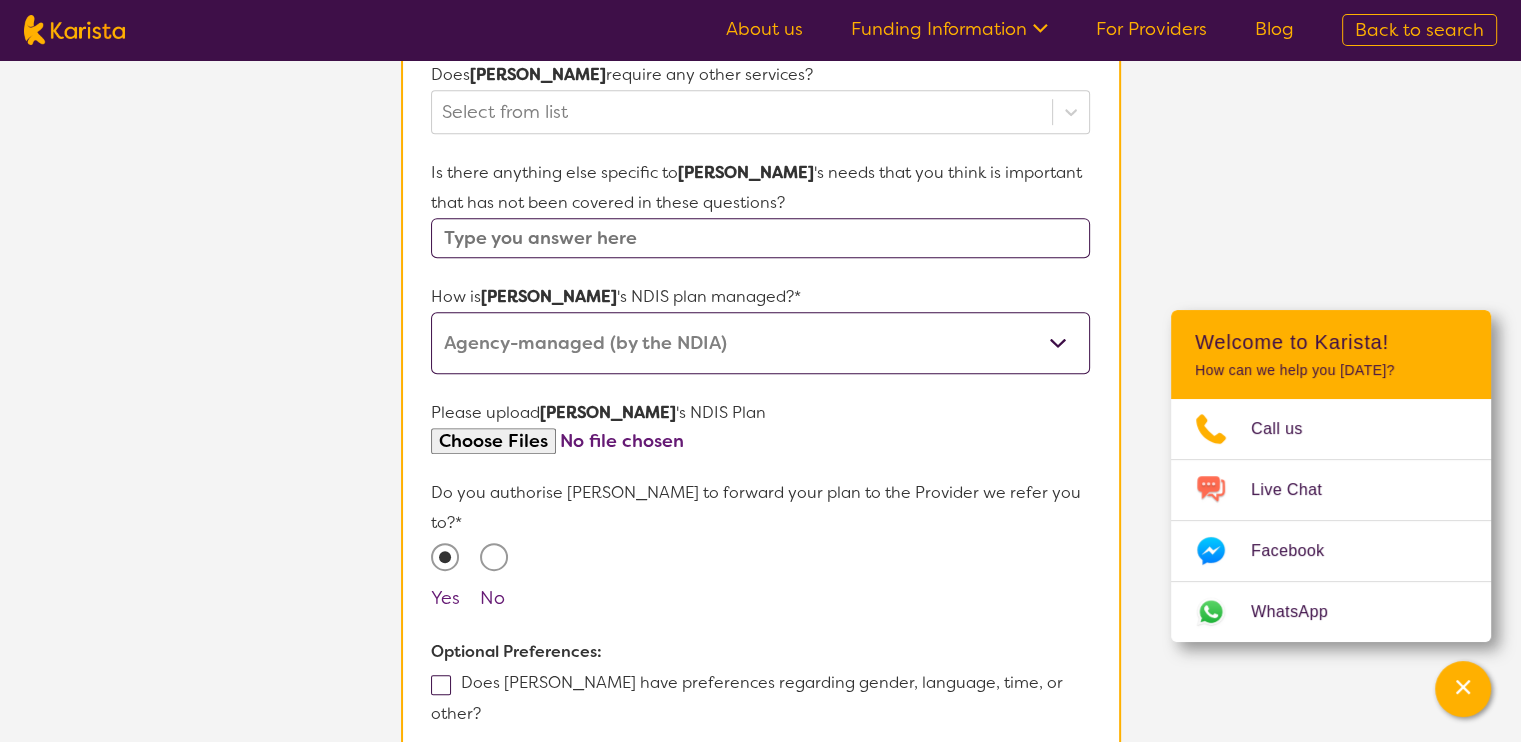 click at bounding box center (441, 685) 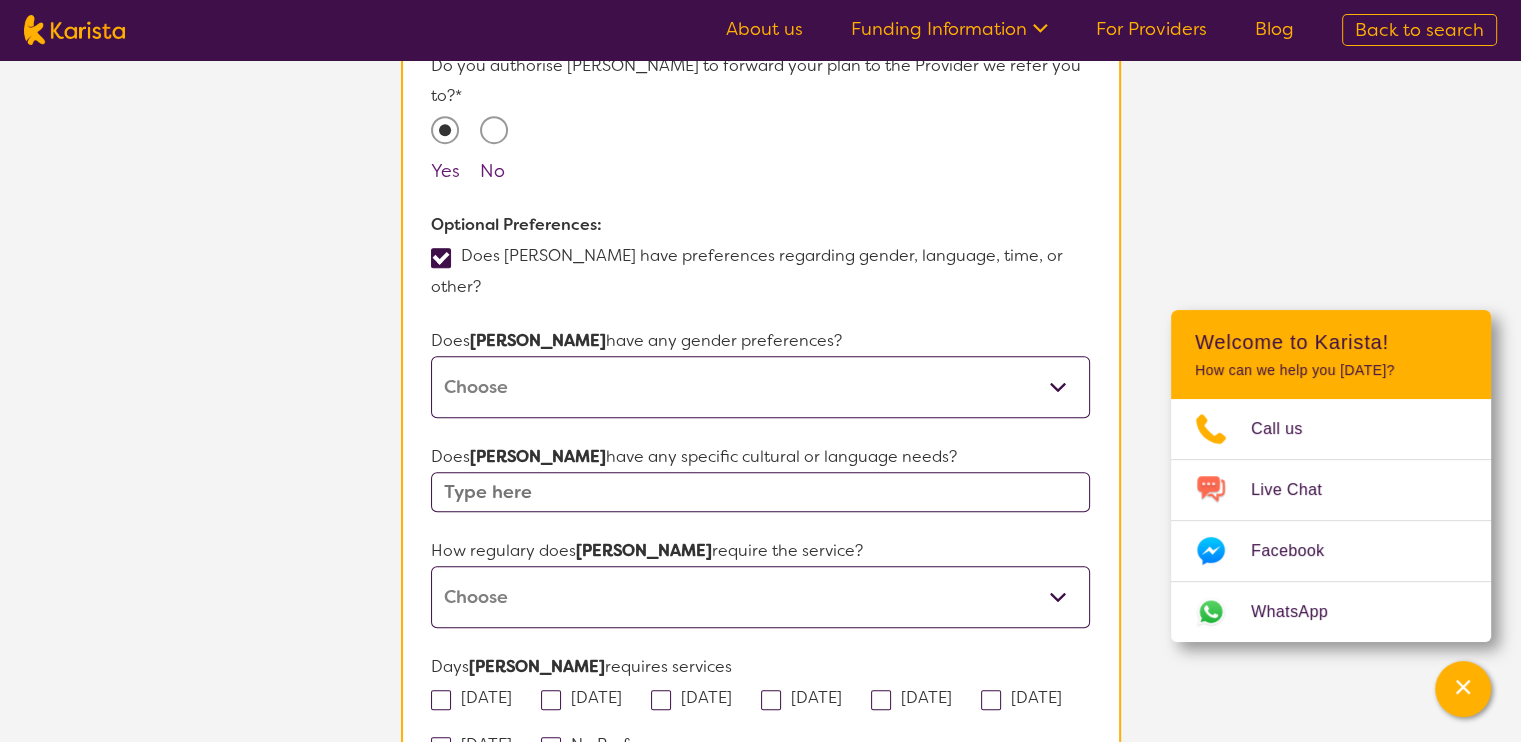 scroll, scrollTop: 1413, scrollLeft: 0, axis: vertical 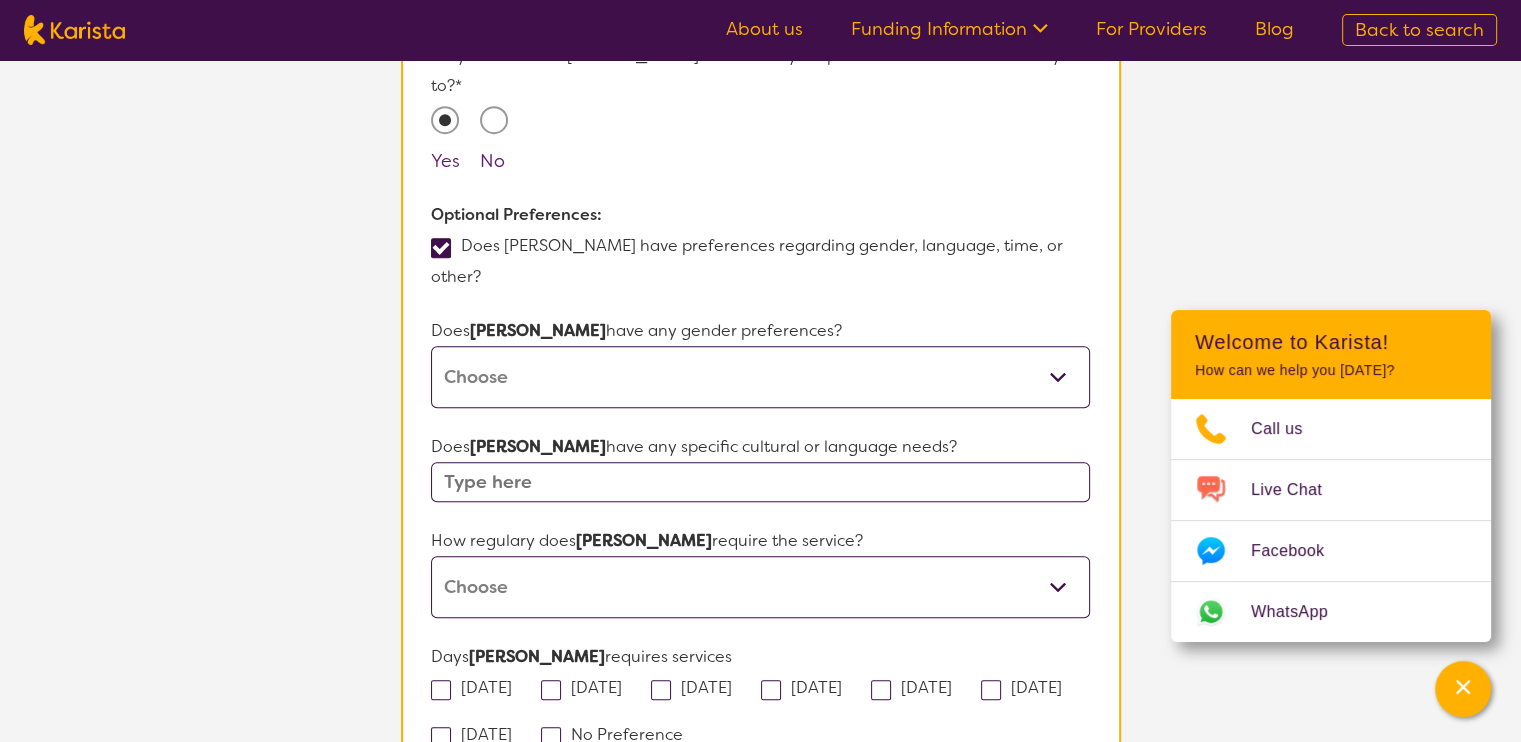 click on "[DEMOGRAPHIC_DATA] [DEMOGRAPHIC_DATA] Other No Preference" at bounding box center (760, 377) 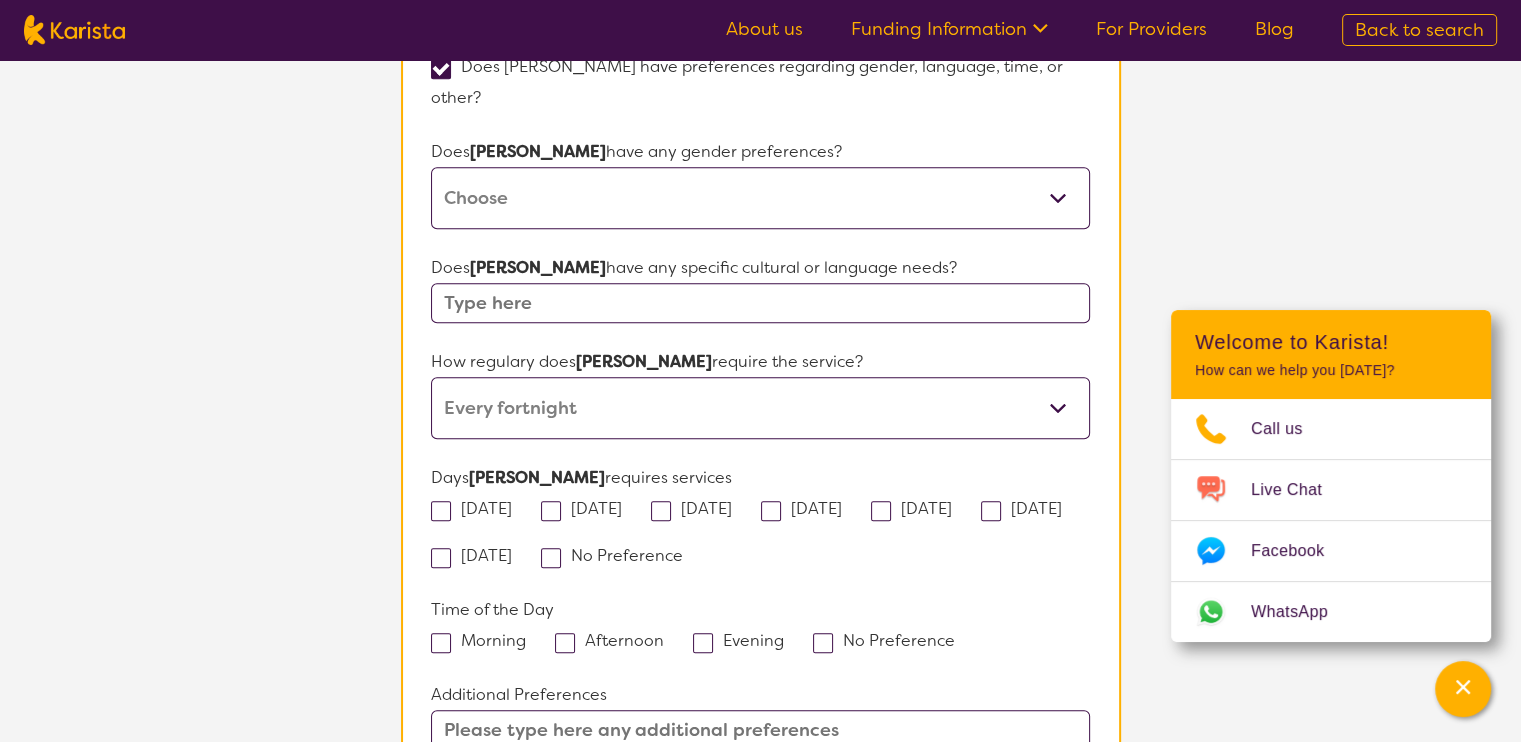 scroll, scrollTop: 1599, scrollLeft: 0, axis: vertical 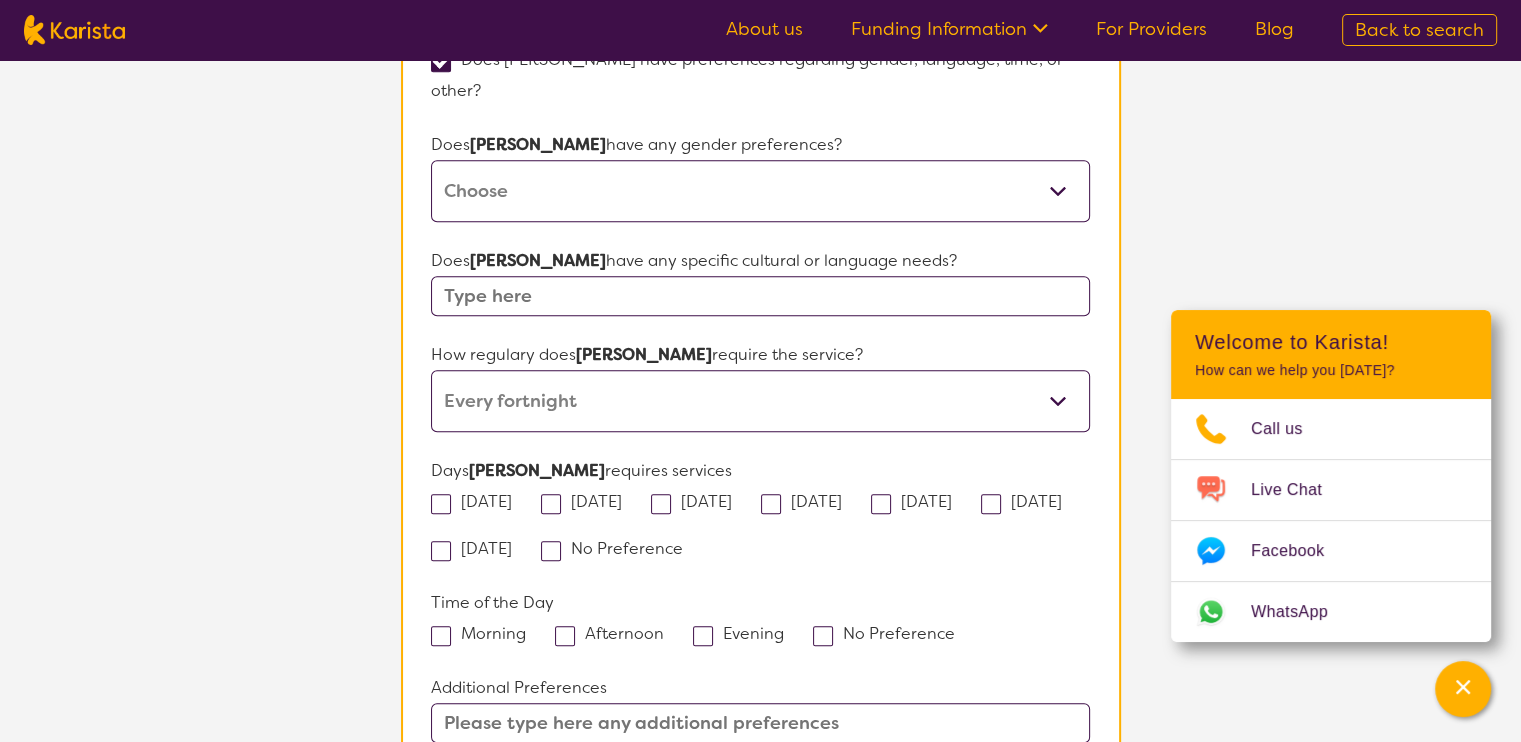 click at bounding box center (551, 504) 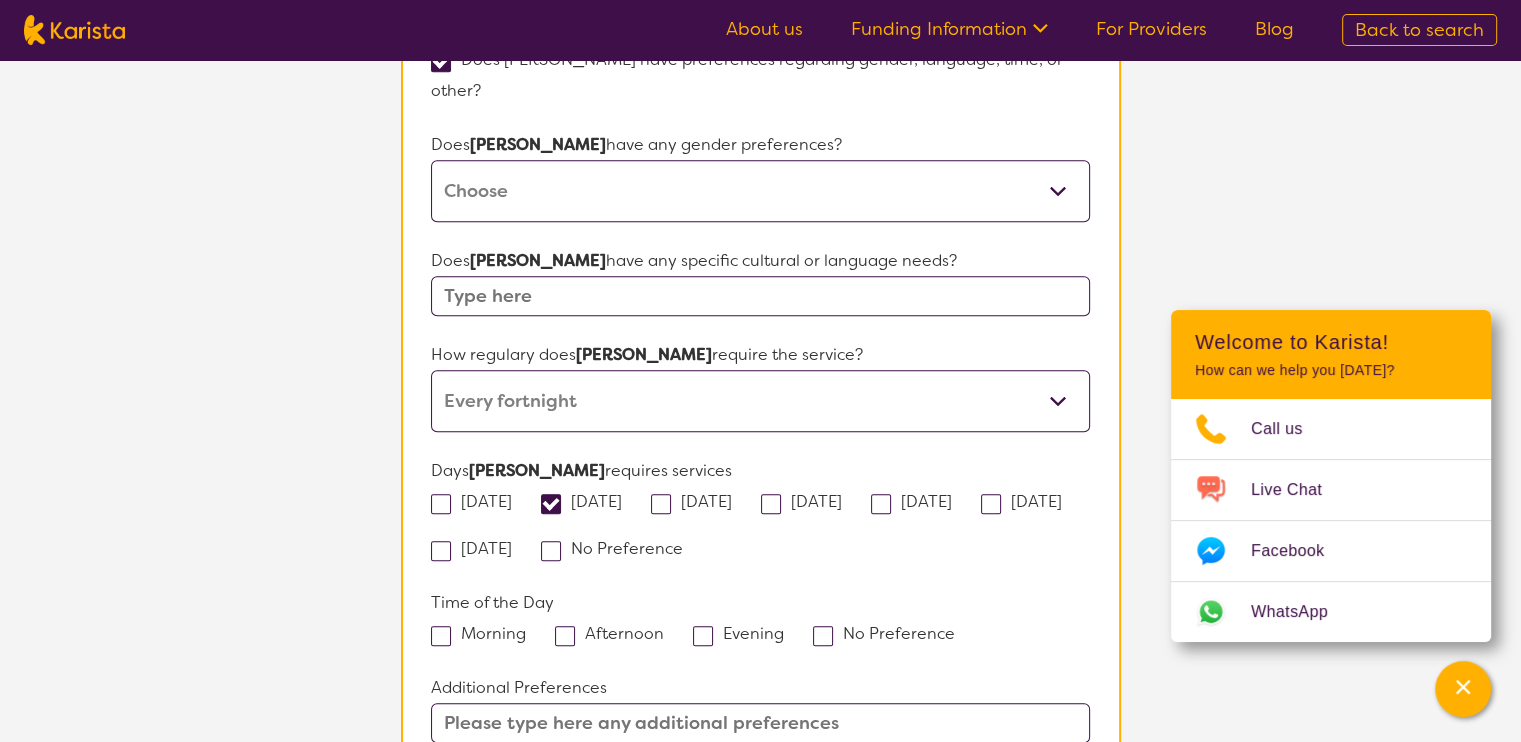 click at bounding box center (881, 504) 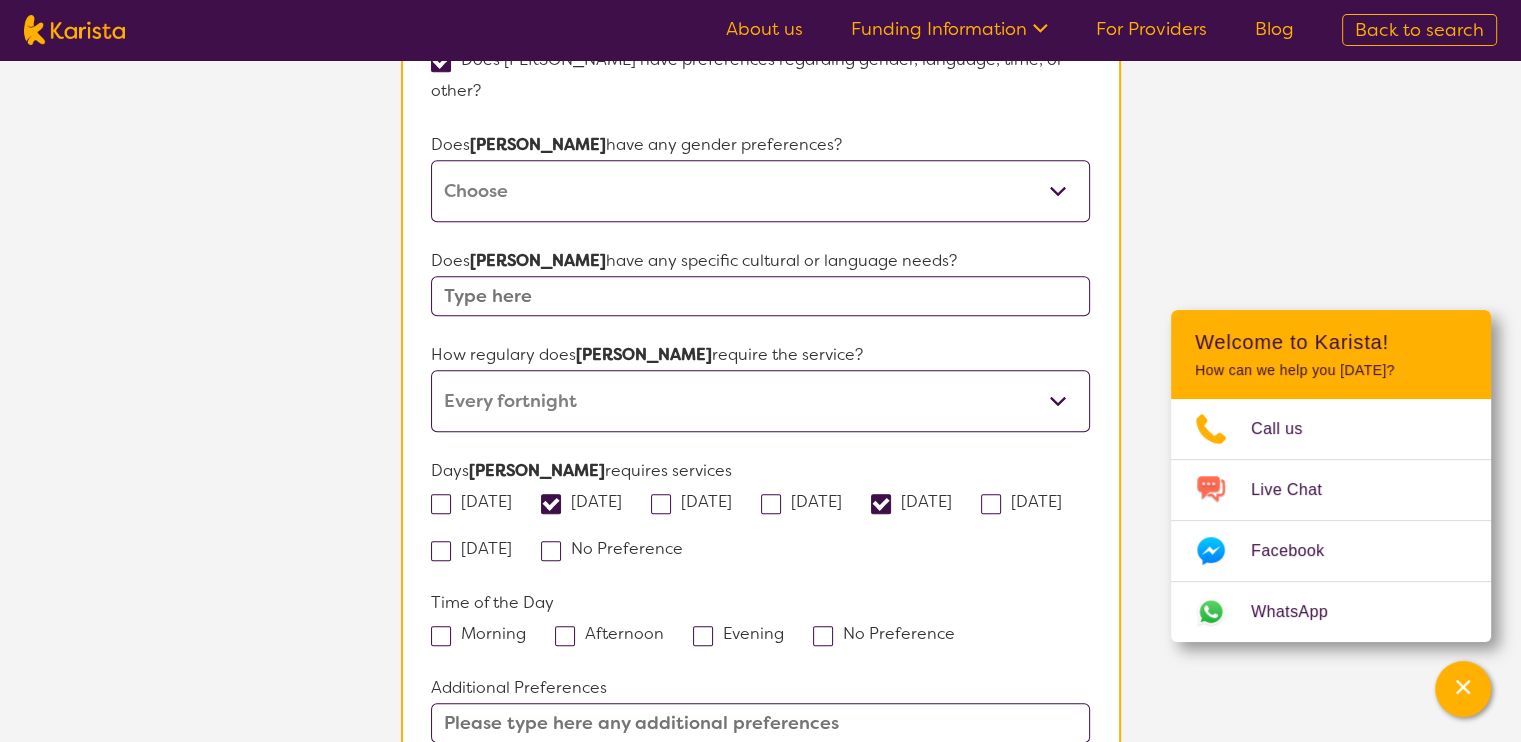 click at bounding box center (703, 636) 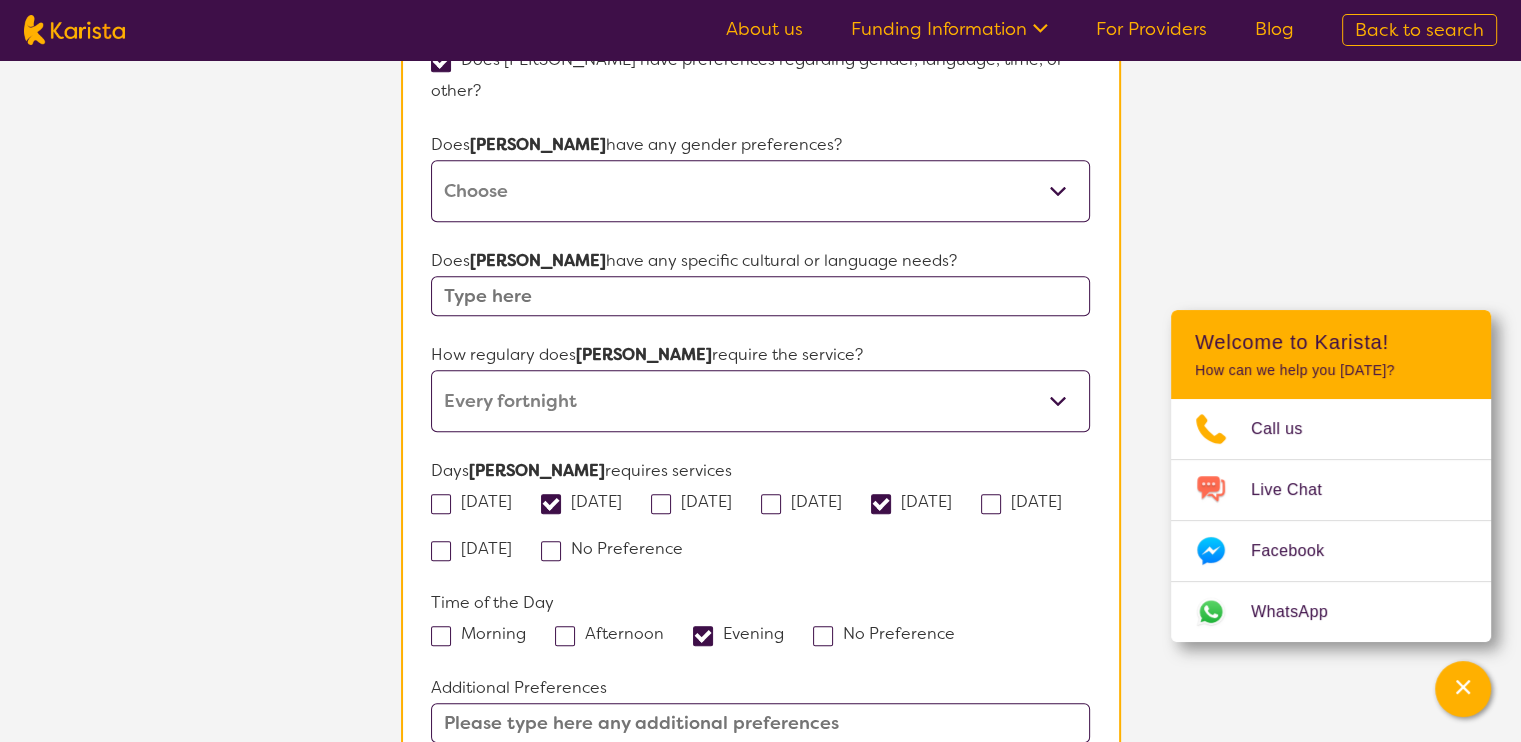click at bounding box center (565, 636) 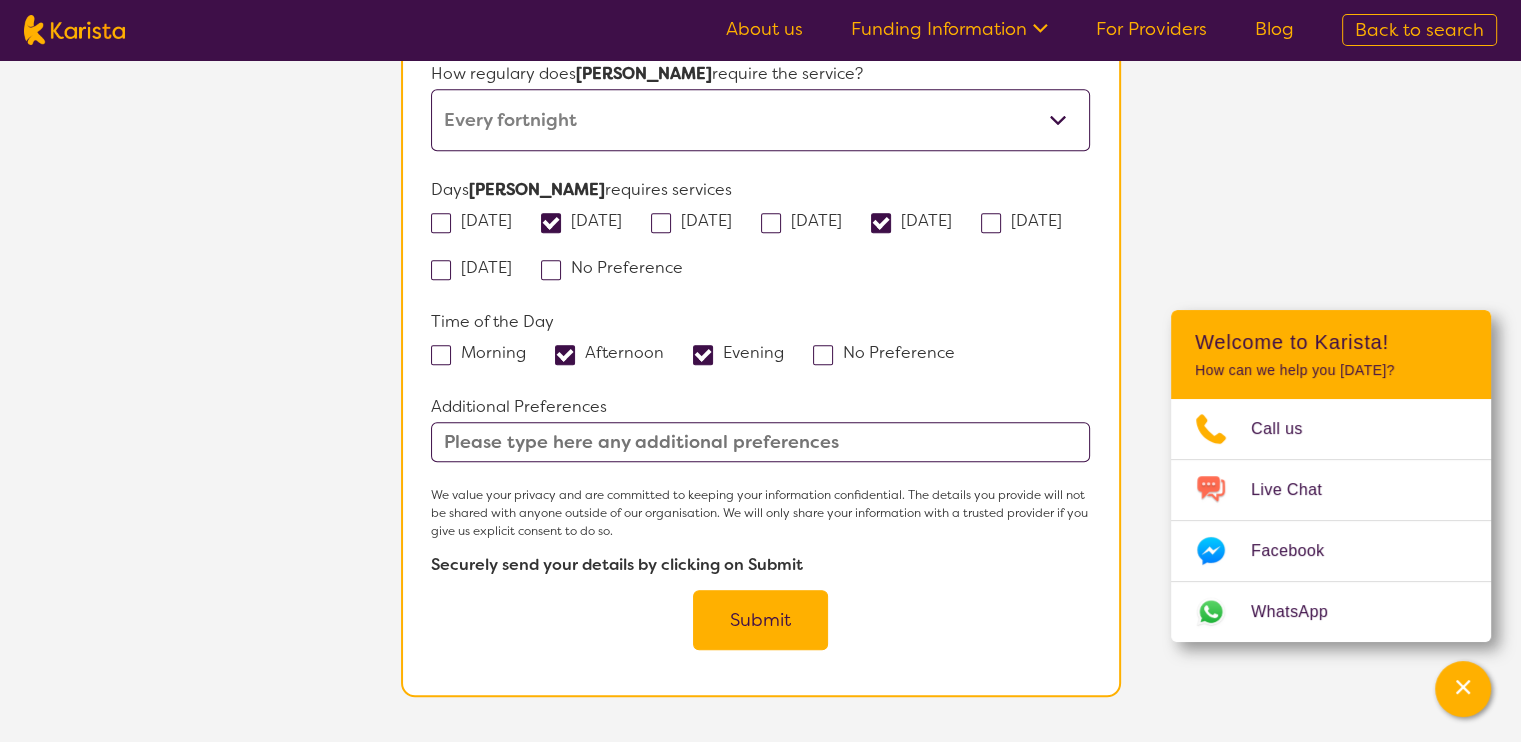 scroll, scrollTop: 1867, scrollLeft: 0, axis: vertical 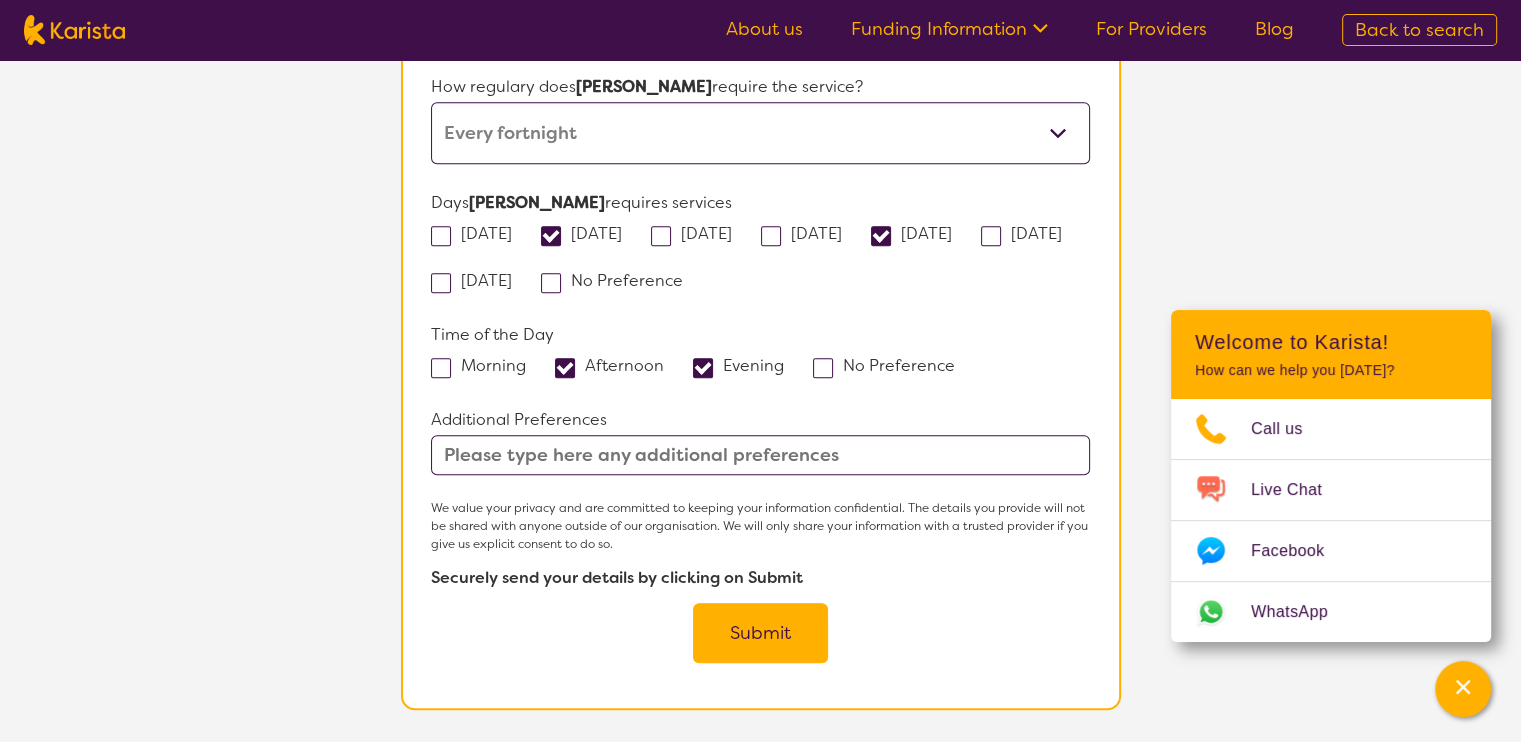 click on "Submit" at bounding box center [760, 633] 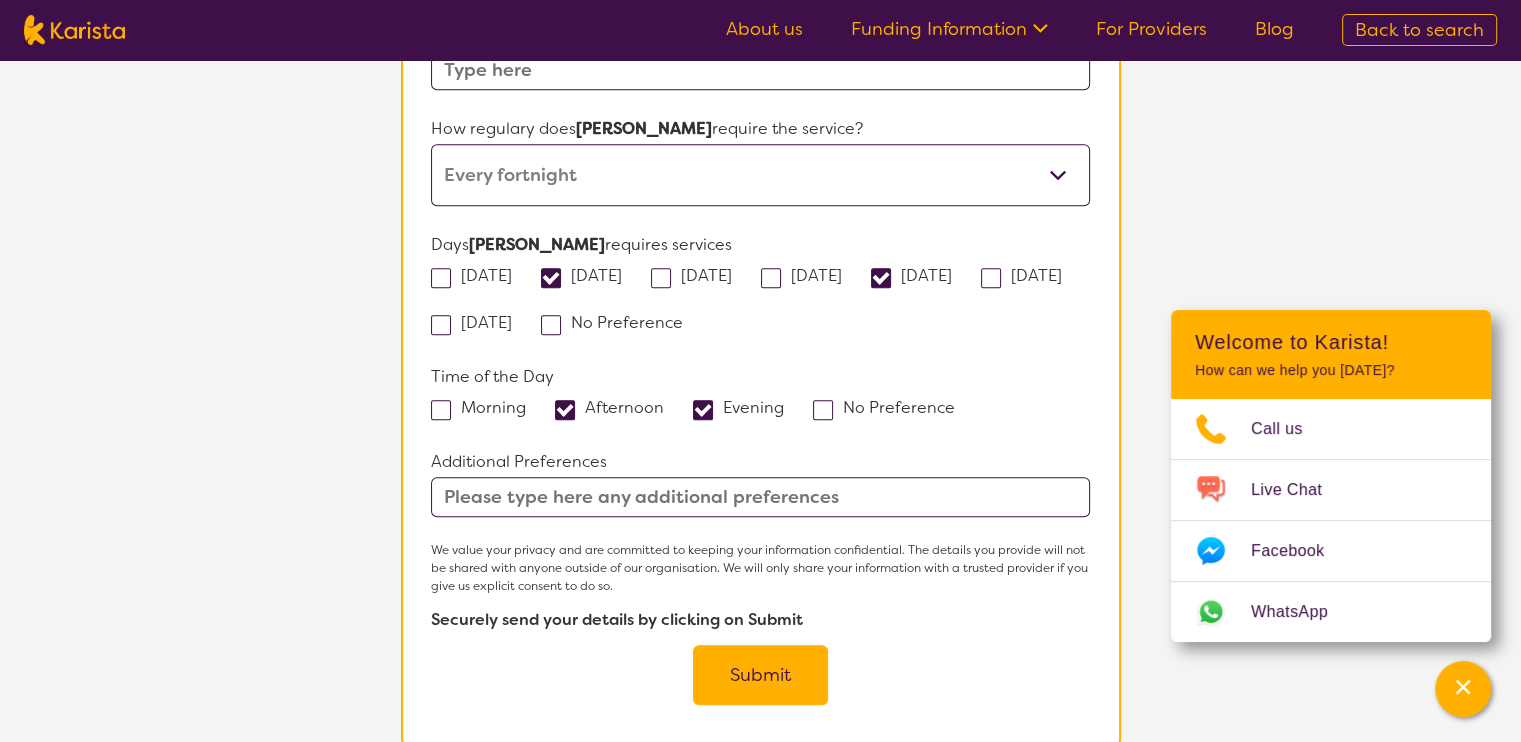 scroll, scrollTop: 337, scrollLeft: 0, axis: vertical 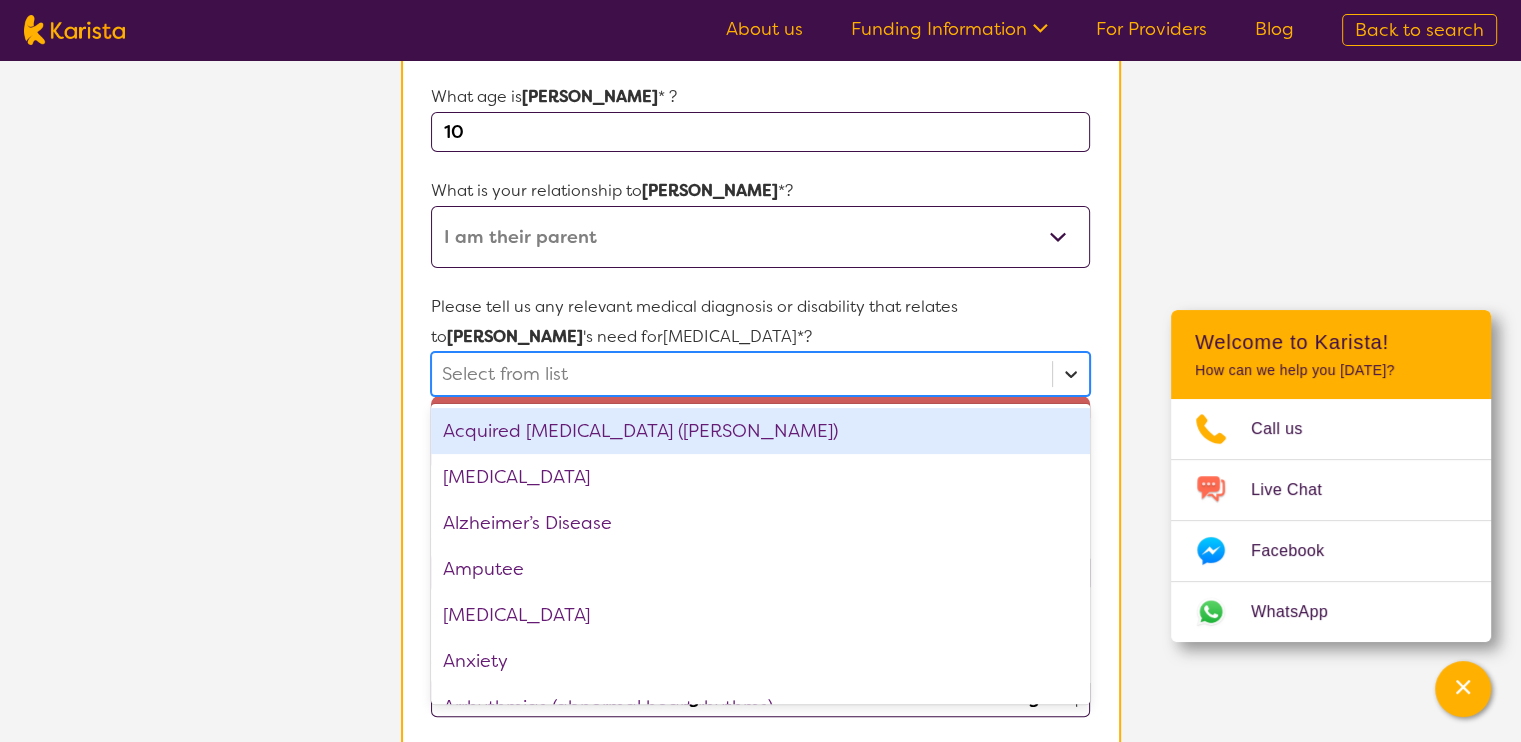 click 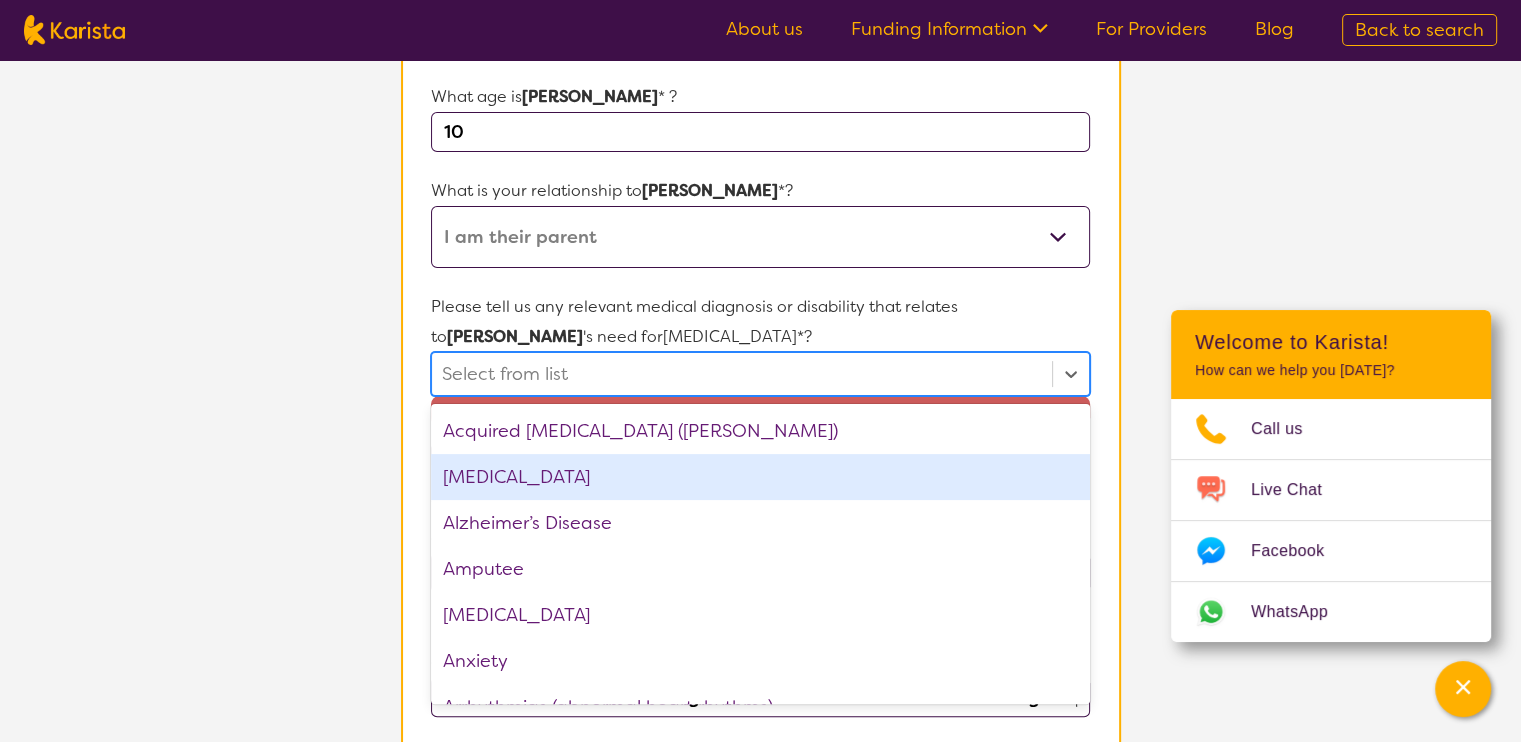 click on "[MEDICAL_DATA]" at bounding box center (760, 477) 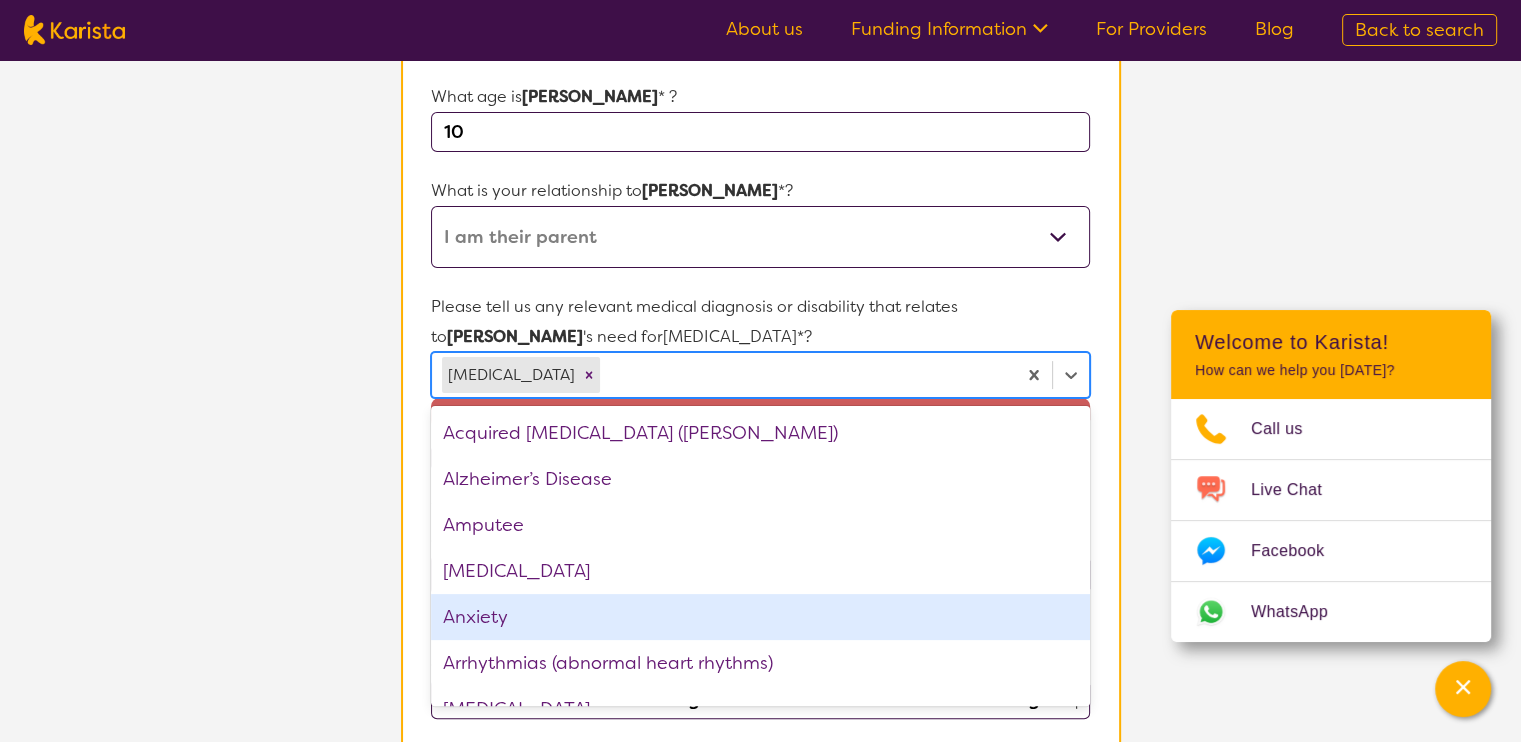 click on "Anxiety" at bounding box center [760, 617] 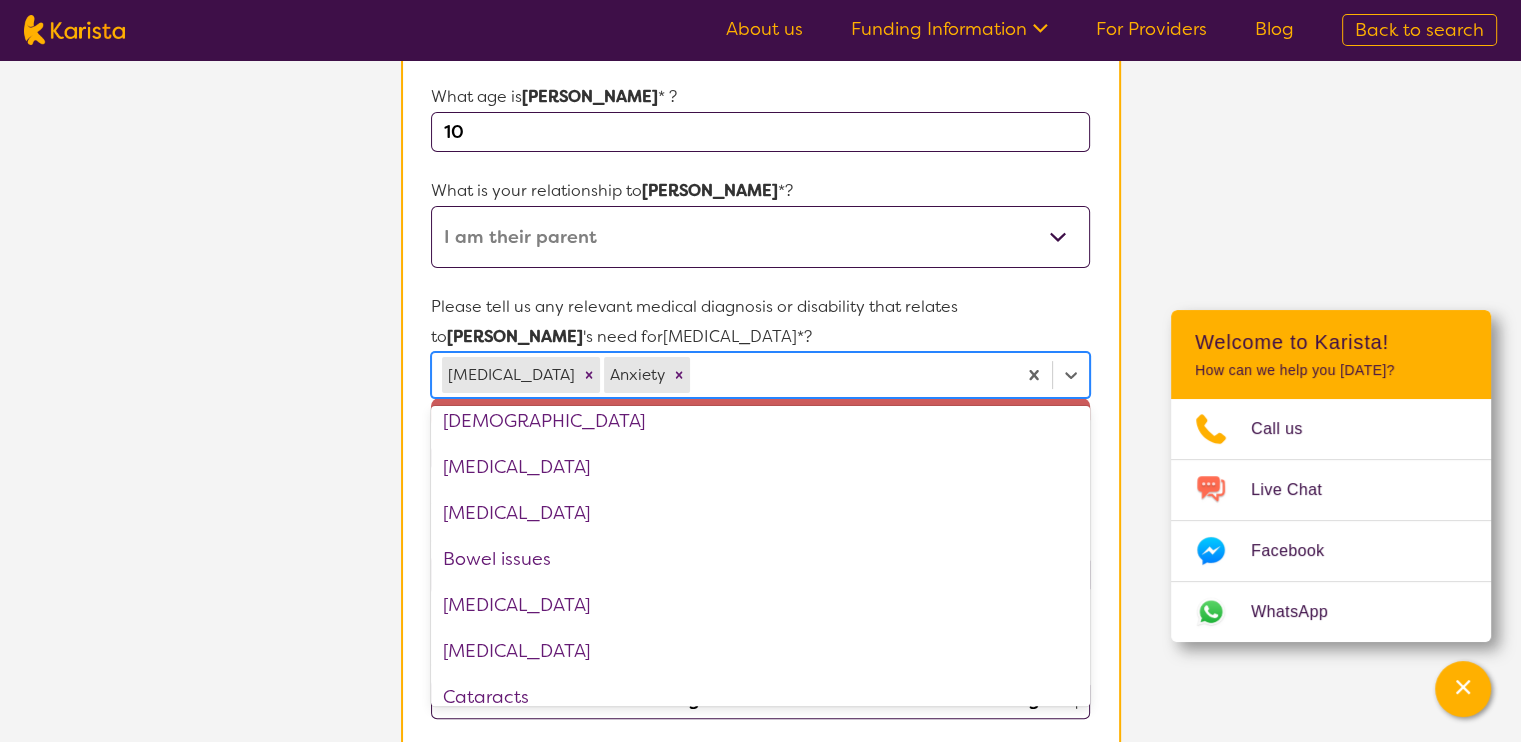 scroll, scrollTop: 344, scrollLeft: 0, axis: vertical 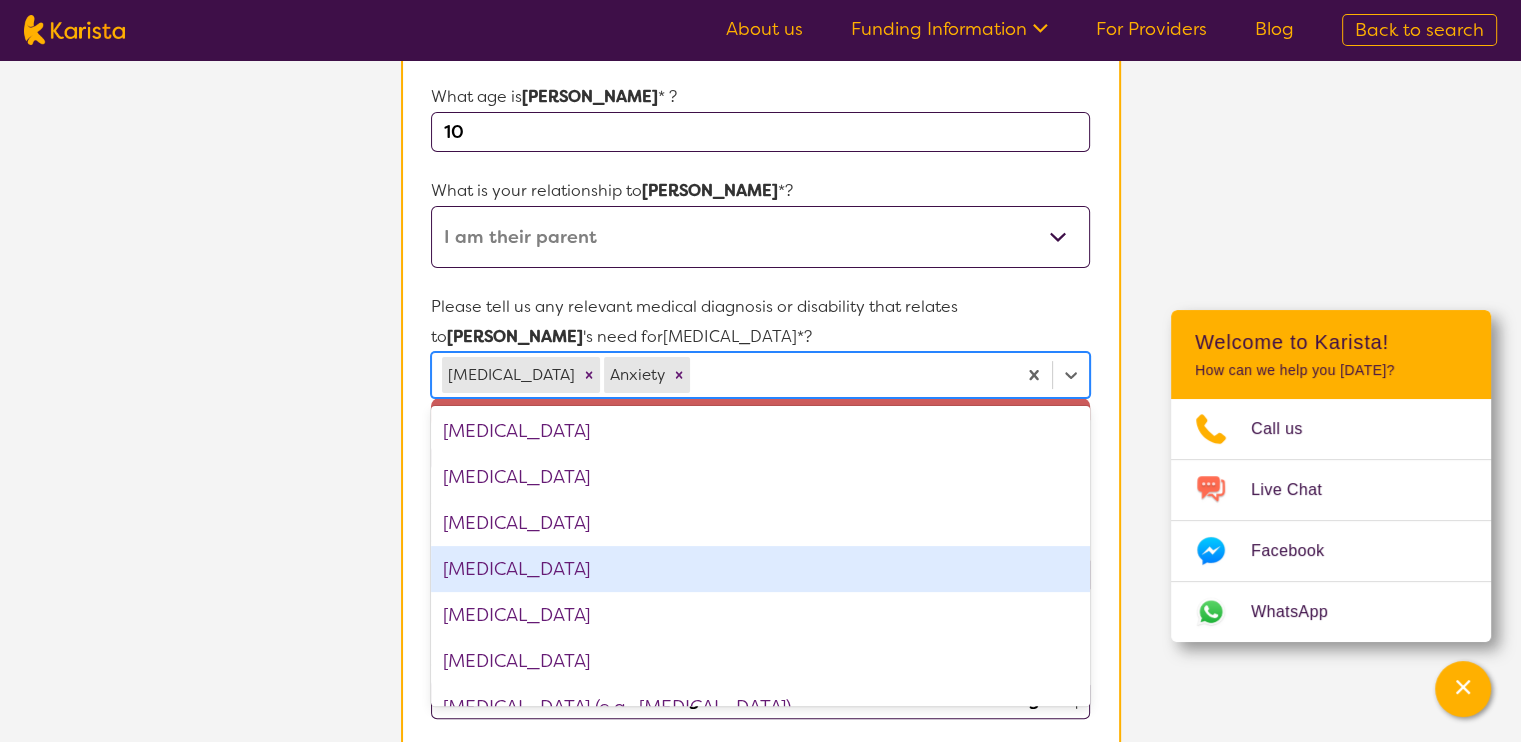 click on "[MEDICAL_DATA]" at bounding box center [760, 569] 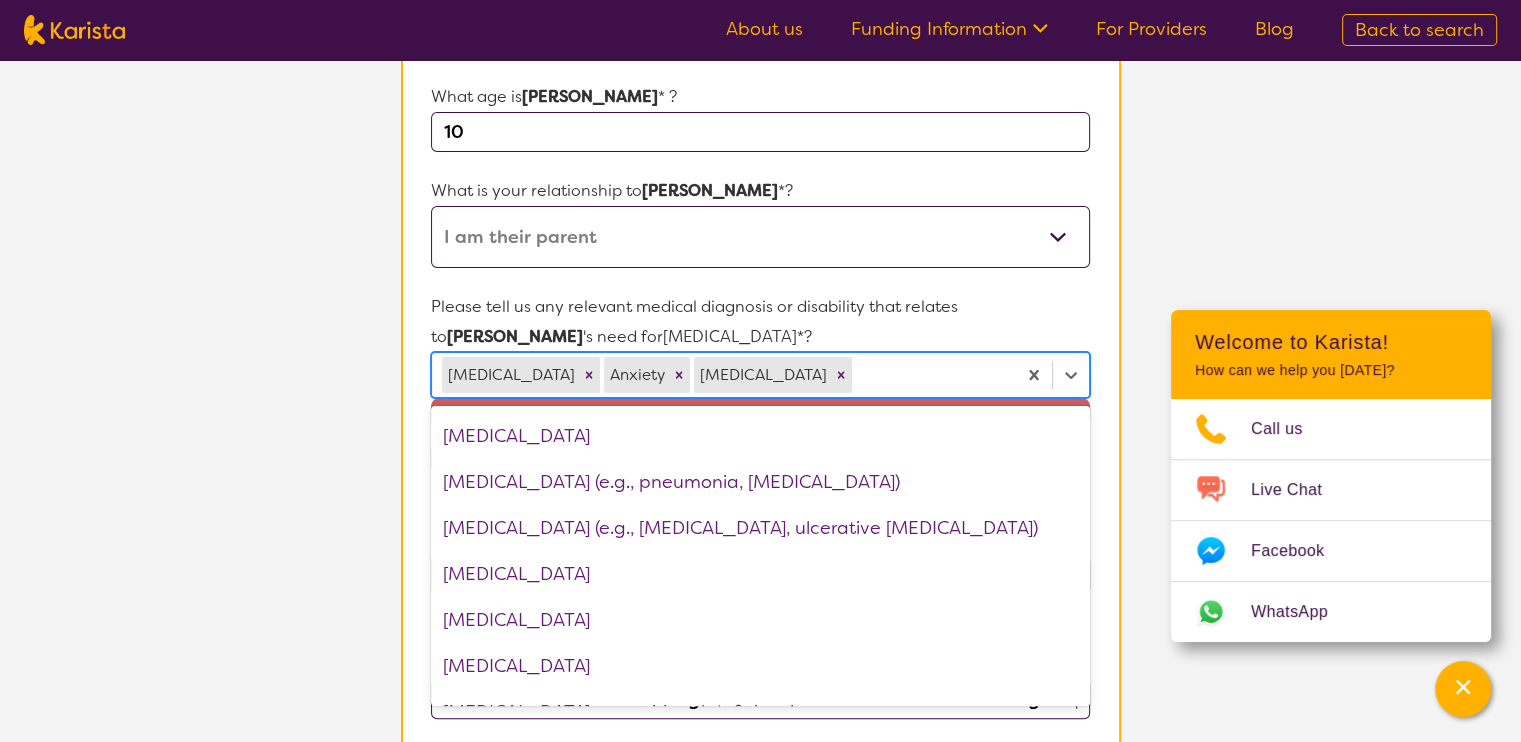 scroll, scrollTop: 1521, scrollLeft: 0, axis: vertical 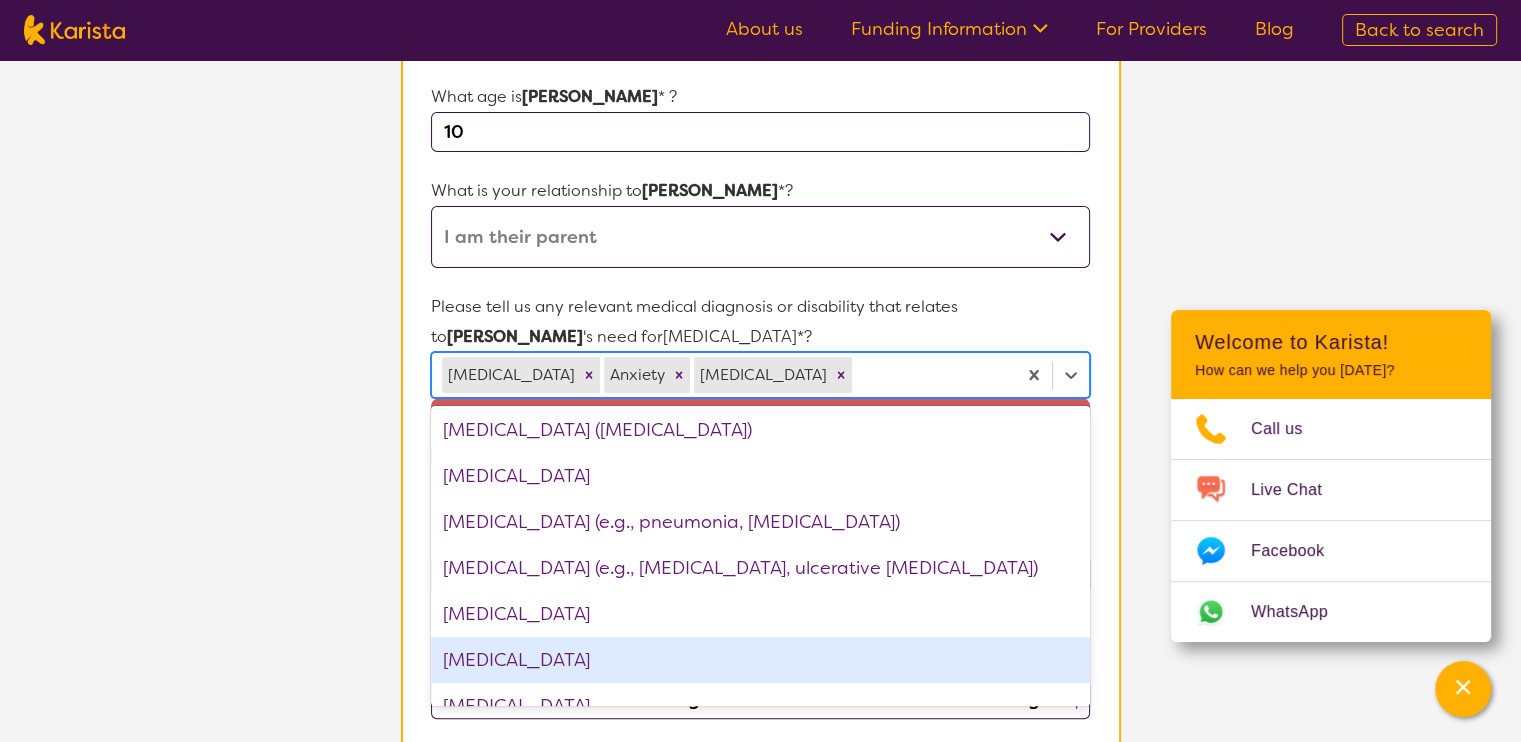 click on "[MEDICAL_DATA]" at bounding box center (760, 660) 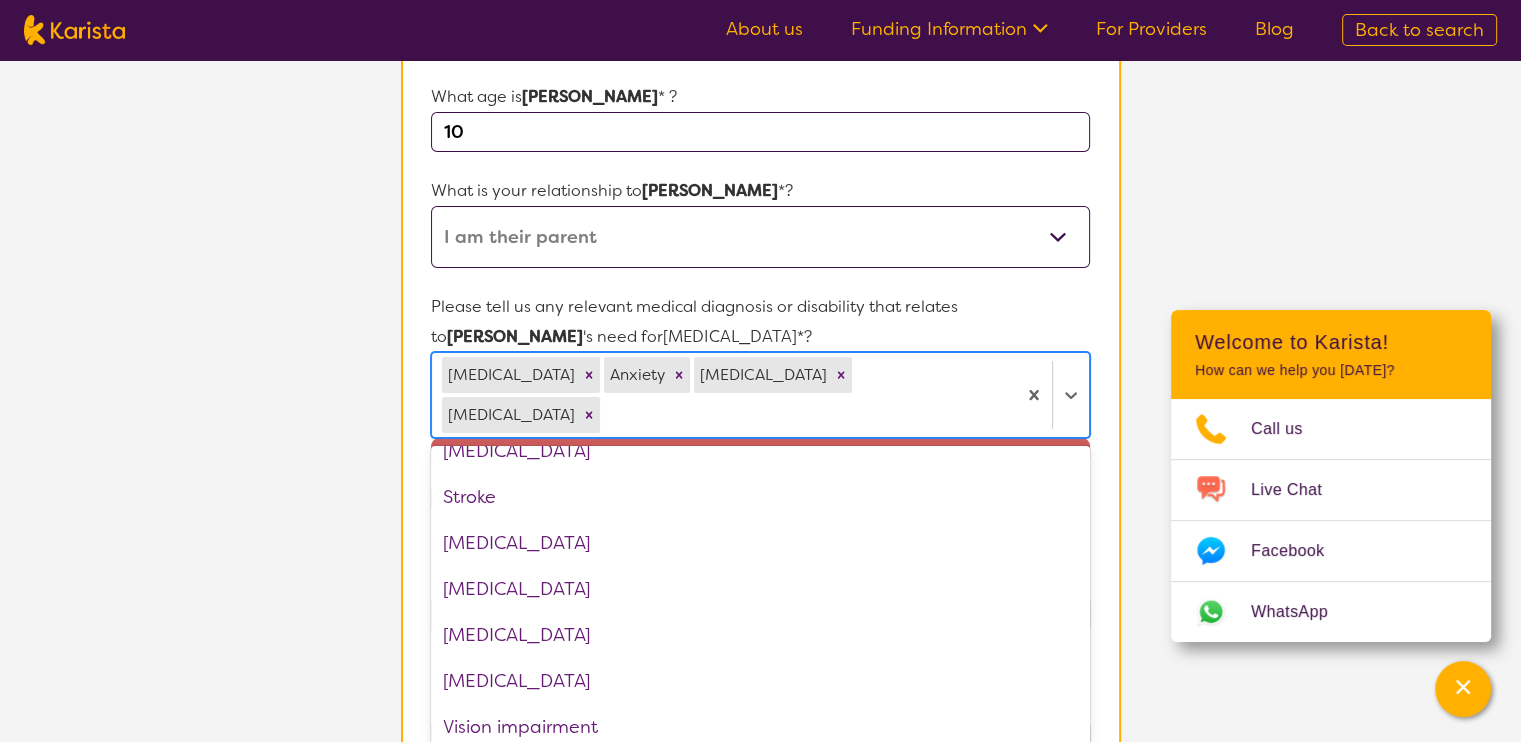 scroll, scrollTop: 2973, scrollLeft: 0, axis: vertical 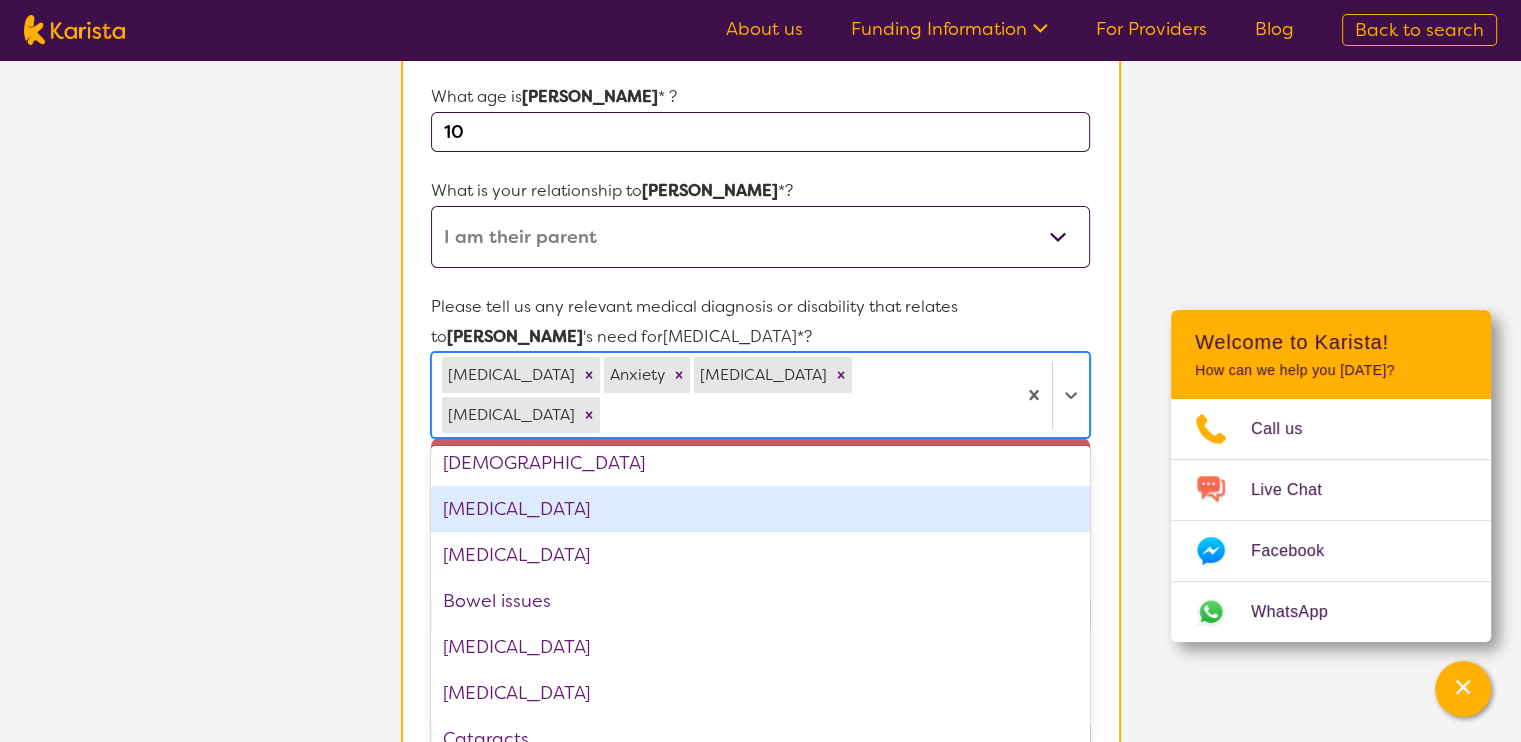 click on "[MEDICAL_DATA]" at bounding box center (760, 509) 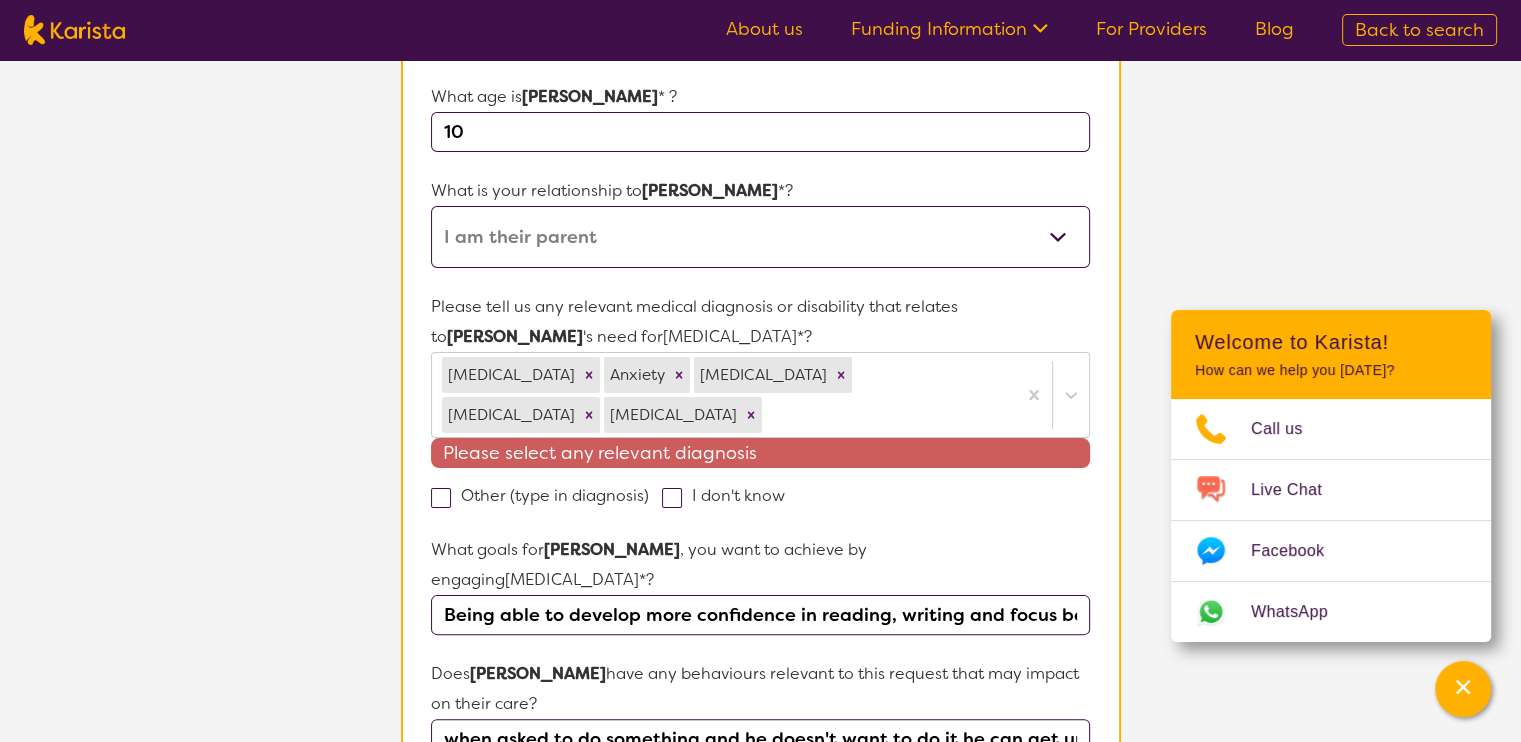 click on "Please tell us any relevant medical diagnosis or disability that relates to  [PERSON_NAME] 's need for  [MEDICAL_DATA] *?" at bounding box center [760, 322] 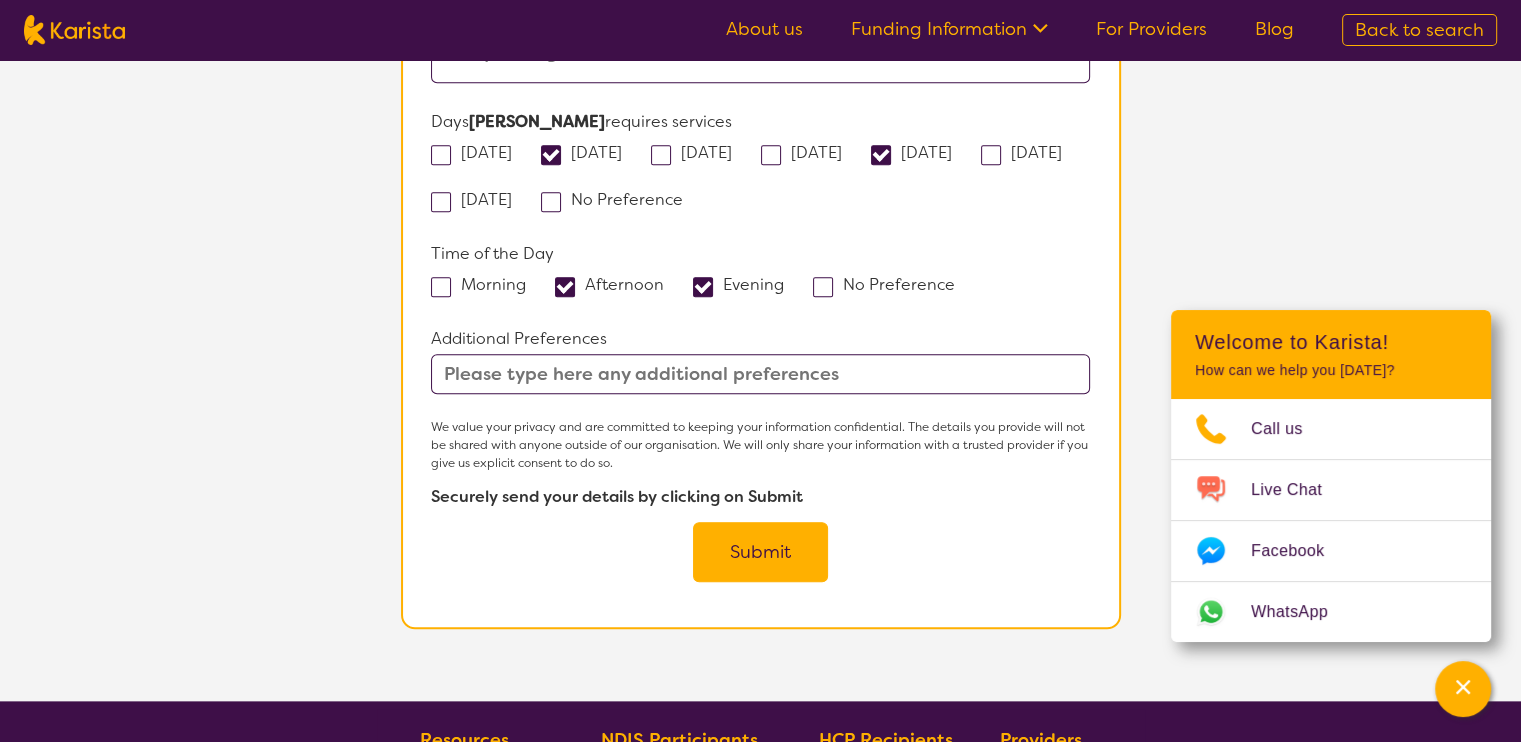 scroll, scrollTop: 2022, scrollLeft: 0, axis: vertical 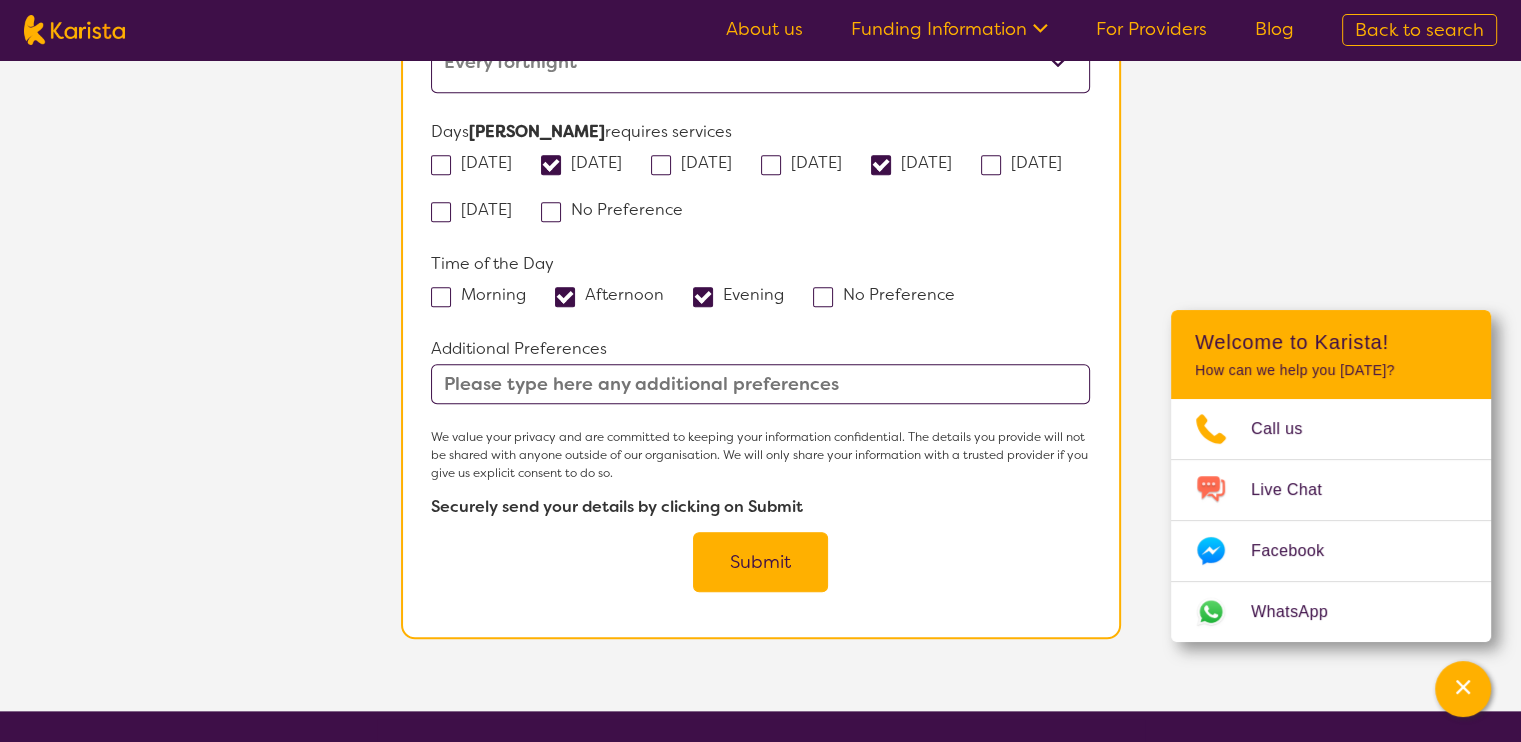 click on "Submit" at bounding box center [760, 562] 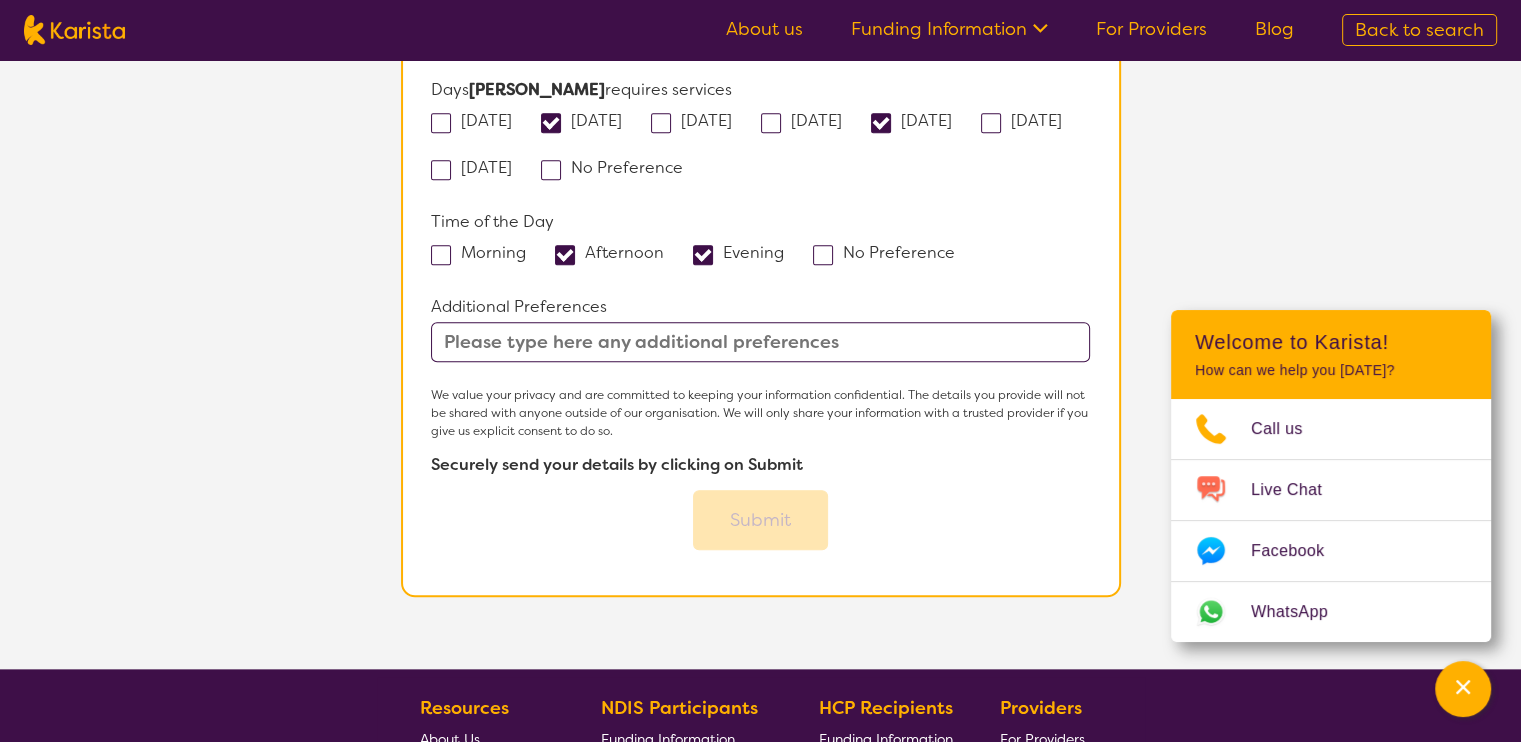 scroll, scrollTop: 1980, scrollLeft: 0, axis: vertical 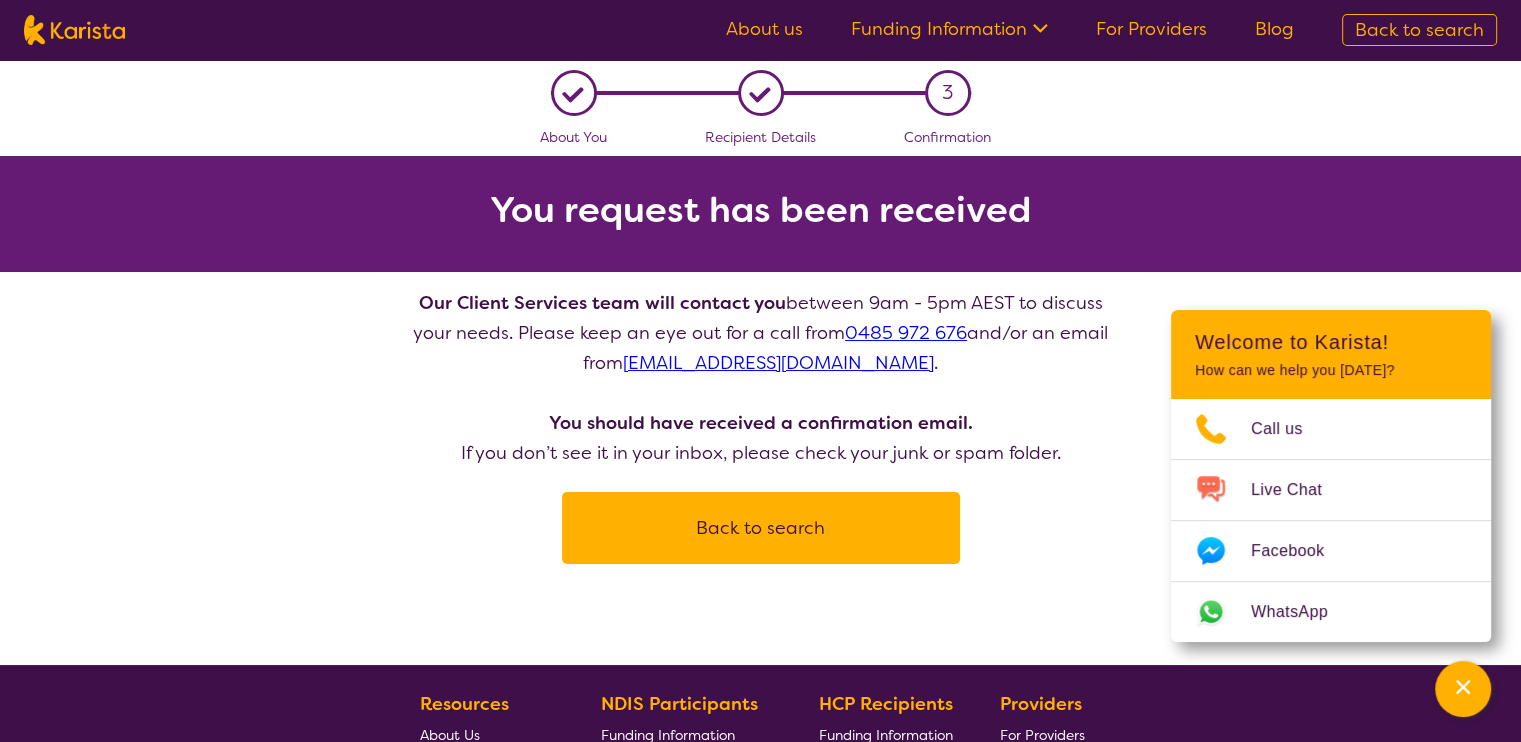click on "Back to search" at bounding box center (761, 528) 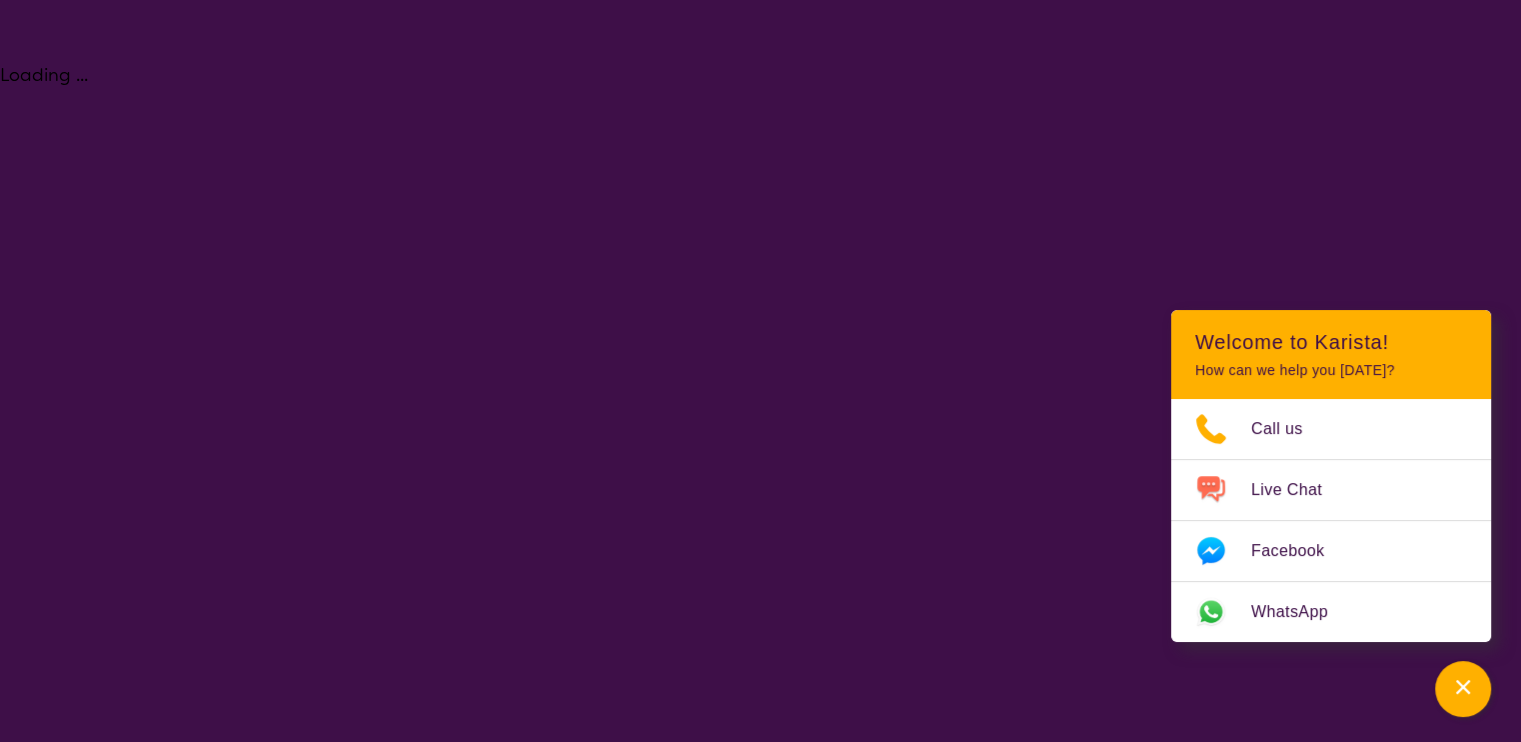 select on "[MEDICAL_DATA]" 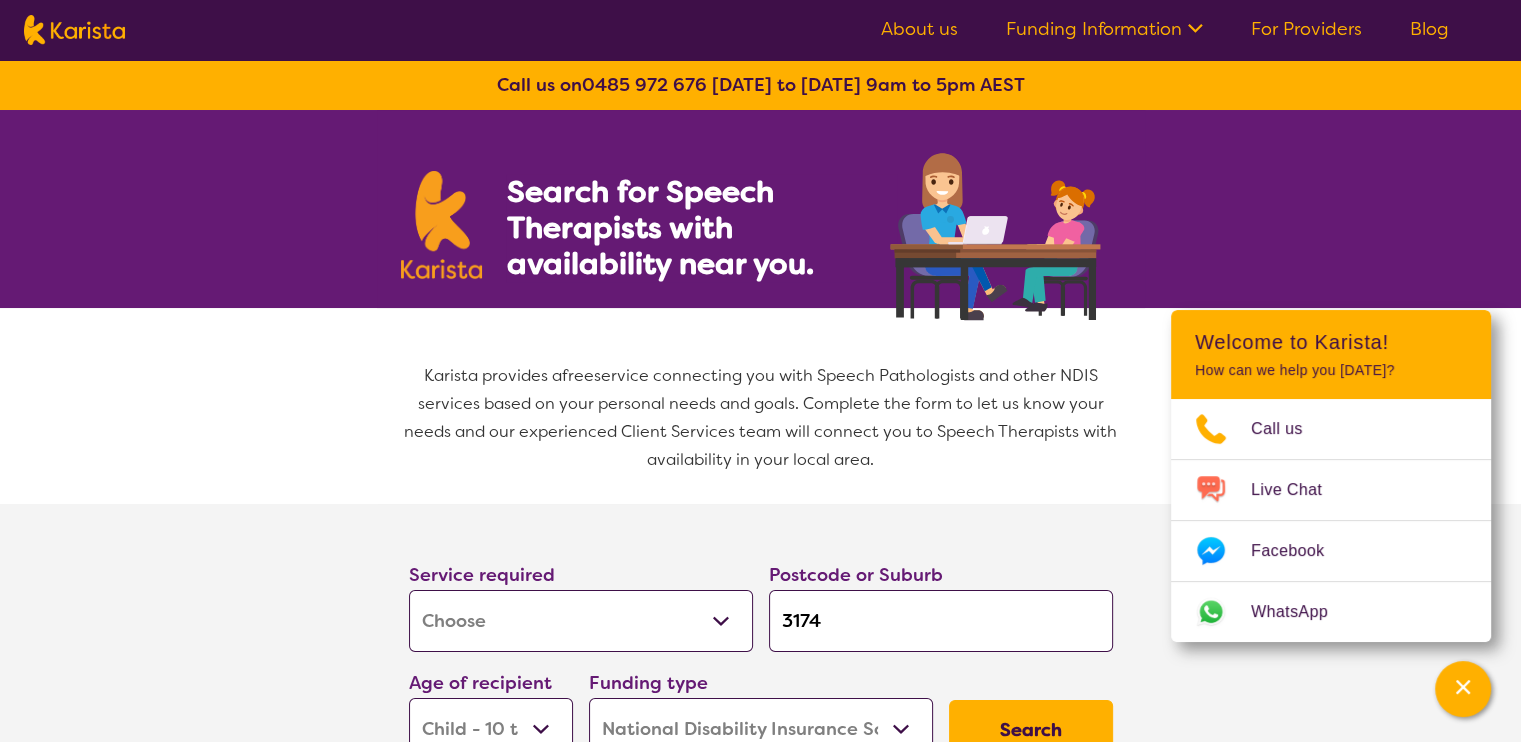 click on "Search" at bounding box center [1031, 730] 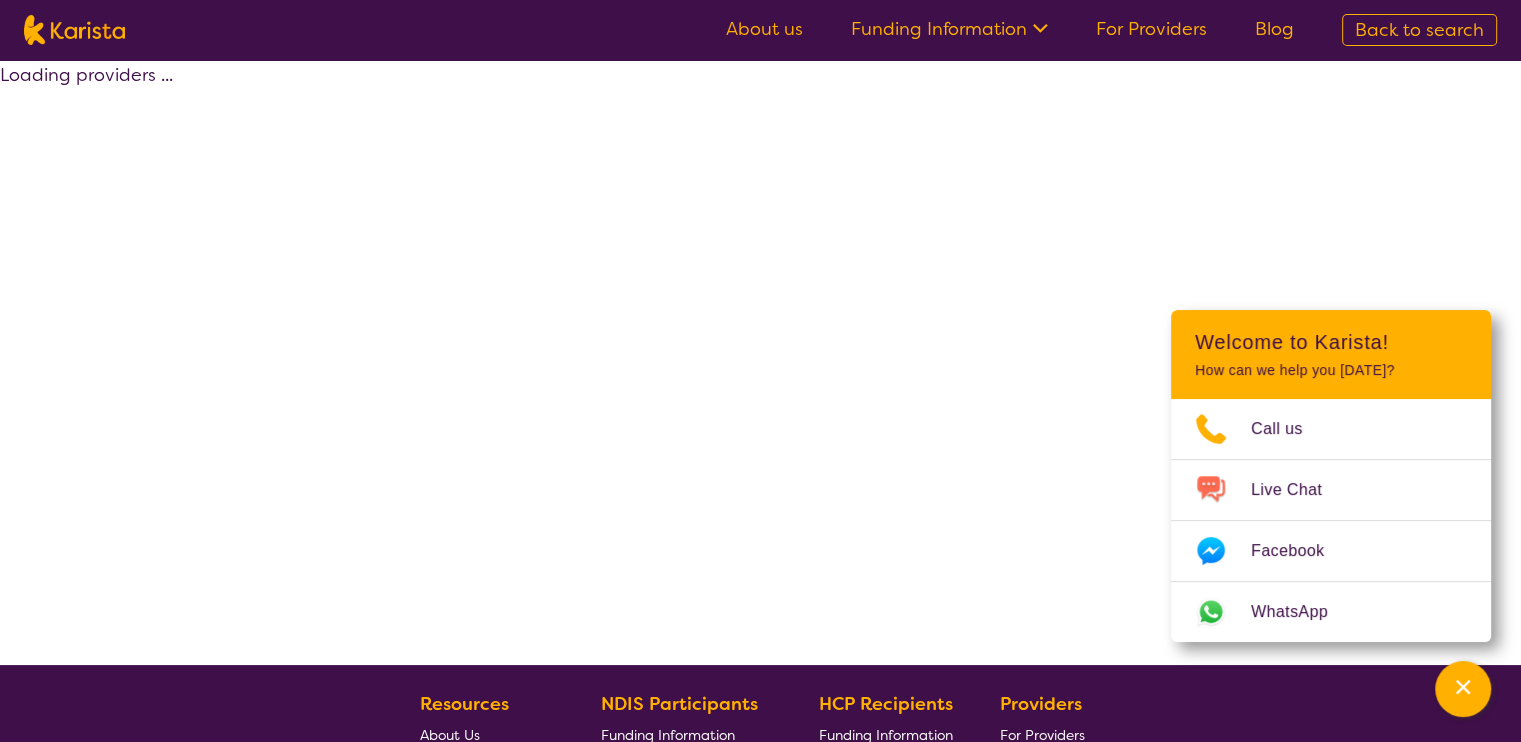 select on "by_score" 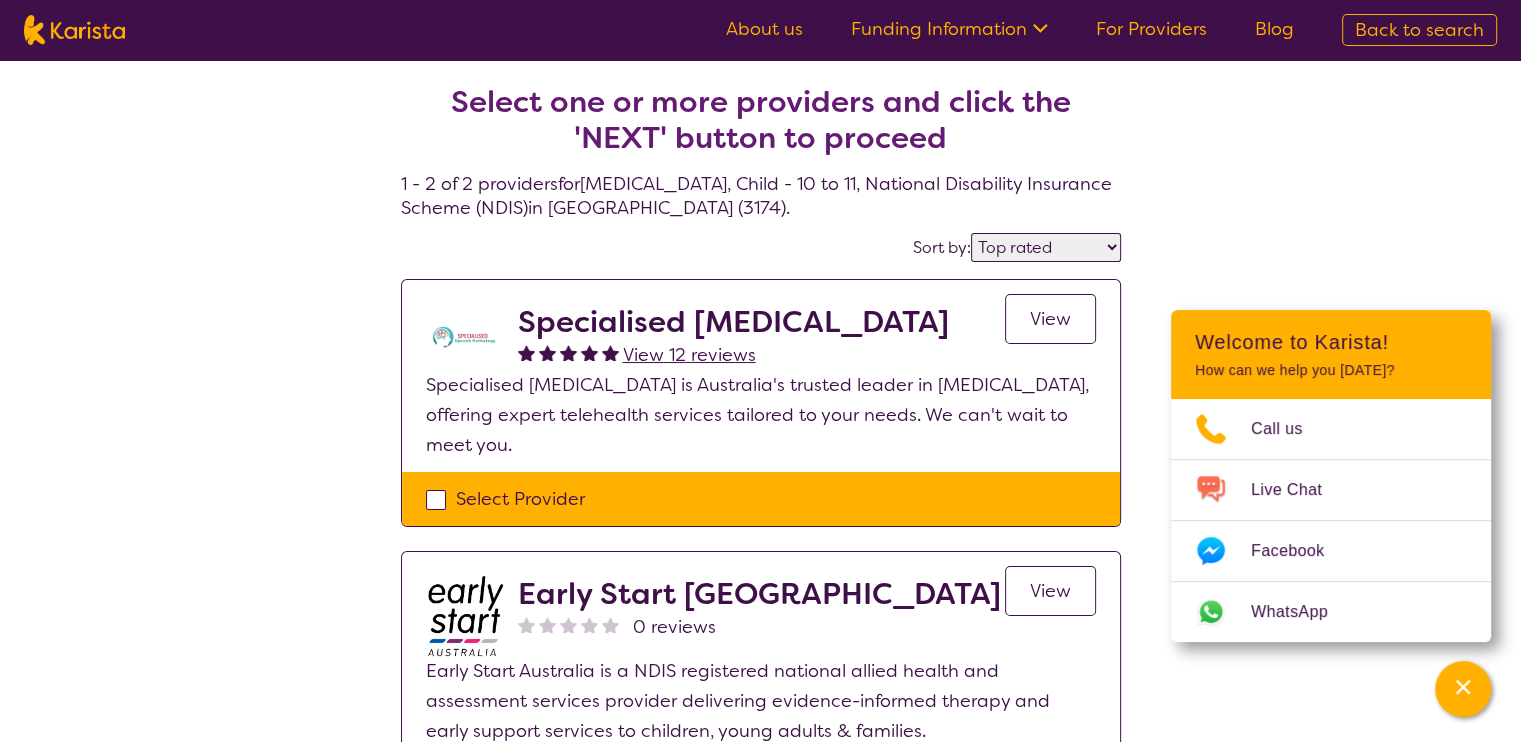 select on "[MEDICAL_DATA]" 